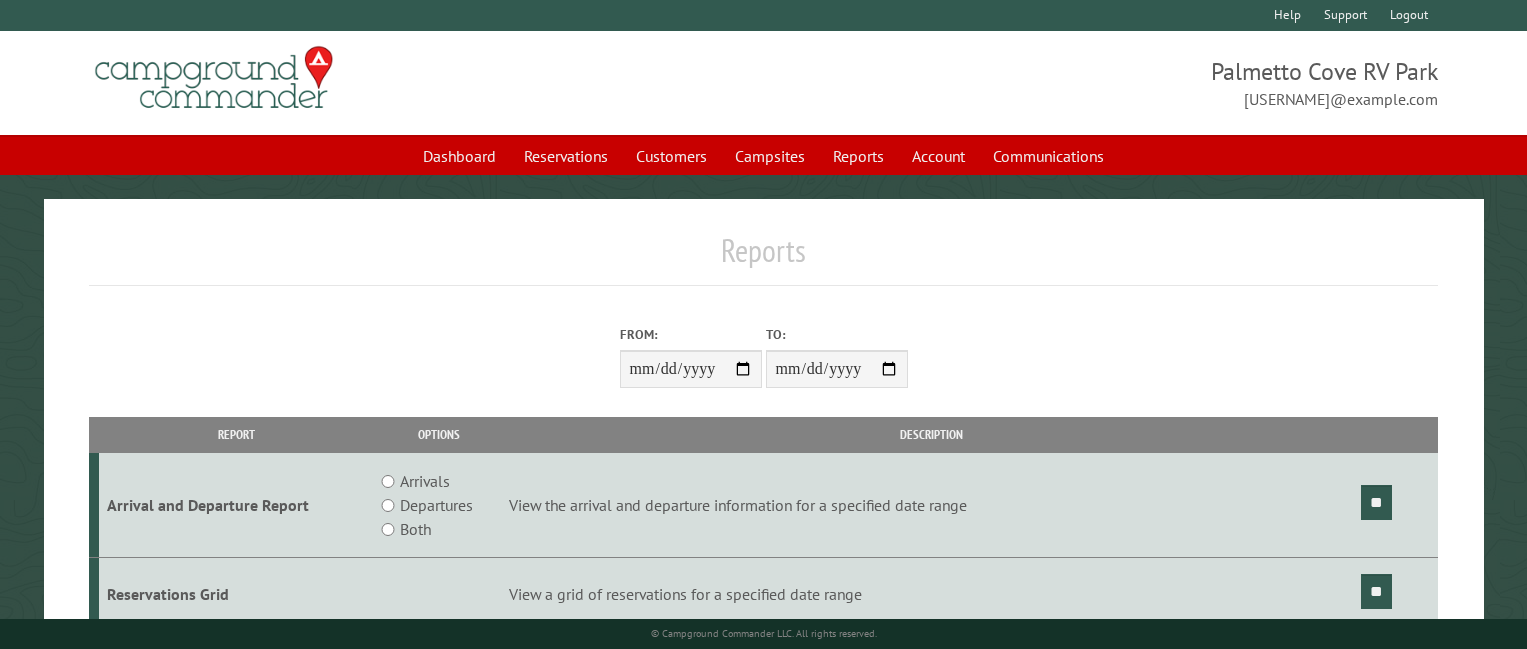 scroll, scrollTop: 0, scrollLeft: 0, axis: both 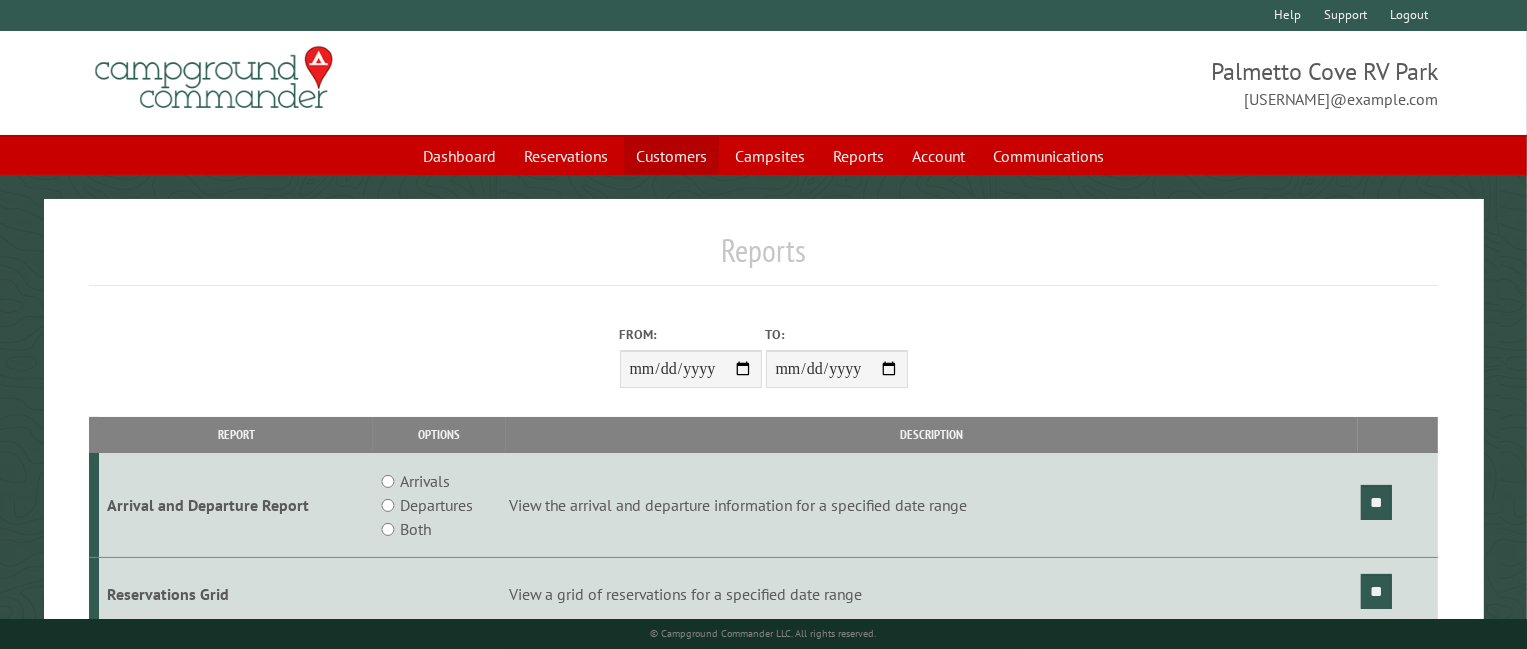 click on "Customers" at bounding box center (671, 156) 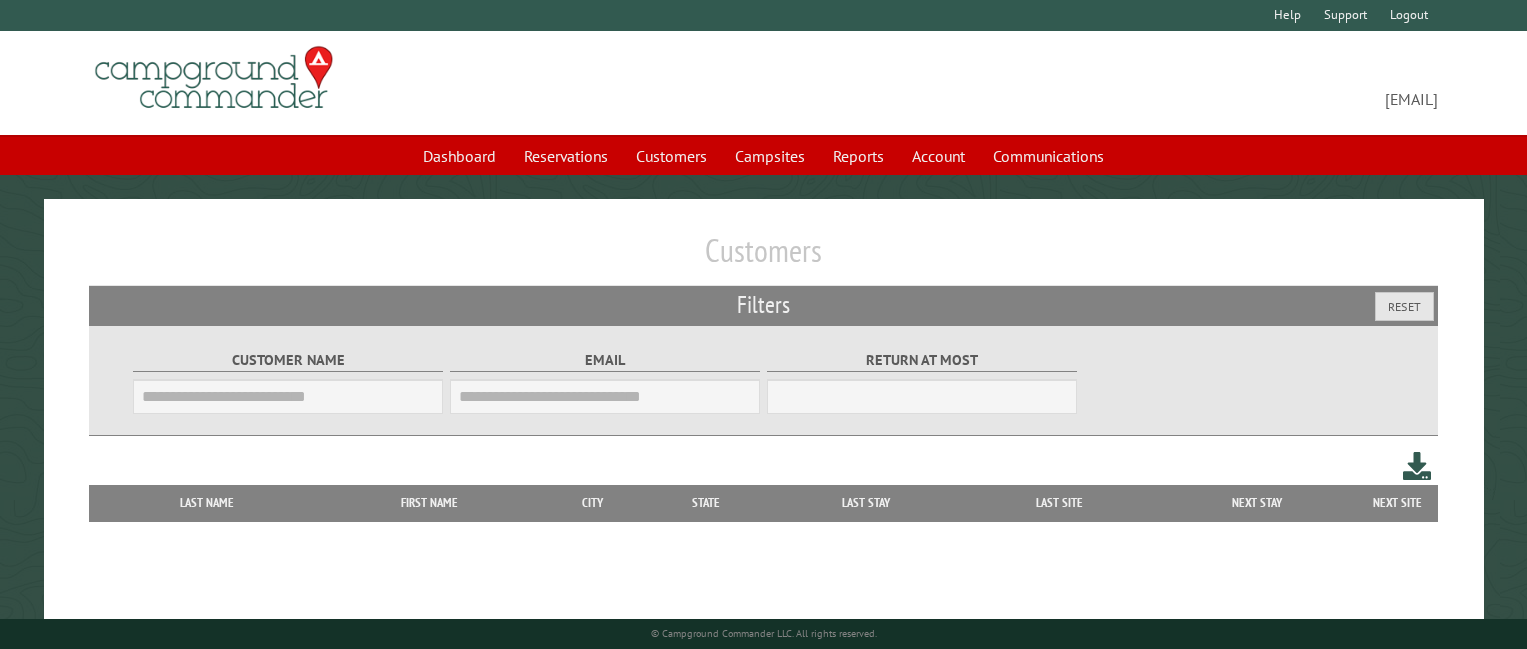 scroll, scrollTop: 0, scrollLeft: 0, axis: both 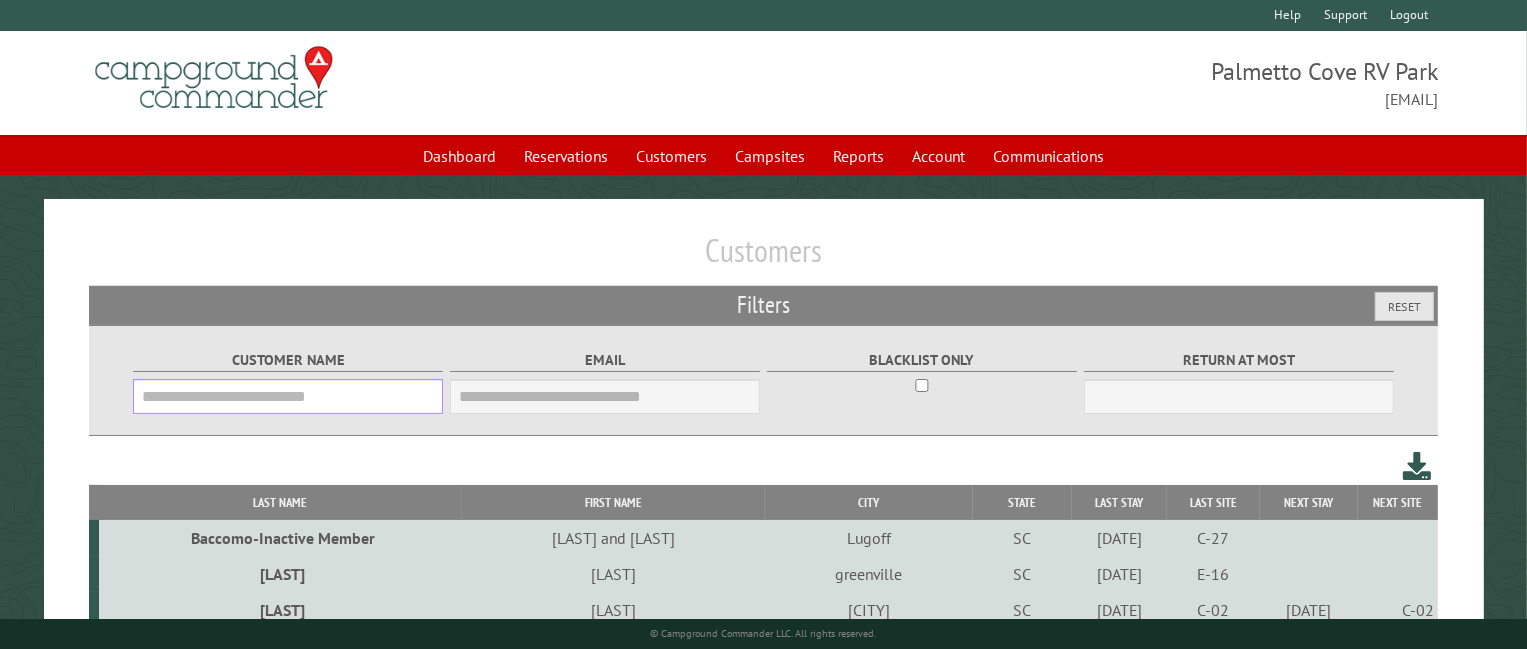 click on "Customer Name" at bounding box center [288, 396] 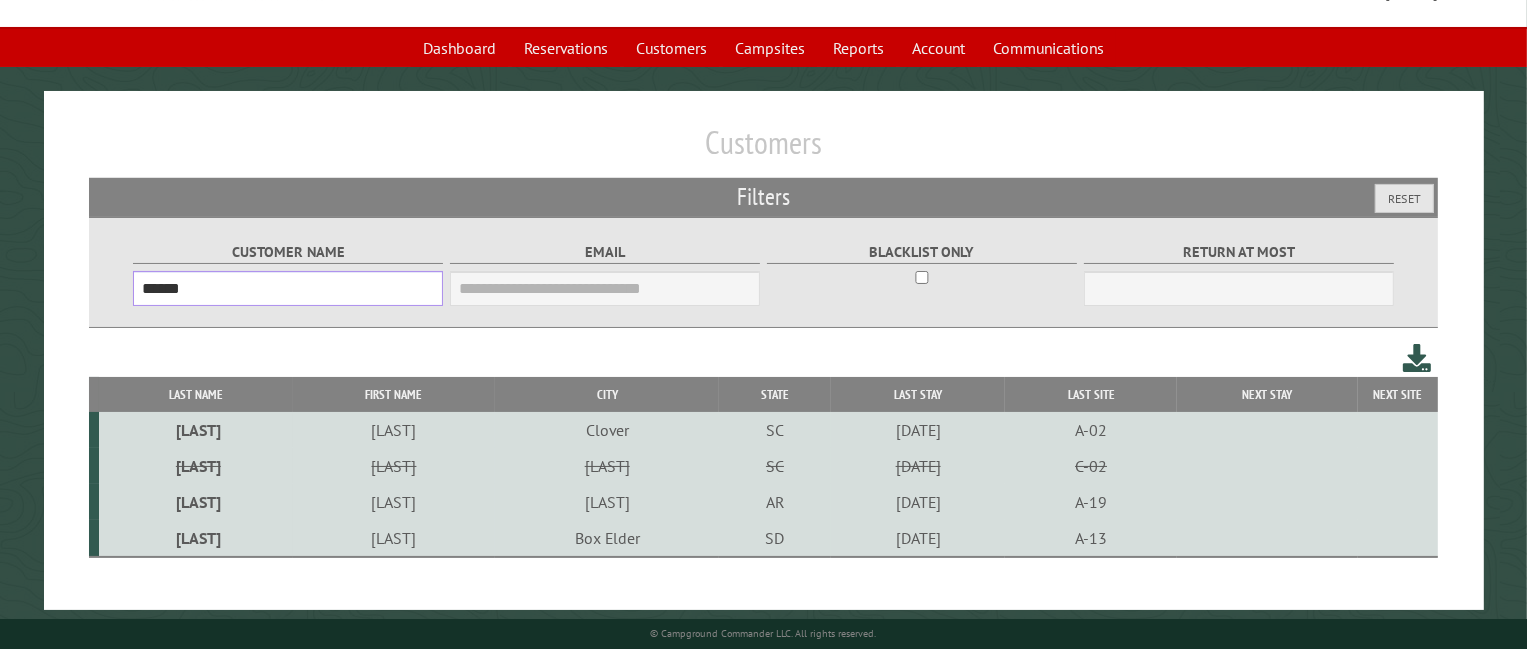 scroll, scrollTop: 116, scrollLeft: 0, axis: vertical 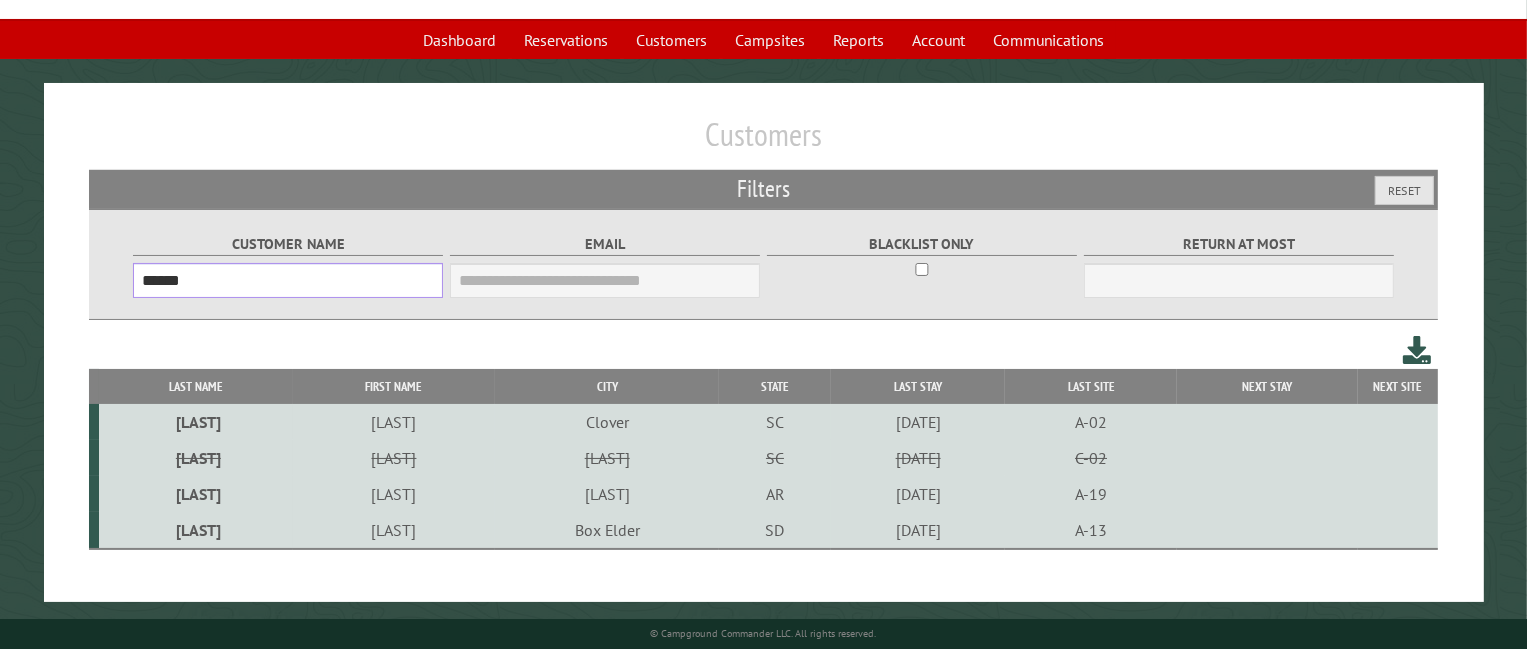 type on "******" 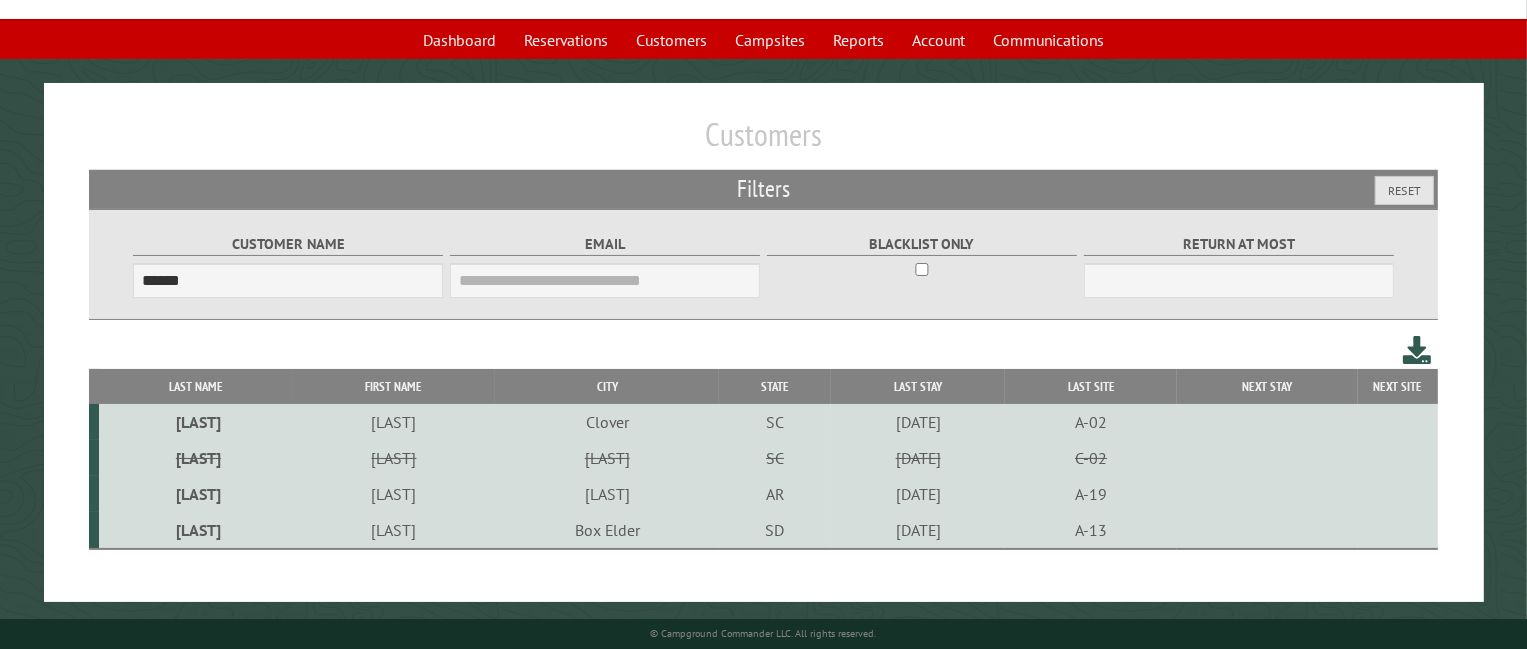 click on "Robinson" at bounding box center [195, 494] 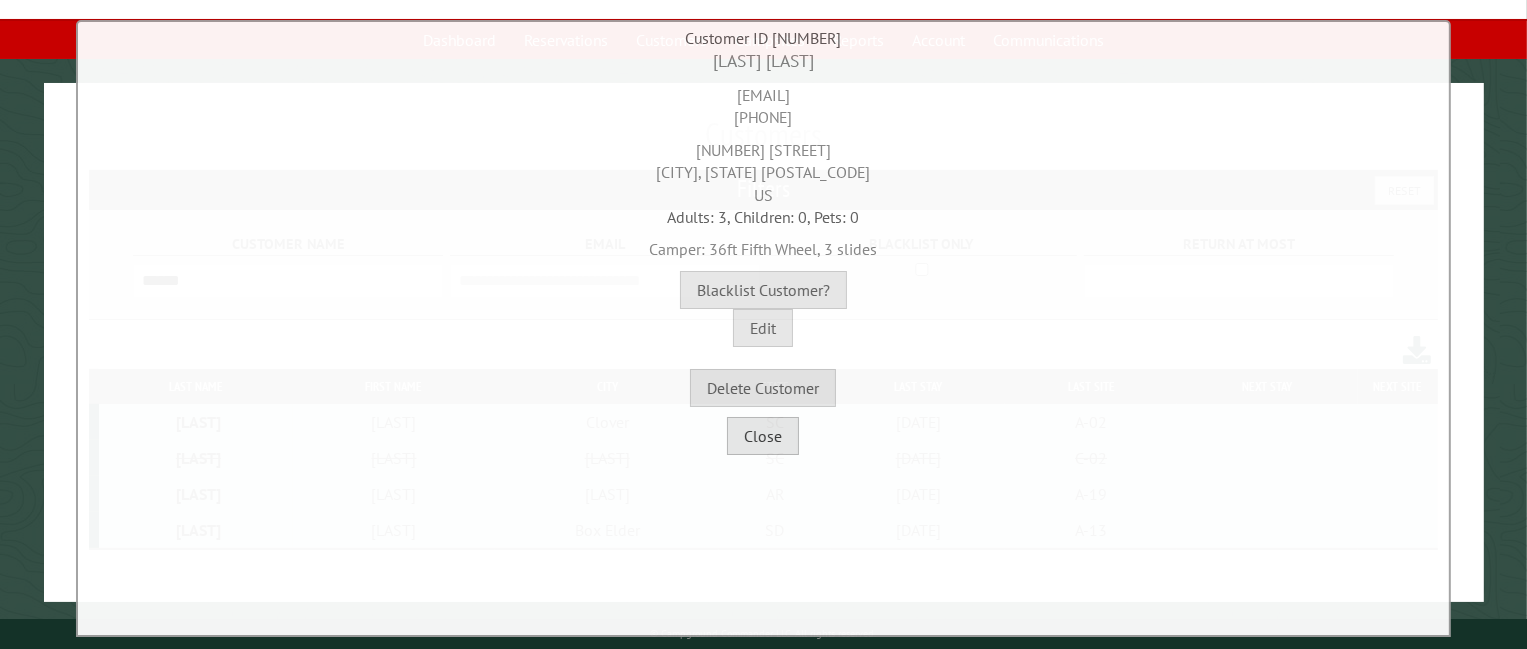 click on "Close" at bounding box center (763, 436) 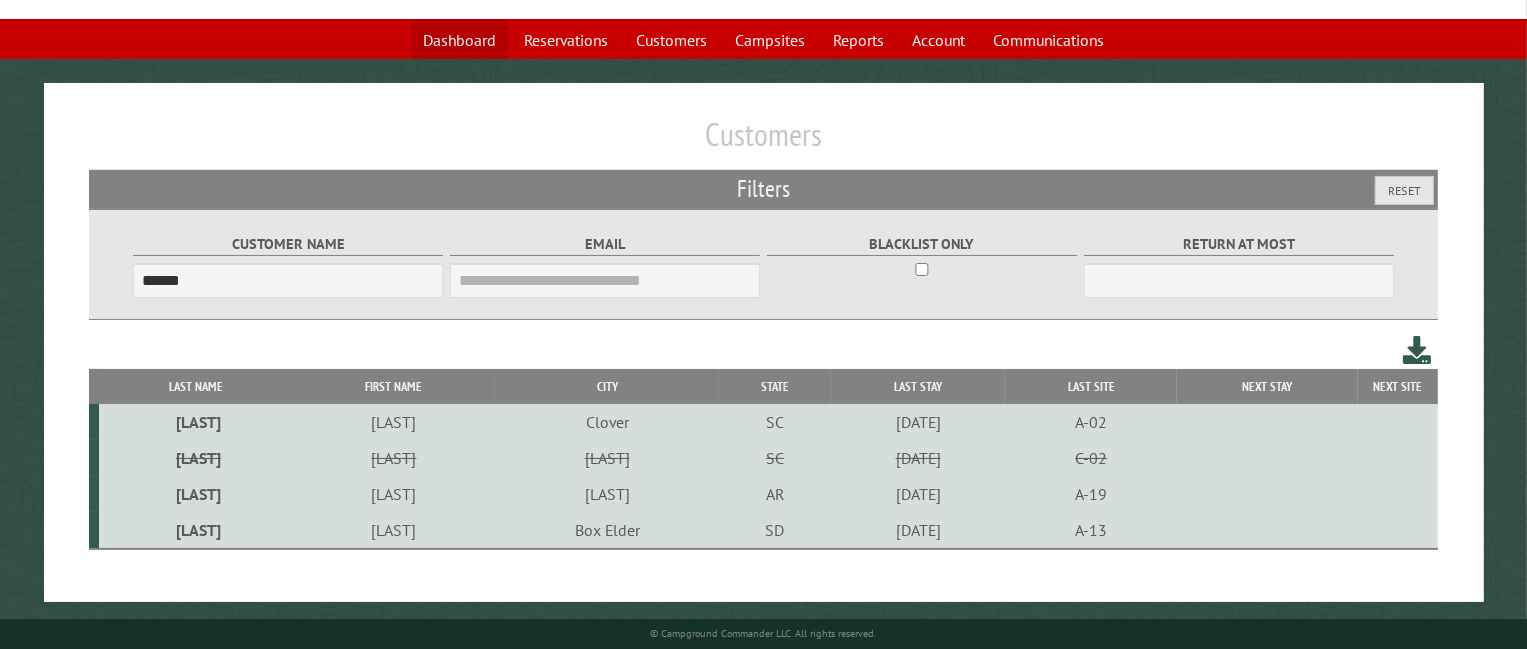 click on "Dashboard" at bounding box center [459, 40] 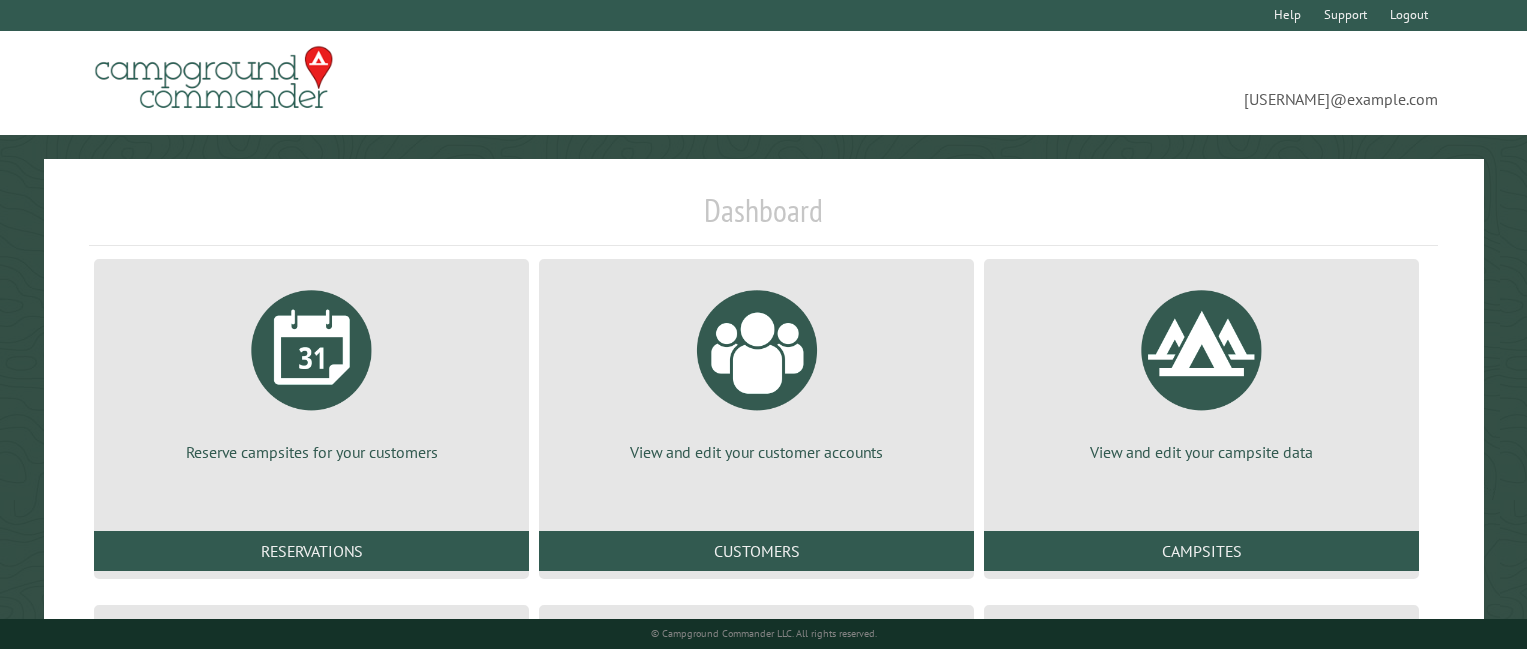scroll, scrollTop: 0, scrollLeft: 0, axis: both 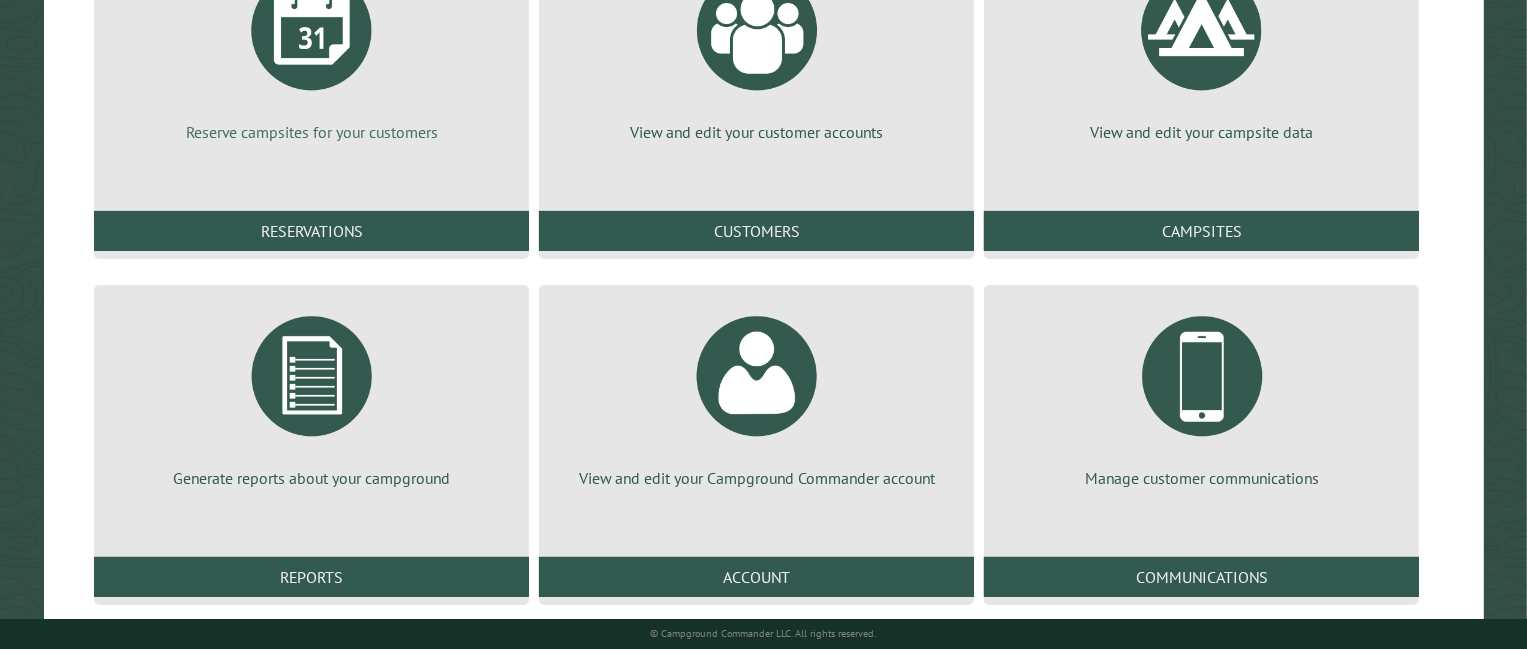 click at bounding box center [312, 30] 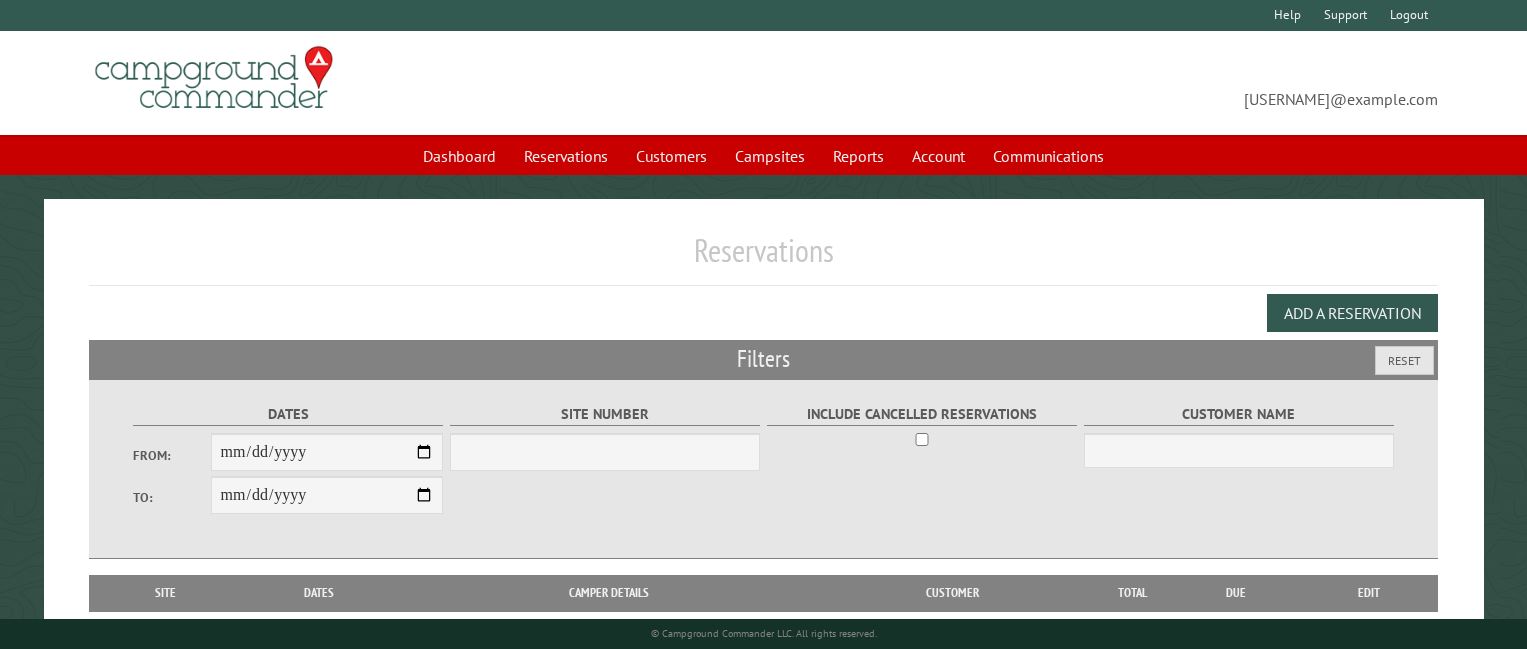 scroll, scrollTop: 0, scrollLeft: 0, axis: both 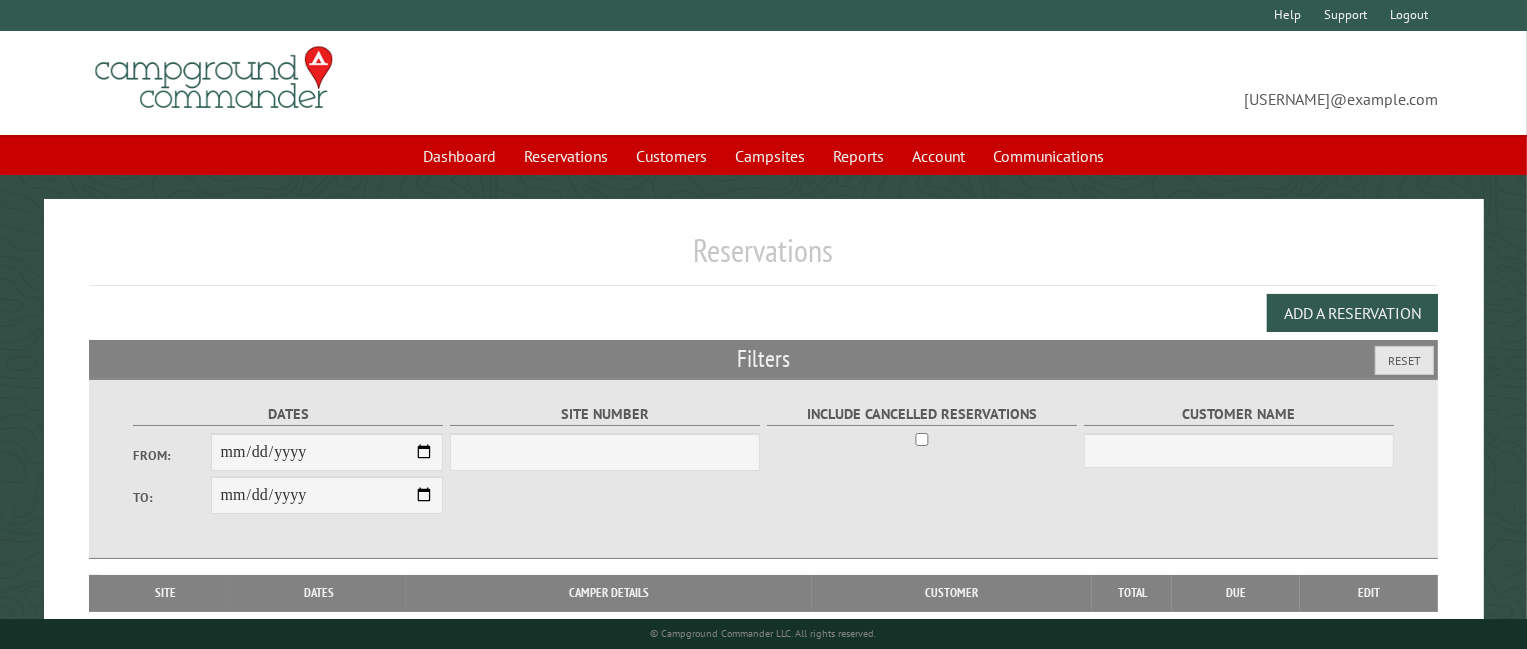 select on "***" 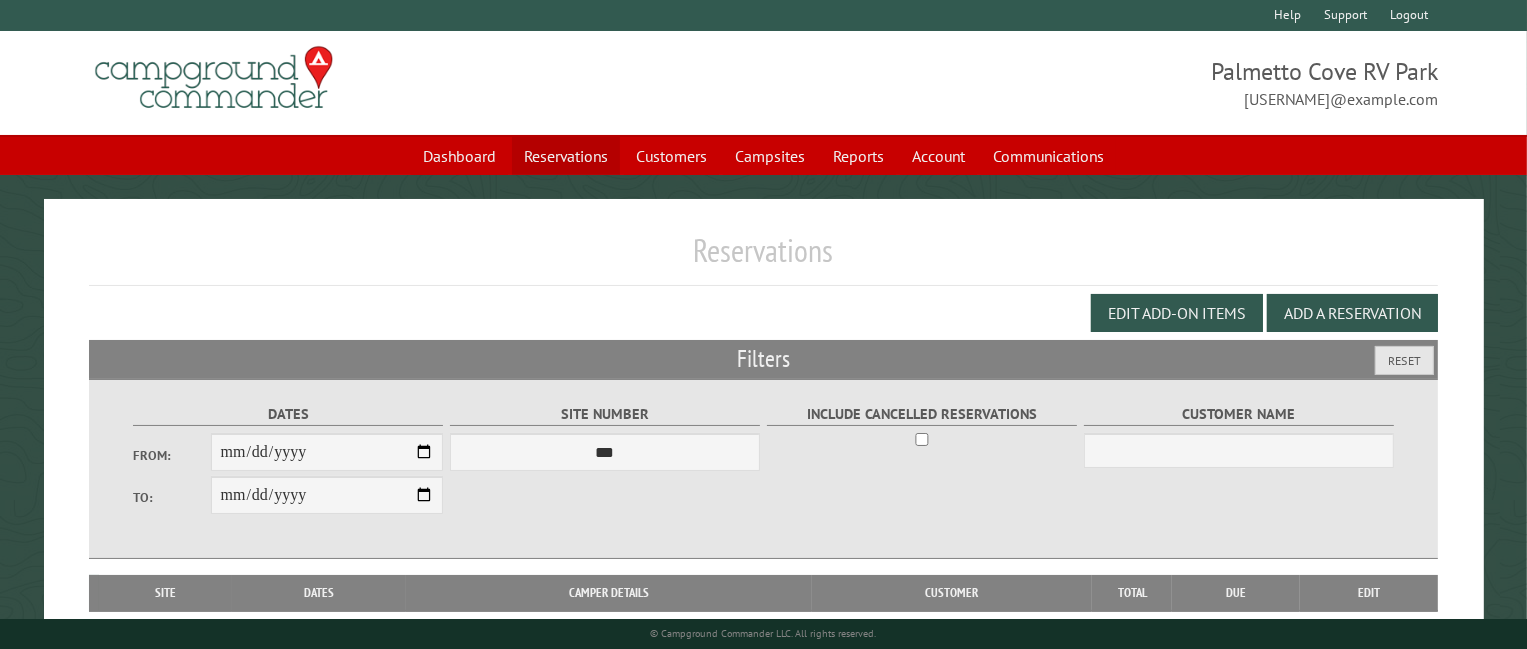 click on "Reservations" at bounding box center [566, 156] 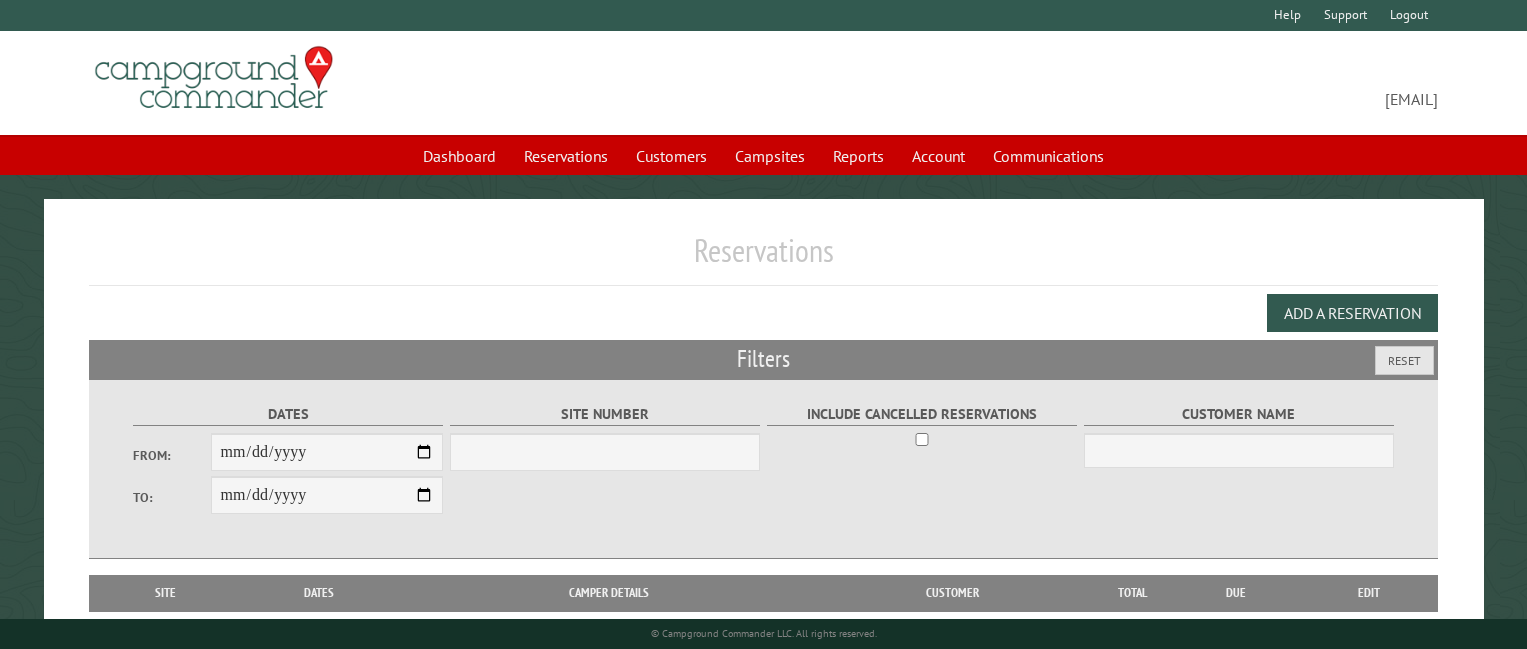 scroll, scrollTop: 0, scrollLeft: 0, axis: both 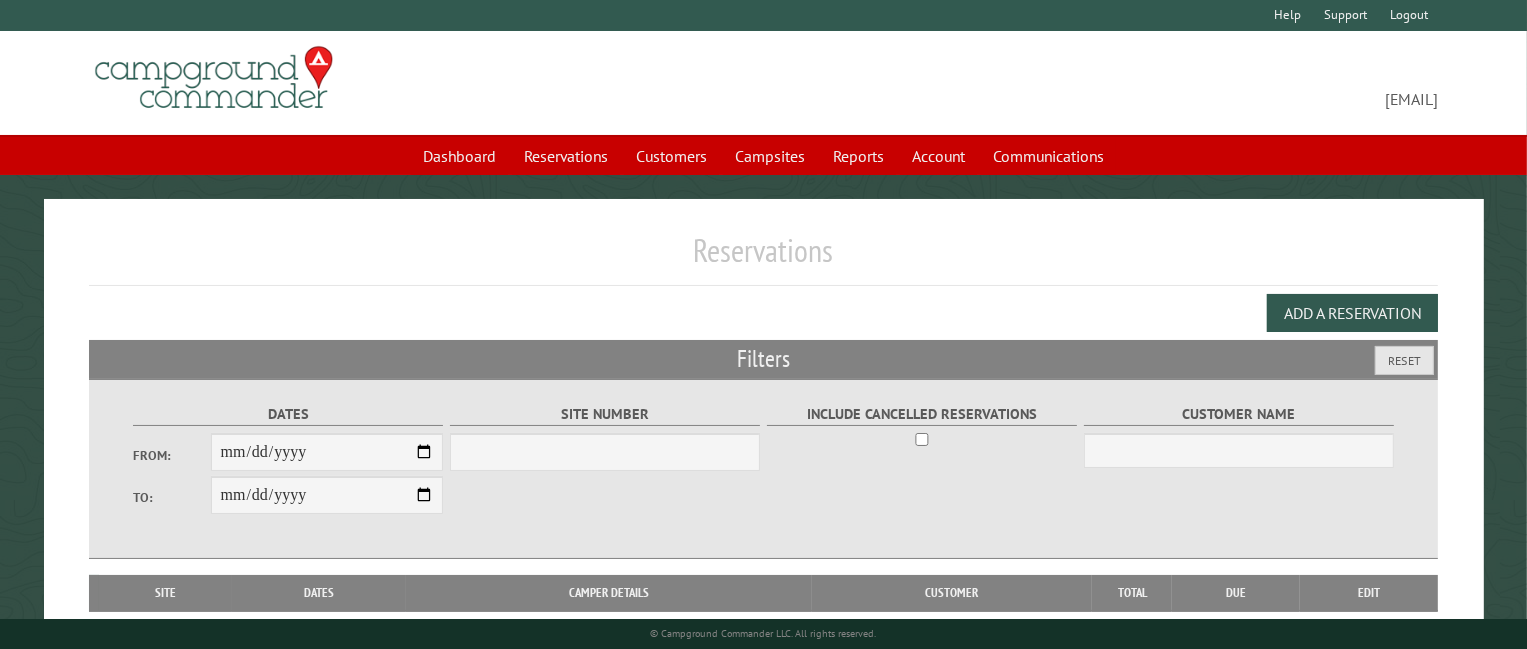 select on "***" 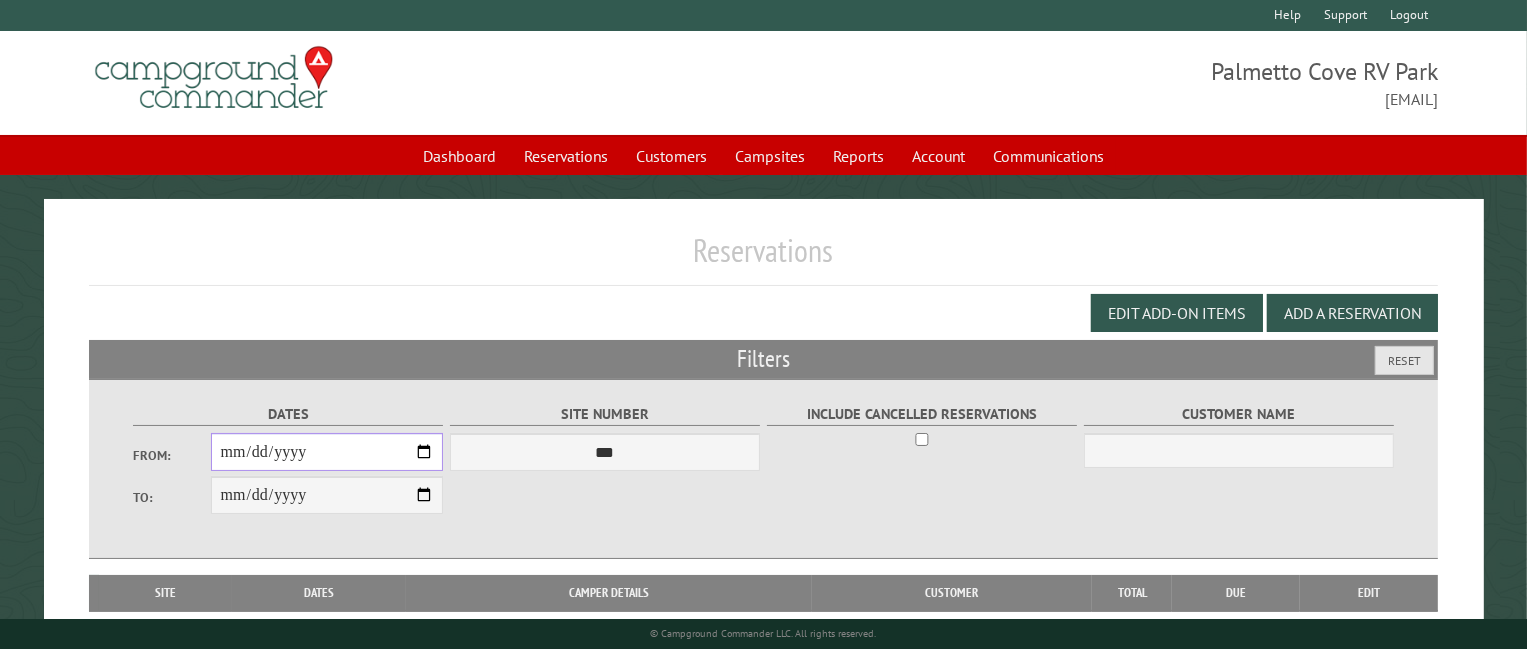 click on "From:" at bounding box center [327, 452] 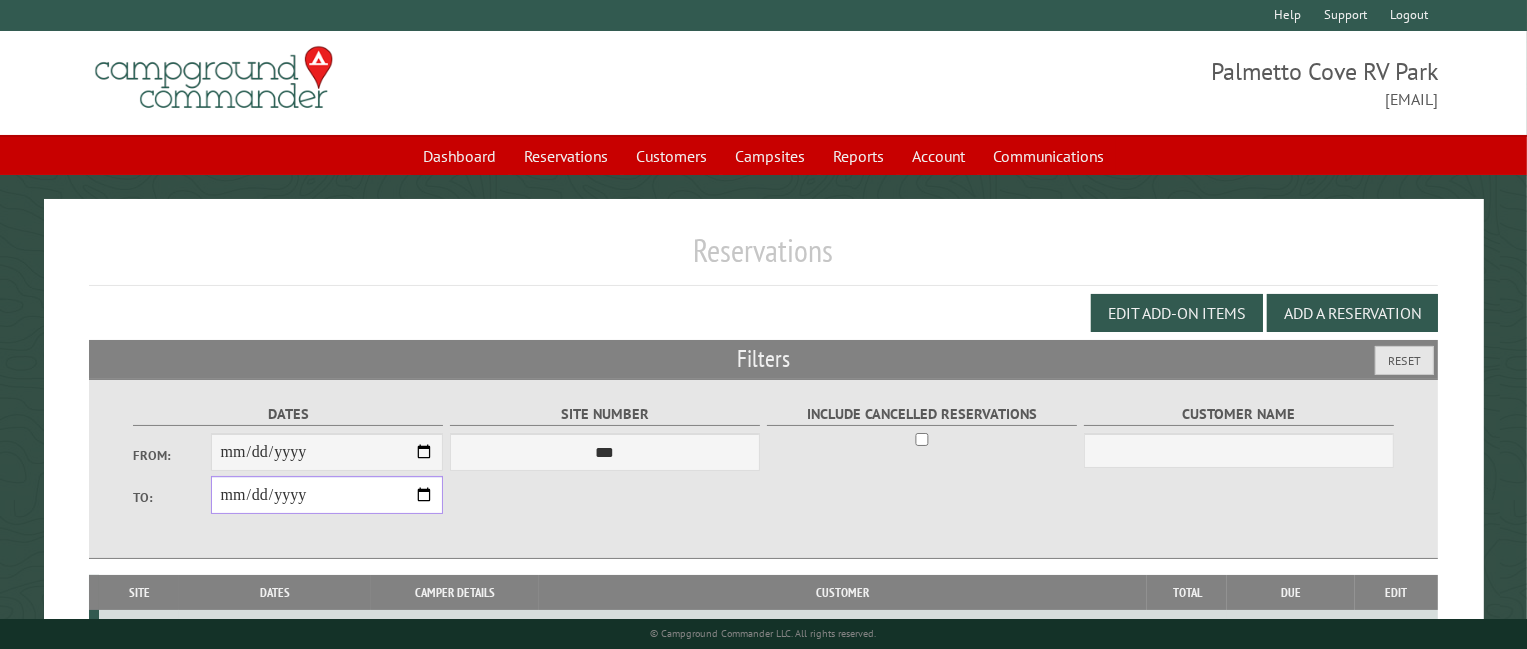 click on "**********" at bounding box center [327, 495] 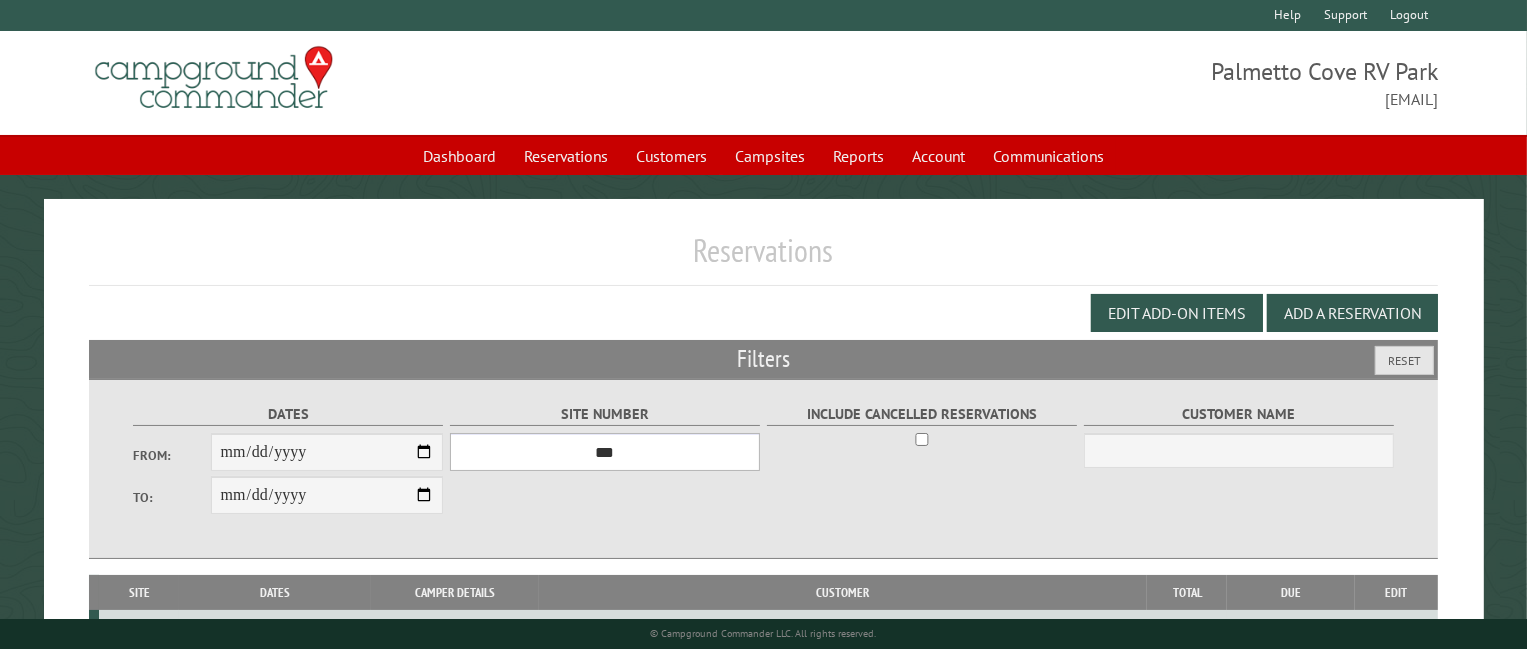 click on "*** **** **** **** **** **** **** **** **** **** **** **** **** **** **** **** **** **** **** **** **** **** **** **** **** **** **** **** **** **** **** **** **** **** **** **** **** **** **** **** **** **** **** **** **** **** **** **** **** **** **** **** **** **** **** **** **** **** **** **** **** **** **** **** **** **** **** **** **** **** **** **** **** **** **** **** **** **** **** **** **** **** **** **** **** **** **** **** **** **** **** **** **** **** **** **** **** **** **** **** **** **** **** **** **** **** **** **** **** **** **** **** **** **** **** **** **** **** **** **** **** **** **** **** **** **** **** **** **** **** **** **** **** **** **** **** **** **** **** **** **** **** **** **** **** **** ****" at bounding box center (605, 452) 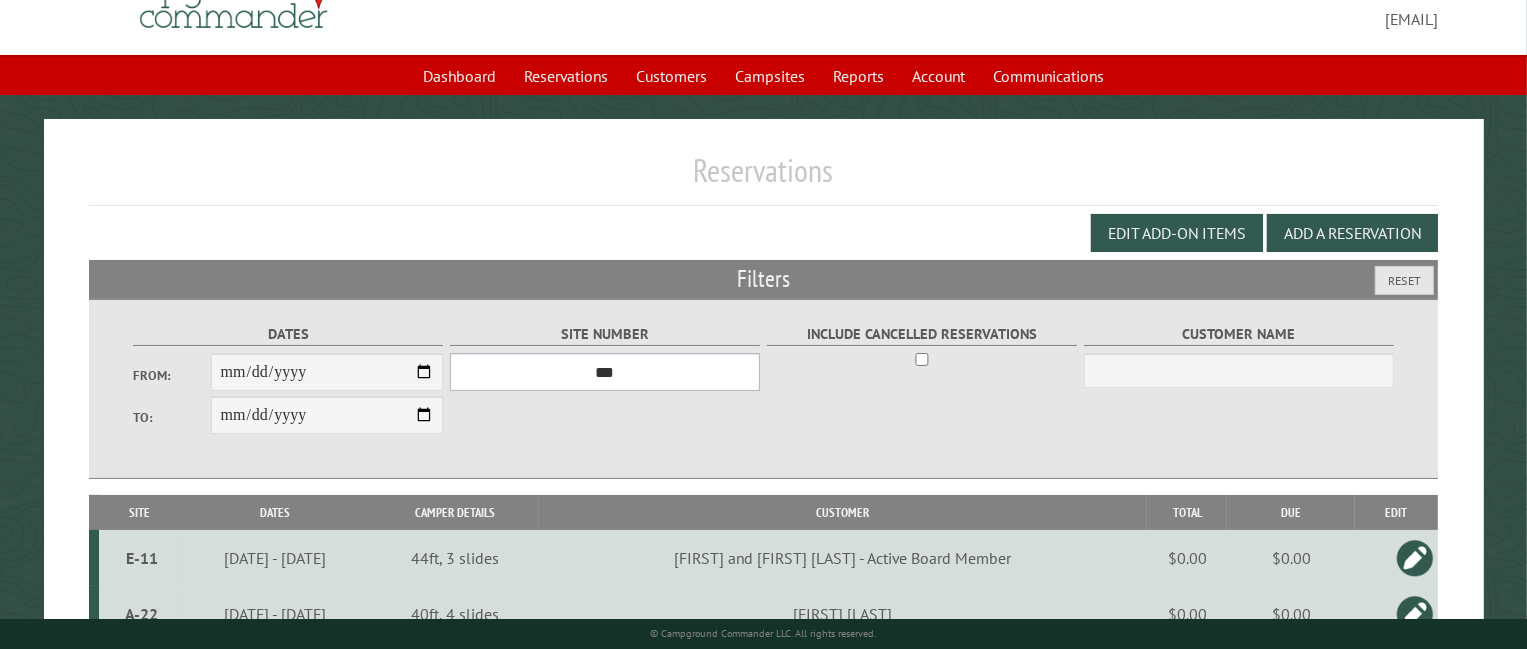 click on "*** **** **** **** **** **** **** **** **** **** **** **** **** **** **** **** **** **** **** **** **** **** **** **** **** **** **** **** **** **** **** **** **** **** **** **** **** **** **** **** **** **** **** **** **** **** **** **** **** **** **** **** **** **** **** **** **** **** **** **** **** **** **** **** **** **** **** **** **** **** **** **** **** **** **** **** **** **** **** **** **** **** **** **** **** **** **** **** **** **** **** **** **** **** **** **** **** **** **** **** **** **** **** **** **** **** **** **** **** **** **** **** **** **** **** **** **** **** **** **** **** **** **** **** **** **** **** **** **** **** **** **** **** **** **** **** **** **** **** **** **** **** **** **** **** **** ****" at bounding box center [605, 372] 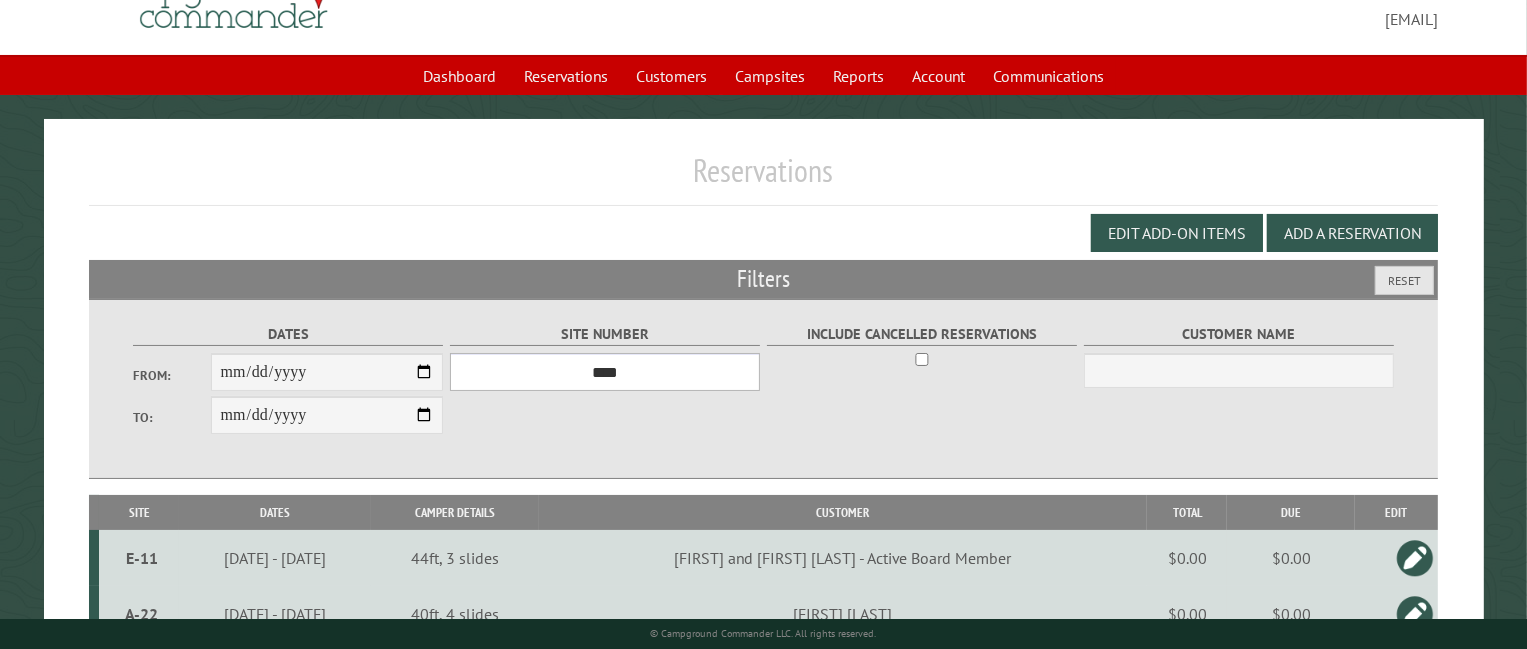 click on "*** **** **** **** **** **** **** **** **** **** **** **** **** **** **** **** **** **** **** **** **** **** **** **** **** **** **** **** **** **** **** **** **** **** **** **** **** **** **** **** **** **** **** **** **** **** **** **** **** **** **** **** **** **** **** **** **** **** **** **** **** **** **** **** **** **** **** **** **** **** **** **** **** **** **** **** **** **** **** **** **** **** **** **** **** **** **** **** **** **** **** **** **** **** **** **** **** **** **** **** **** **** **** **** **** **** **** **** **** **** **** **** **** **** **** **** **** **** **** **** **** **** **** **** **** **** **** **** **** **** **** **** **** **** **** **** **** **** **** **** **** **** **** **** **** **** ****" at bounding box center [605, 372] 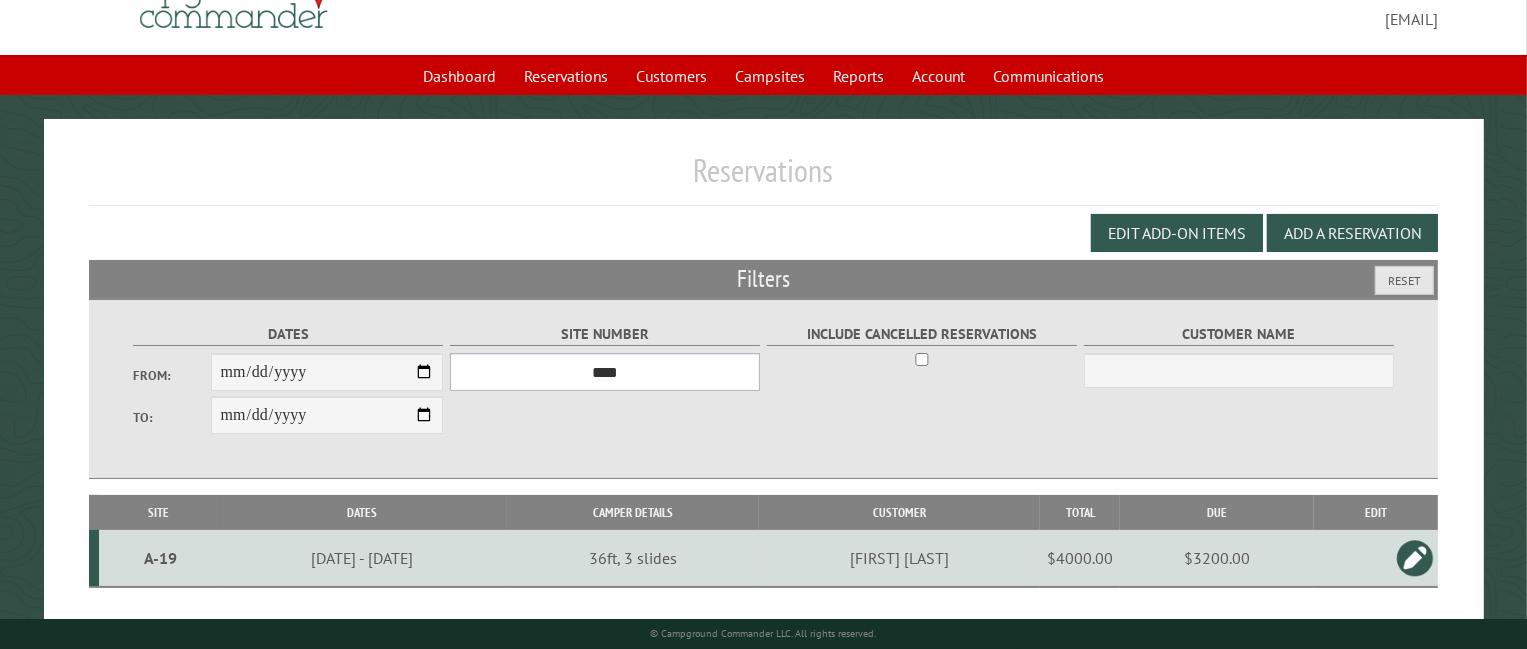 click on "*** **** **** **** **** **** **** **** **** **** **** **** **** **** **** **** **** **** **** **** **** **** **** **** **** **** **** **** **** **** **** **** **** **** **** **** **** **** **** **** **** **** **** **** **** **** **** **** **** **** **** **** **** **** **** **** **** **** **** **** **** **** **** **** **** **** **** **** **** **** **** **** **** **** **** **** **** **** **** **** **** **** **** **** **** **** **** **** **** **** **** **** **** **** **** **** **** **** **** **** **** **** **** **** **** **** **** **** **** **** **** **** **** **** **** **** **** **** **** **** **** **** **** **** **** **** **** **** **** **** **** **** **** **** **** **** **** **** **** **** **** **** **** **** **** **** ****" at bounding box center (605, 372) 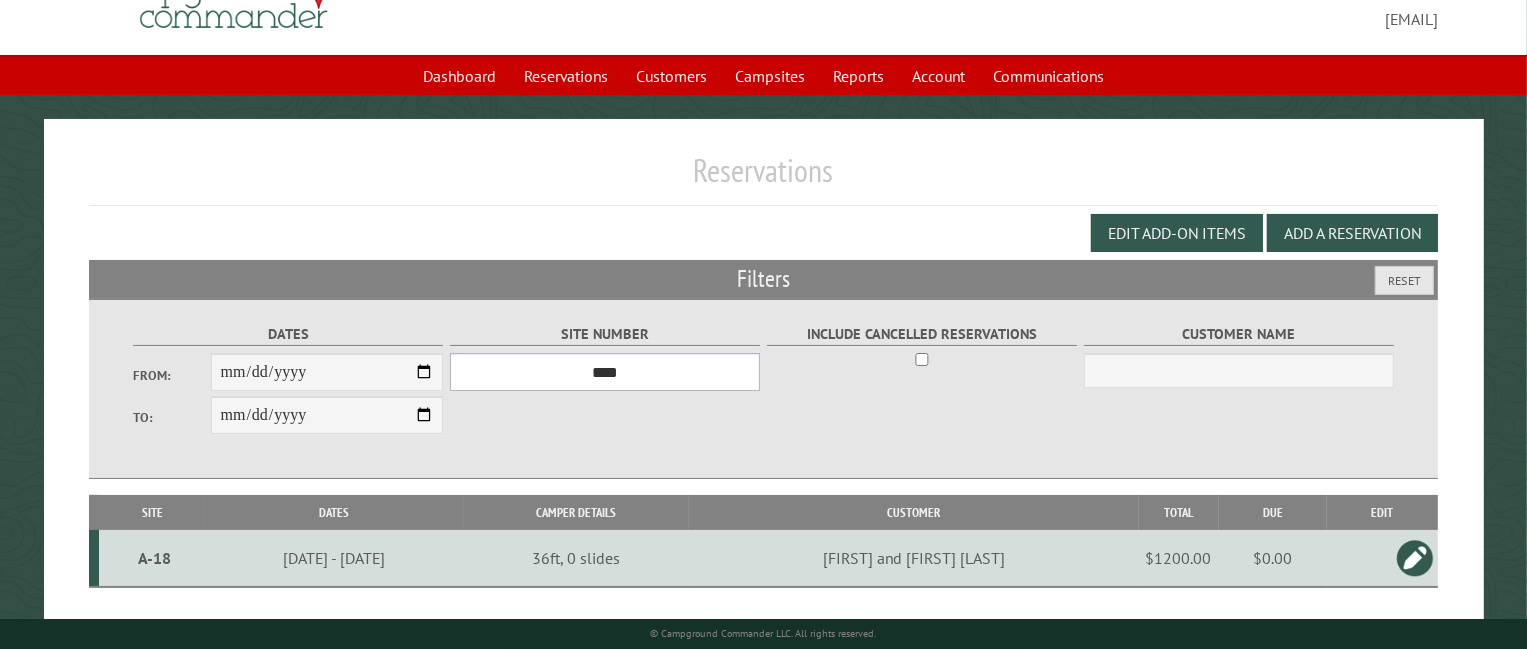 click on "*** **** **** **** **** **** **** **** **** **** **** **** **** **** **** **** **** **** **** **** **** **** **** **** **** **** **** **** **** **** **** **** **** **** **** **** **** **** **** **** **** **** **** **** **** **** **** **** **** **** **** **** **** **** **** **** **** **** **** **** **** **** **** **** **** **** **** **** **** **** **** **** **** **** **** **** **** **** **** **** **** **** **** **** **** **** **** **** **** **** **** **** **** **** **** **** **** **** **** **** **** **** **** **** **** **** **** **** **** **** **** **** **** **** **** **** **** **** **** **** **** **** **** **** **** **** **** **** **** **** **** **** **** **** **** **** **** **** **** **** **** **** **** **** **** **** ****" at bounding box center [605, 372] 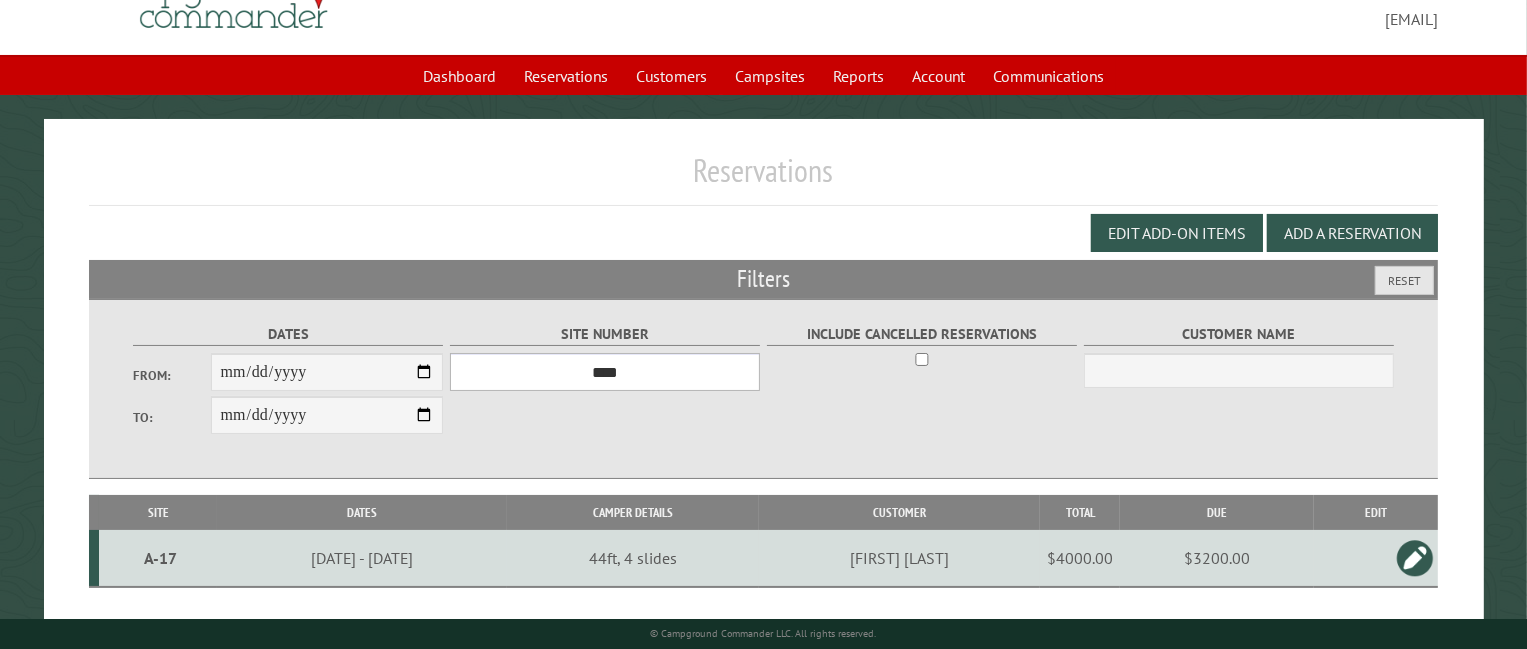 click on "*** **** **** **** **** **** **** **** **** **** **** **** **** **** **** **** **** **** **** **** **** **** **** **** **** **** **** **** **** **** **** **** **** **** **** **** **** **** **** **** **** **** **** **** **** **** **** **** **** **** **** **** **** **** **** **** **** **** **** **** **** **** **** **** **** **** **** **** **** **** **** **** **** **** **** **** **** **** **** **** **** **** **** **** **** **** **** **** **** **** **** **** **** **** **** **** **** **** **** **** **** **** **** **** **** **** **** **** **** **** **** **** **** **** **** **** **** **** **** **** **** **** **** **** **** **** **** **** **** **** **** **** **** **** **** **** **** **** **** **** **** **** **** **** **** **** ****" at bounding box center (605, 372) 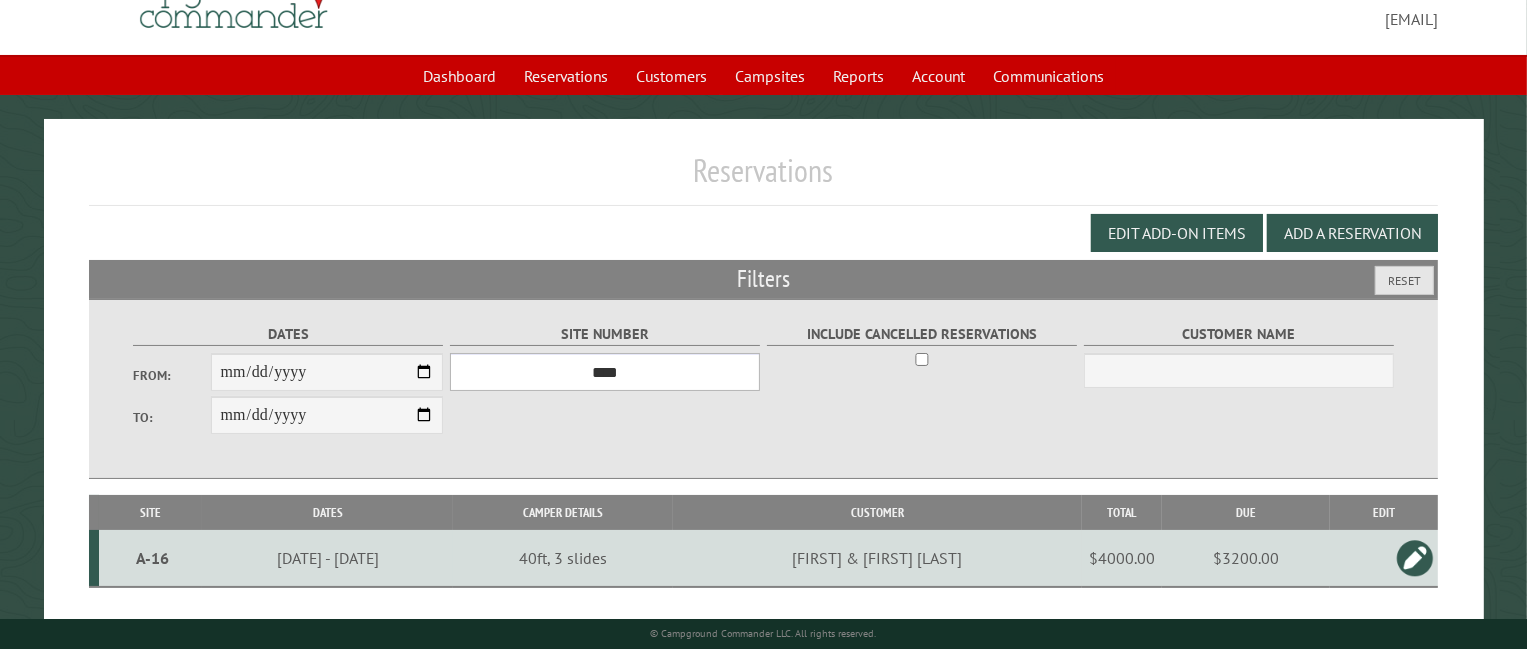 click on "*** **** **** **** **** **** **** **** **** **** **** **** **** **** **** **** **** **** **** **** **** **** **** **** **** **** **** **** **** **** **** **** **** **** **** **** **** **** **** **** **** **** **** **** **** **** **** **** **** **** **** **** **** **** **** **** **** **** **** **** **** **** **** **** **** **** **** **** **** **** **** **** **** **** **** **** **** **** **** **** **** **** **** **** **** **** **** **** **** **** **** **** **** **** **** **** **** **** **** **** **** **** **** **** **** **** **** **** **** **** **** **** **** **** **** **** **** **** **** **** **** **** **** **** **** **** **** **** **** **** **** **** **** **** **** **** **** **** **** **** **** **** **** **** **** **** ****" at bounding box center [605, 372] 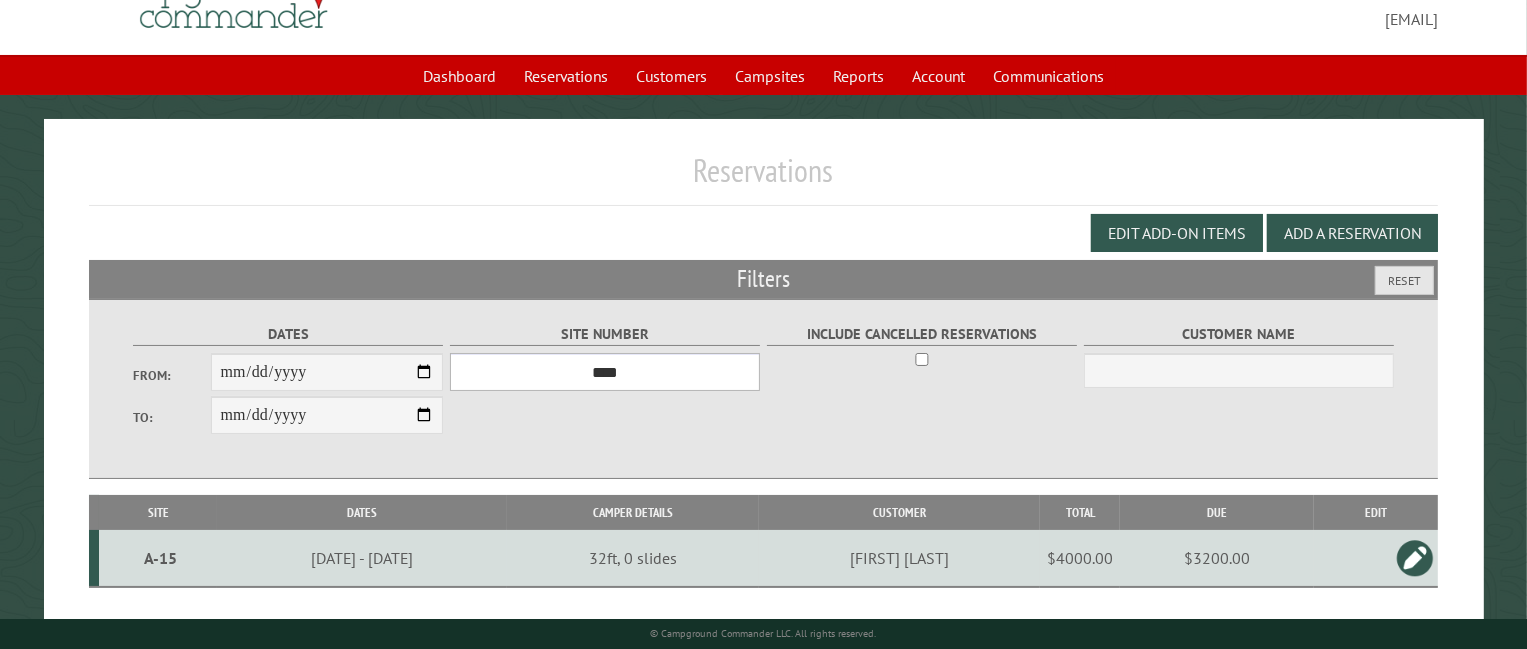 click on "*** **** **** **** **** **** **** **** **** **** **** **** **** **** **** **** **** **** **** **** **** **** **** **** **** **** **** **** **** **** **** **** **** **** **** **** **** **** **** **** **** **** **** **** **** **** **** **** **** **** **** **** **** **** **** **** **** **** **** **** **** **** **** **** **** **** **** **** **** **** **** **** **** **** **** **** **** **** **** **** **** **** **** **** **** **** **** **** **** **** **** **** **** **** **** **** **** **** **** **** **** **** **** **** **** **** **** **** **** **** **** **** **** **** **** **** **** **** **** **** **** **** **** **** **** **** **** **** **** **** **** **** **** **** **** **** **** **** **** **** **** **** **** **** **** **** ****" at bounding box center (605, 372) 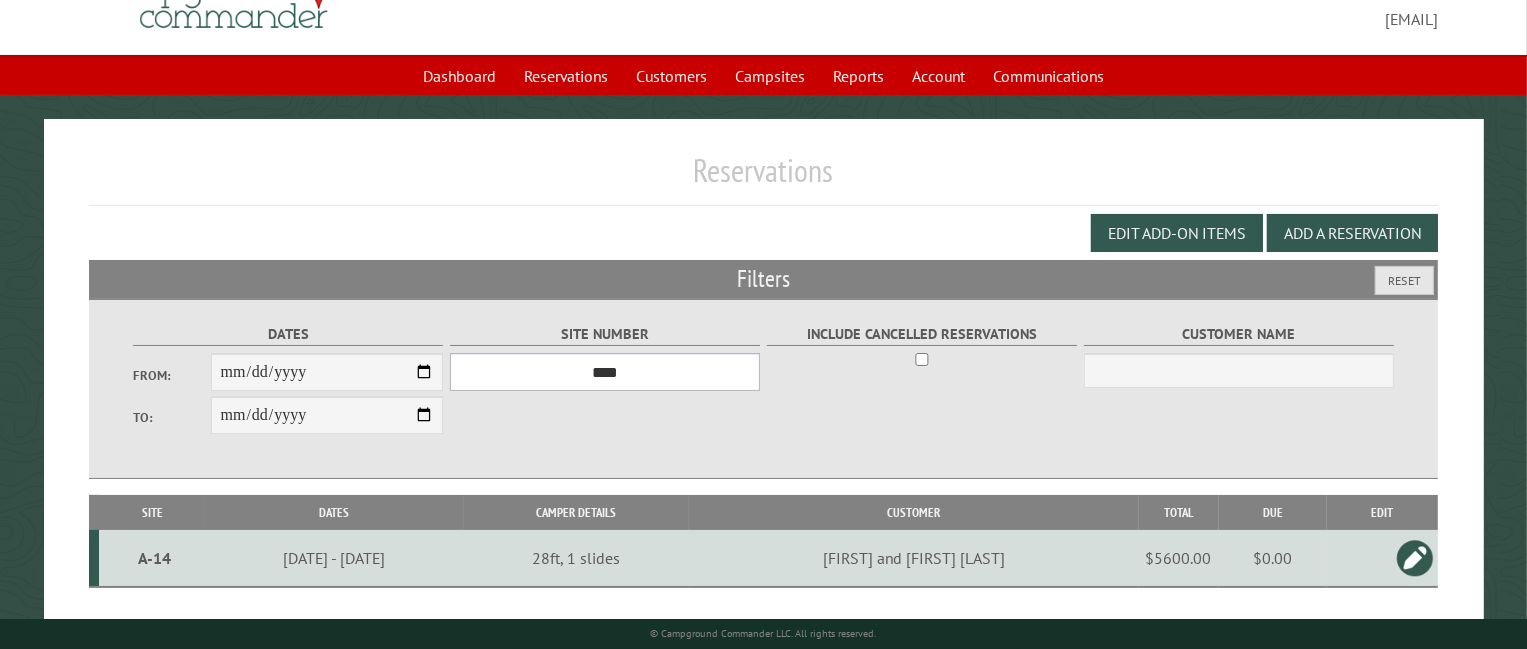 click on "*** **** **** **** **** **** **** **** **** **** **** **** **** **** **** **** **** **** **** **** **** **** **** **** **** **** **** **** **** **** **** **** **** **** **** **** **** **** **** **** **** **** **** **** **** **** **** **** **** **** **** **** **** **** **** **** **** **** **** **** **** **** **** **** **** **** **** **** **** **** **** **** **** **** **** **** **** **** **** **** **** **** **** **** **** **** **** **** **** **** **** **** **** **** **** **** **** **** **** **** **** **** **** **** **** **** **** **** **** **** **** **** **** **** **** **** **** **** **** **** **** **** **** **** **** **** **** **** **** **** **** **** **** **** **** **** **** **** **** **** **** **** **** **** **** **** ****" at bounding box center (605, 372) 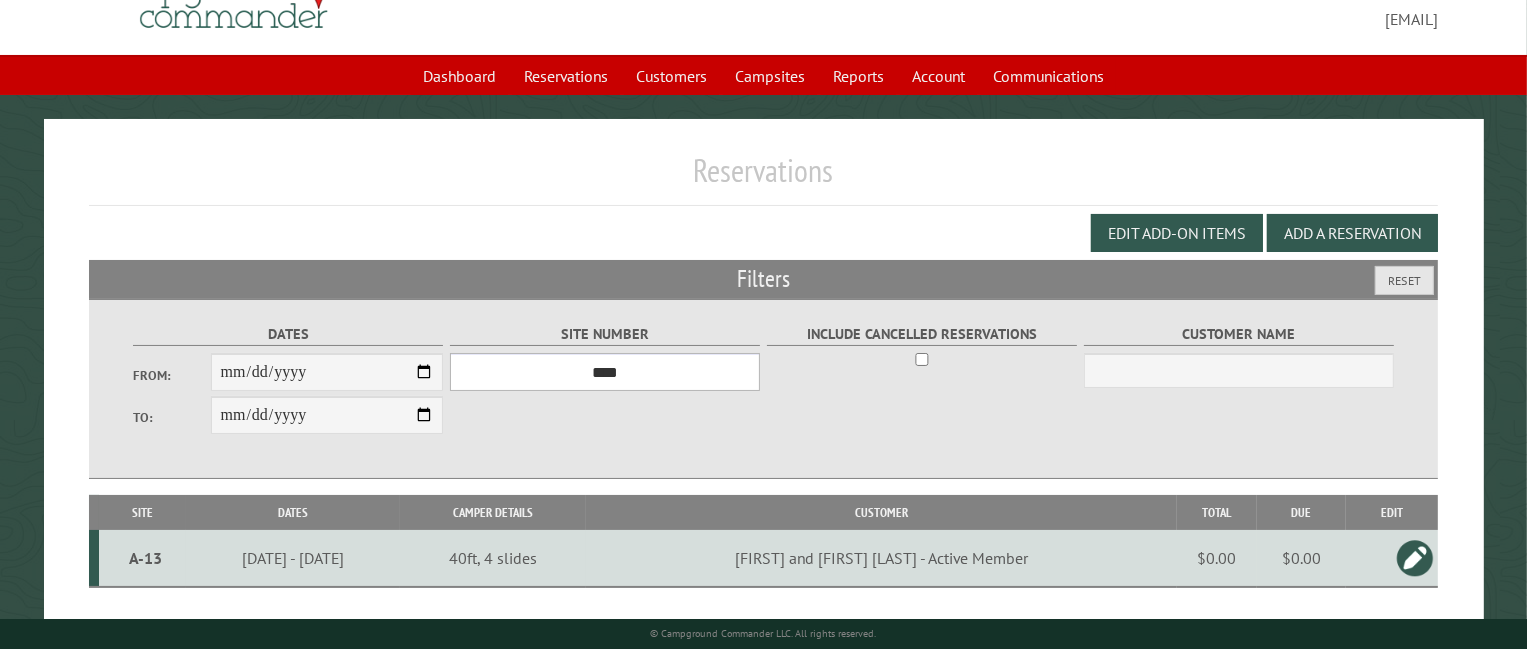 click on "*** **** **** **** **** **** **** **** **** **** **** **** **** **** **** **** **** **** **** **** **** **** **** **** **** **** **** **** **** **** **** **** **** **** **** **** **** **** **** **** **** **** **** **** **** **** **** **** **** **** **** **** **** **** **** **** **** **** **** **** **** **** **** **** **** **** **** **** **** **** **** **** **** **** **** **** **** **** **** **** **** **** **** **** **** **** **** **** **** **** **** **** **** **** **** **** **** **** **** **** **** **** **** **** **** **** **** **** **** **** **** **** **** **** **** **** **** **** **** **** **** **** **** **** **** **** **** **** **** **** **** **** **** **** **** **** **** **** **** **** **** **** **** **** **** **** ****" at bounding box center (605, 372) 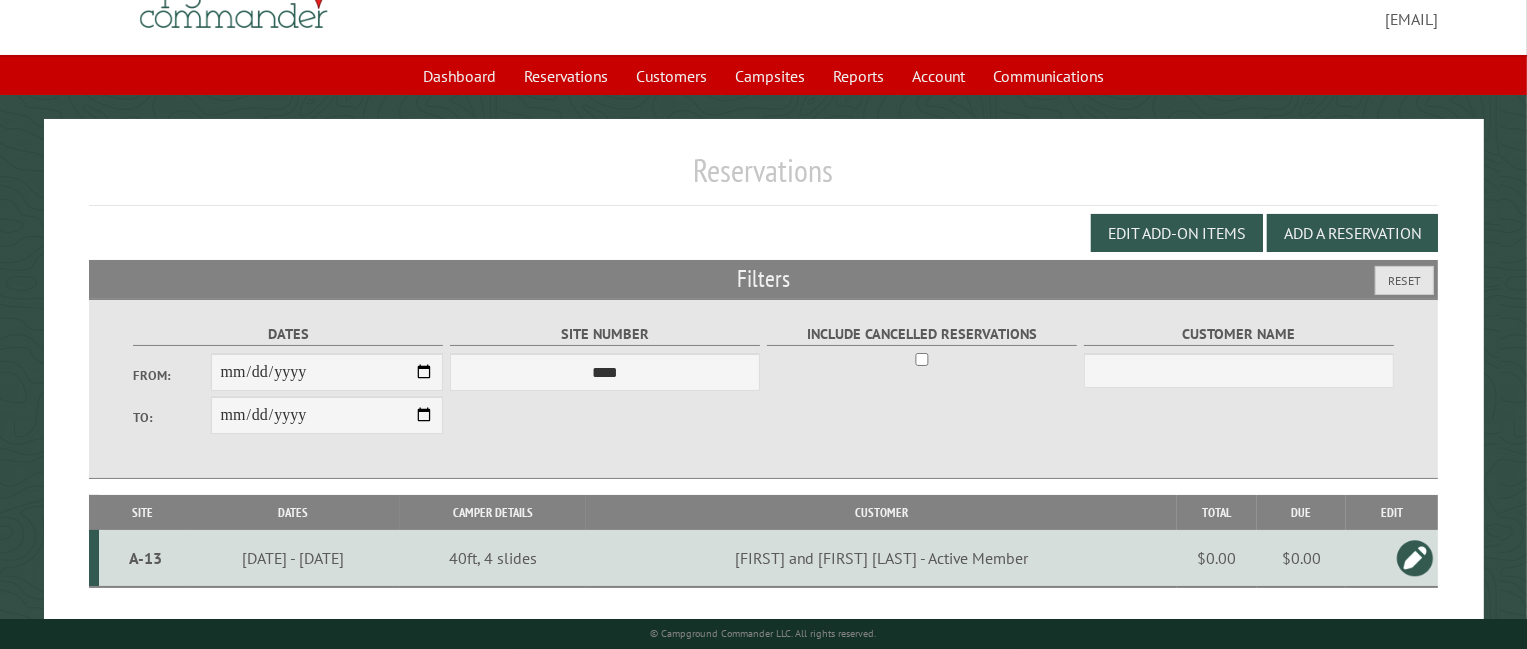 drag, startPoint x: 960, startPoint y: 172, endPoint x: 970, endPoint y: 175, distance: 10.440307 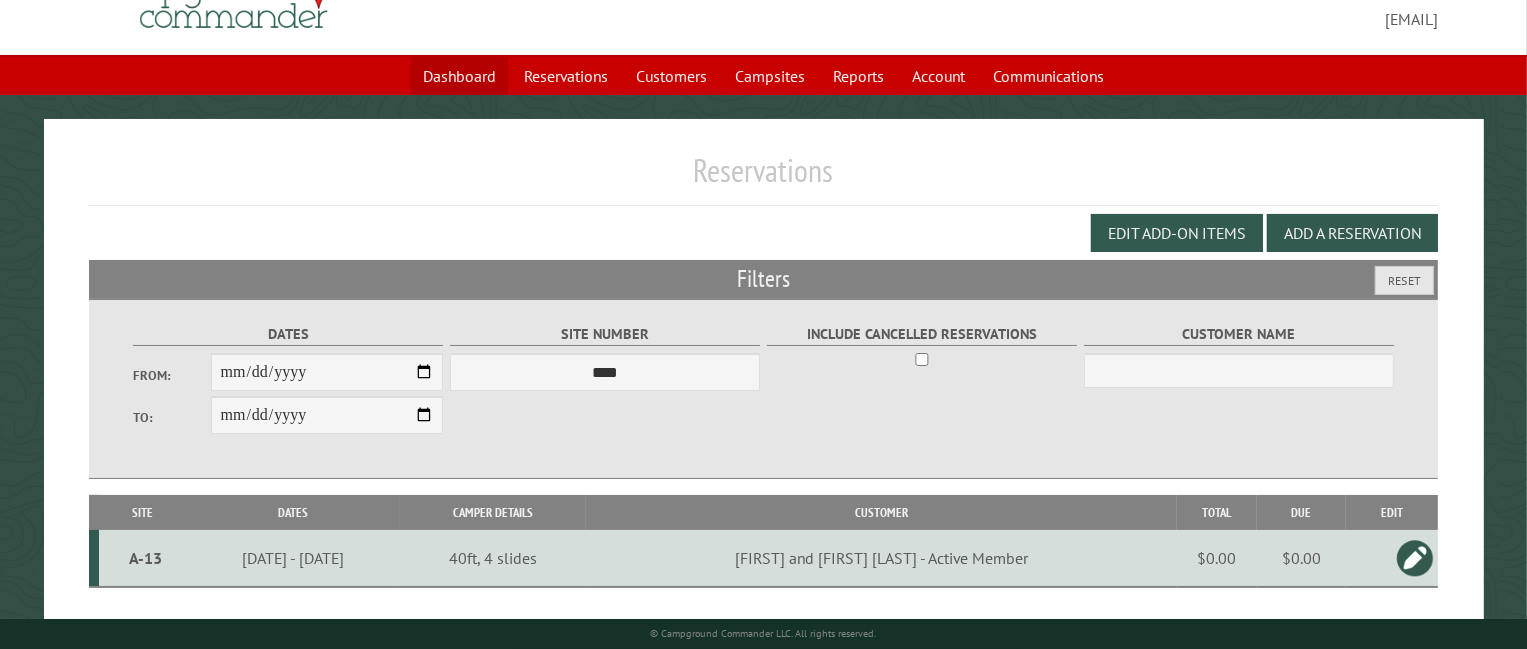 click on "Dashboard" at bounding box center [459, 76] 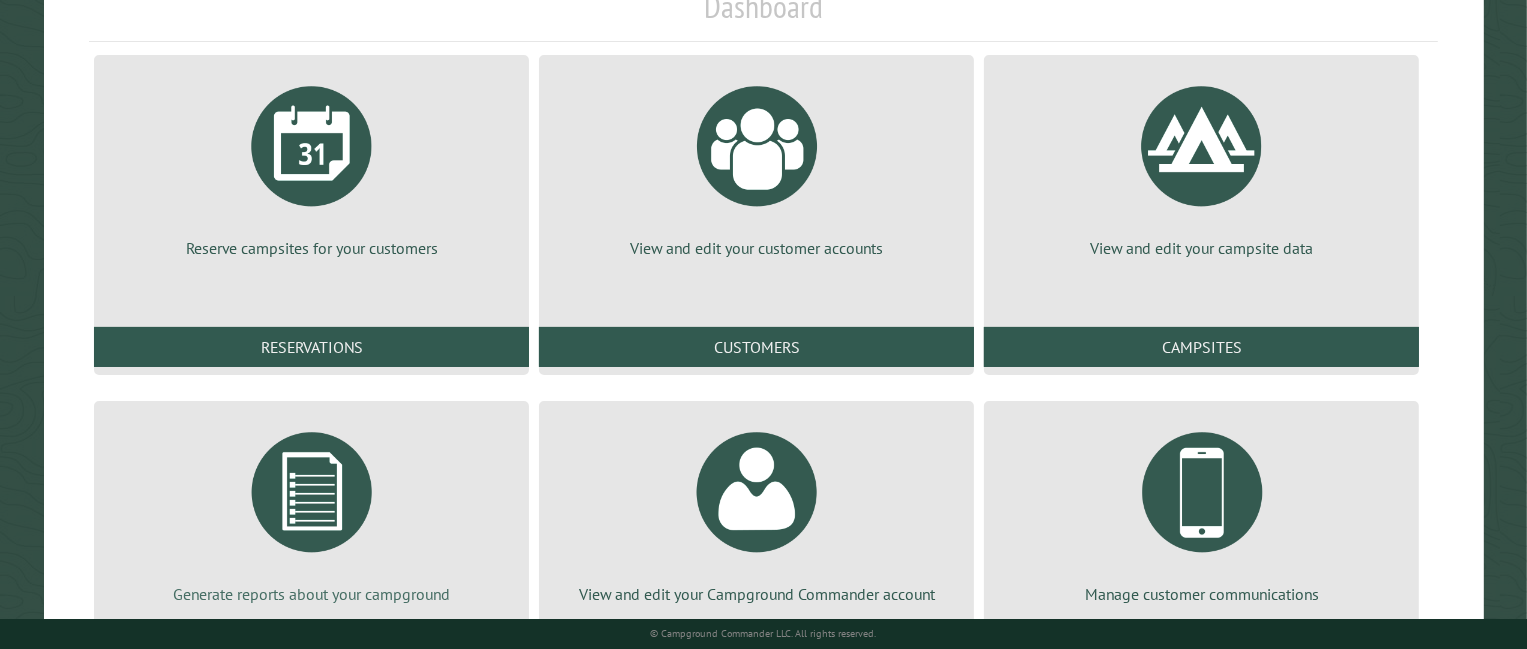 scroll, scrollTop: 240, scrollLeft: 0, axis: vertical 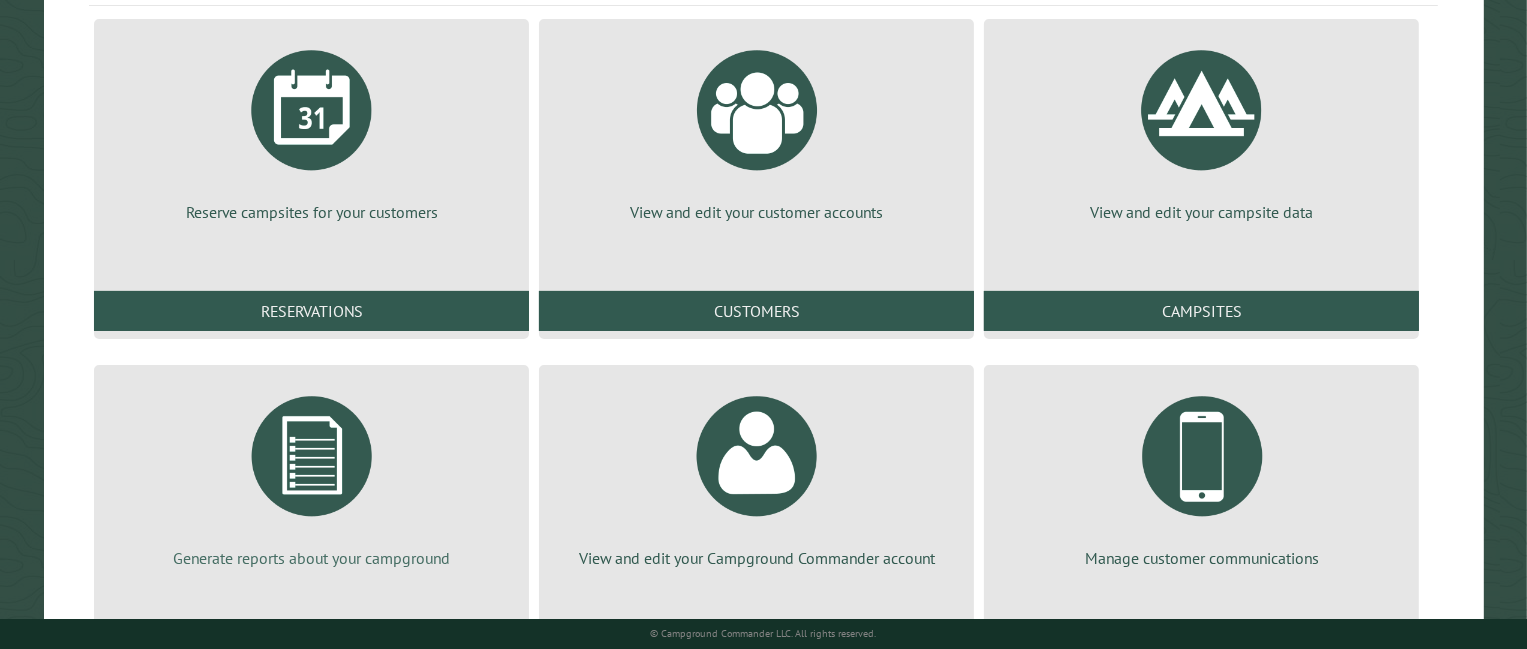 drag, startPoint x: 305, startPoint y: 449, endPoint x: 320, endPoint y: 447, distance: 15.132746 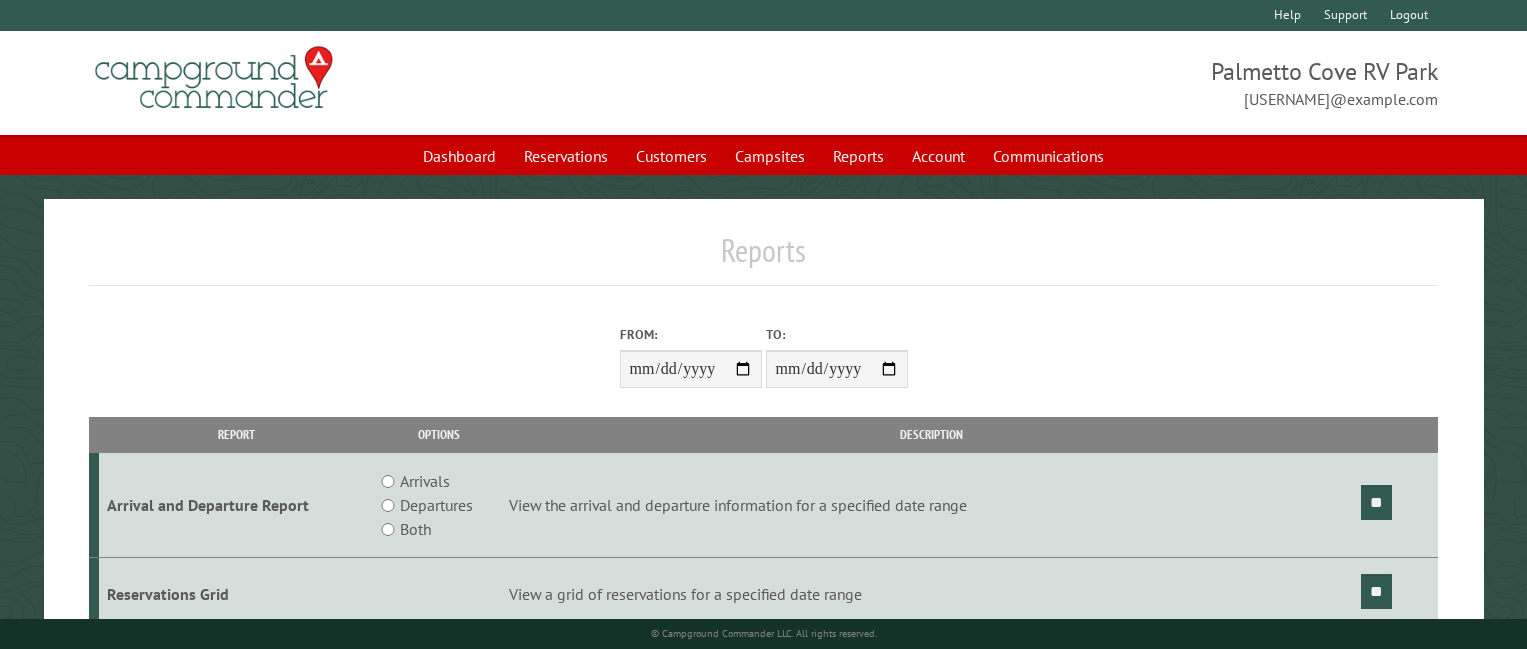 scroll, scrollTop: 0, scrollLeft: 0, axis: both 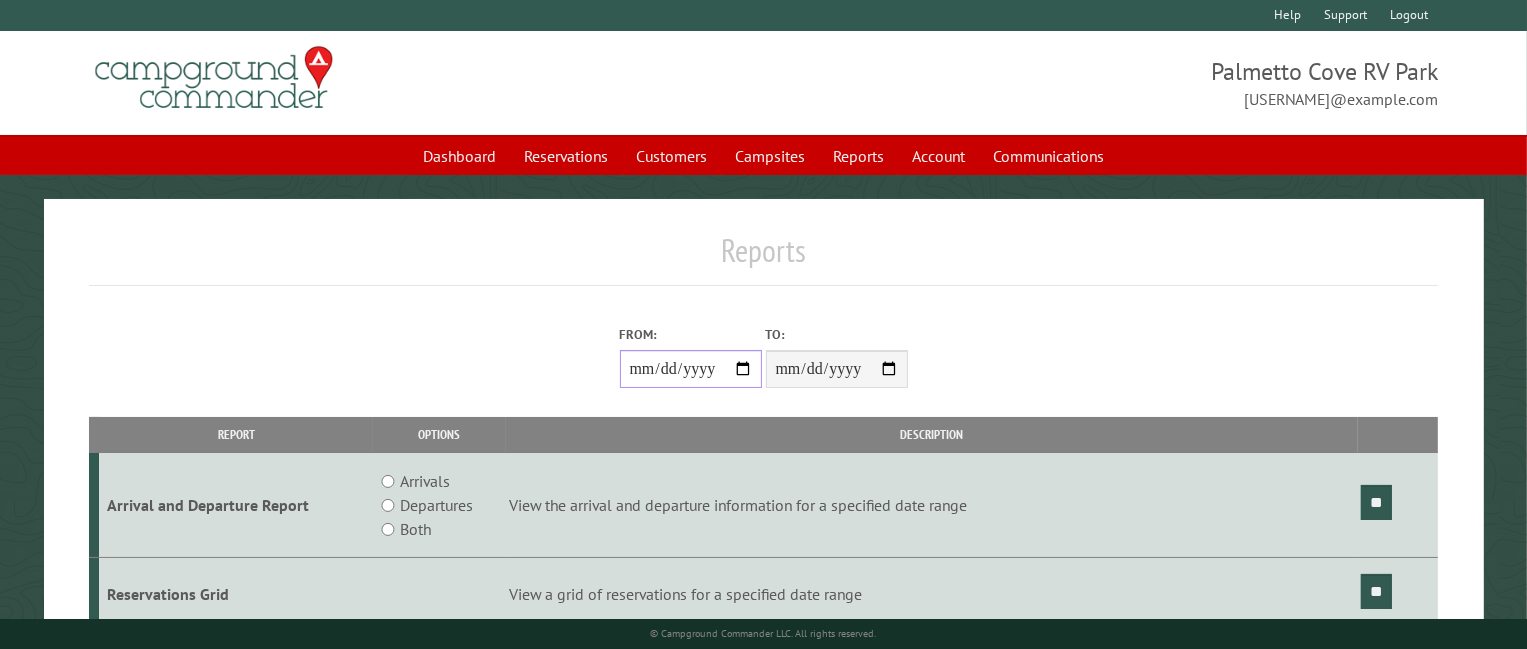click on "From:" at bounding box center [691, 369] 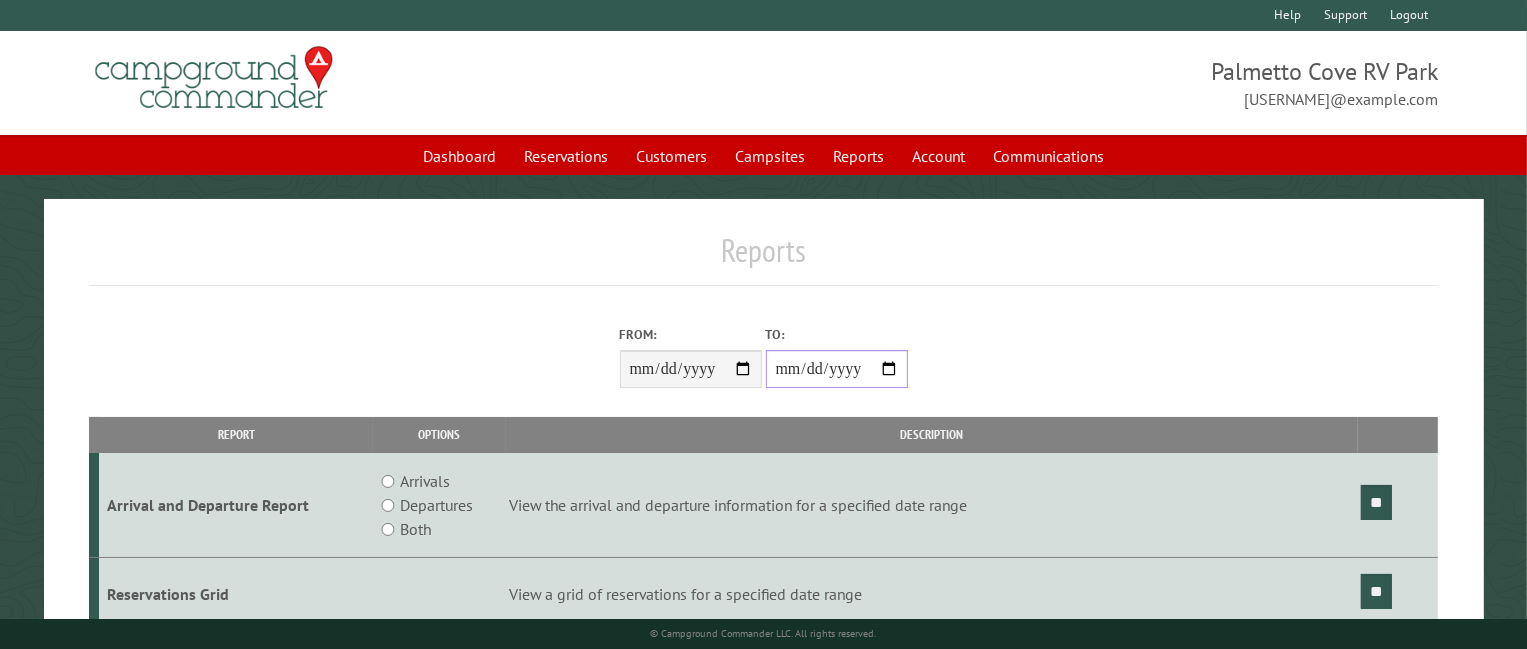 click on "**********" at bounding box center [837, 369] 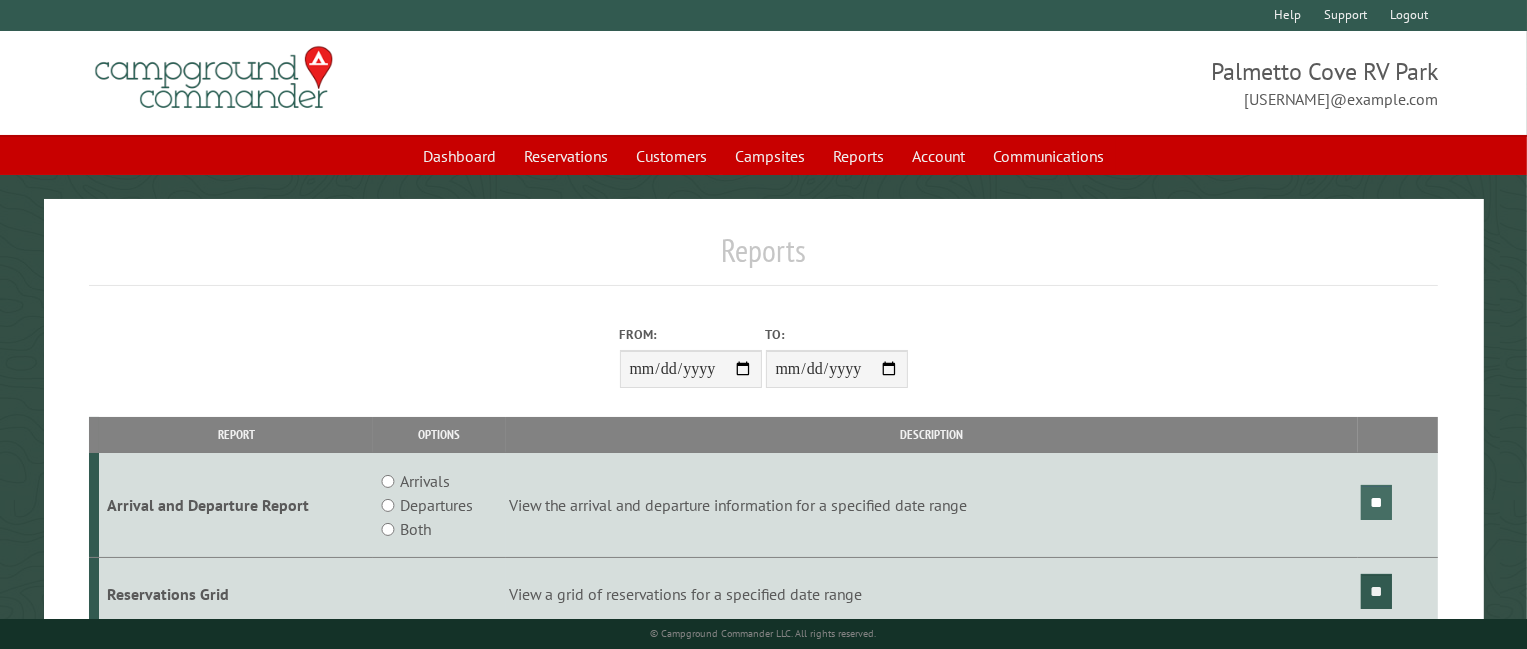 click on "**" at bounding box center [1376, 502] 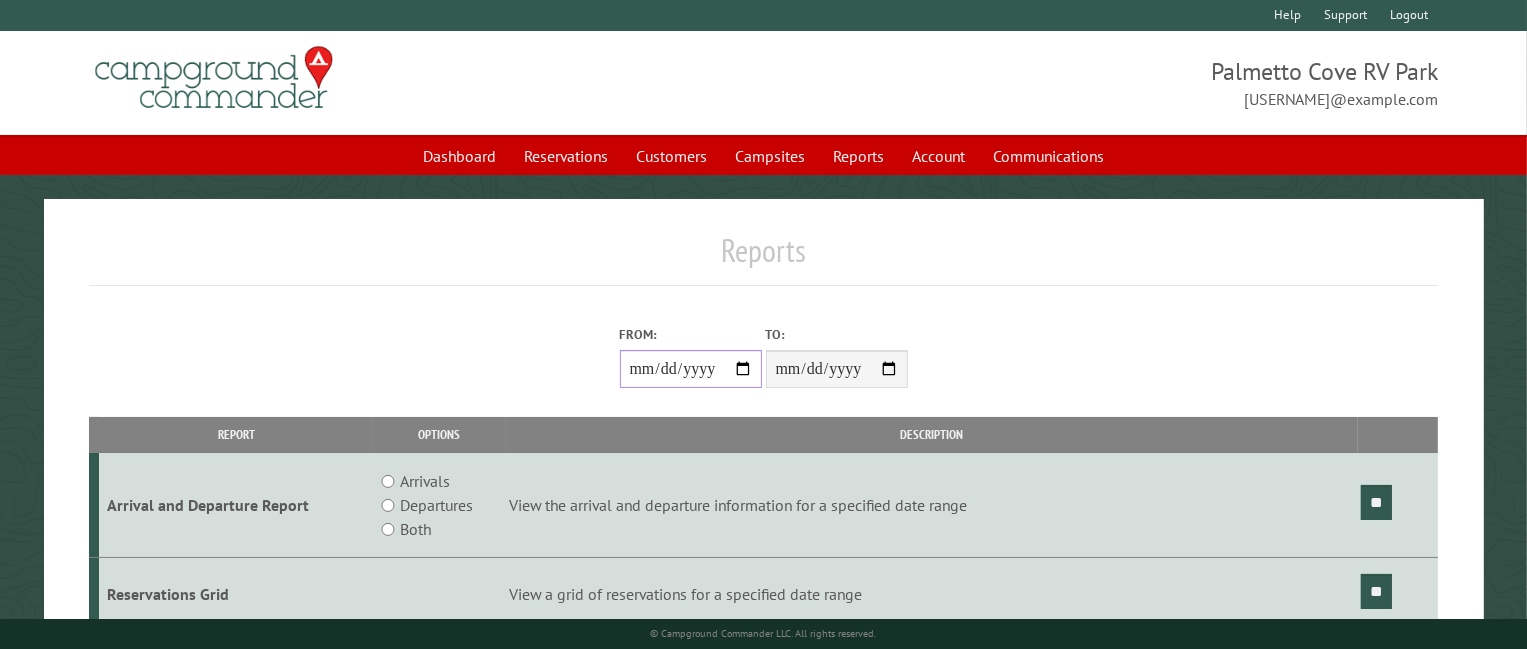 click on "**********" at bounding box center [691, 369] 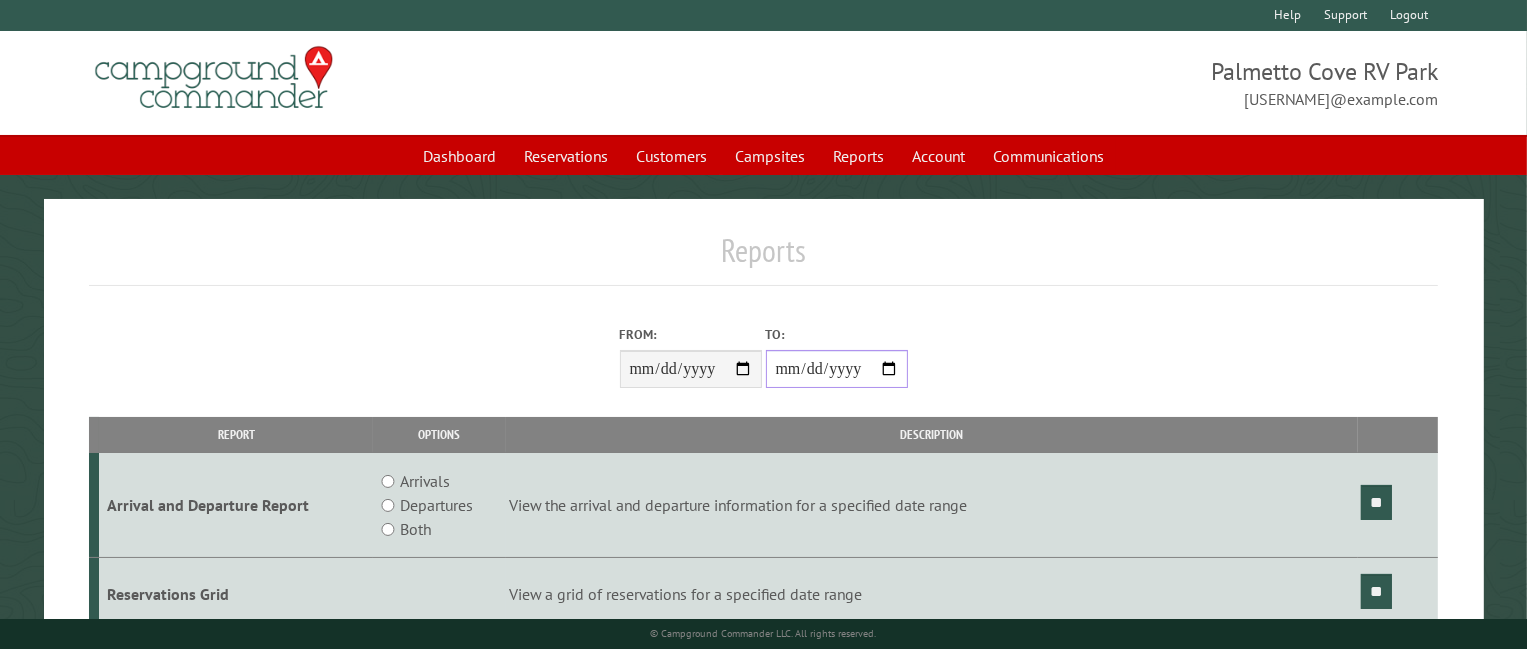 click on "**********" at bounding box center (837, 369) 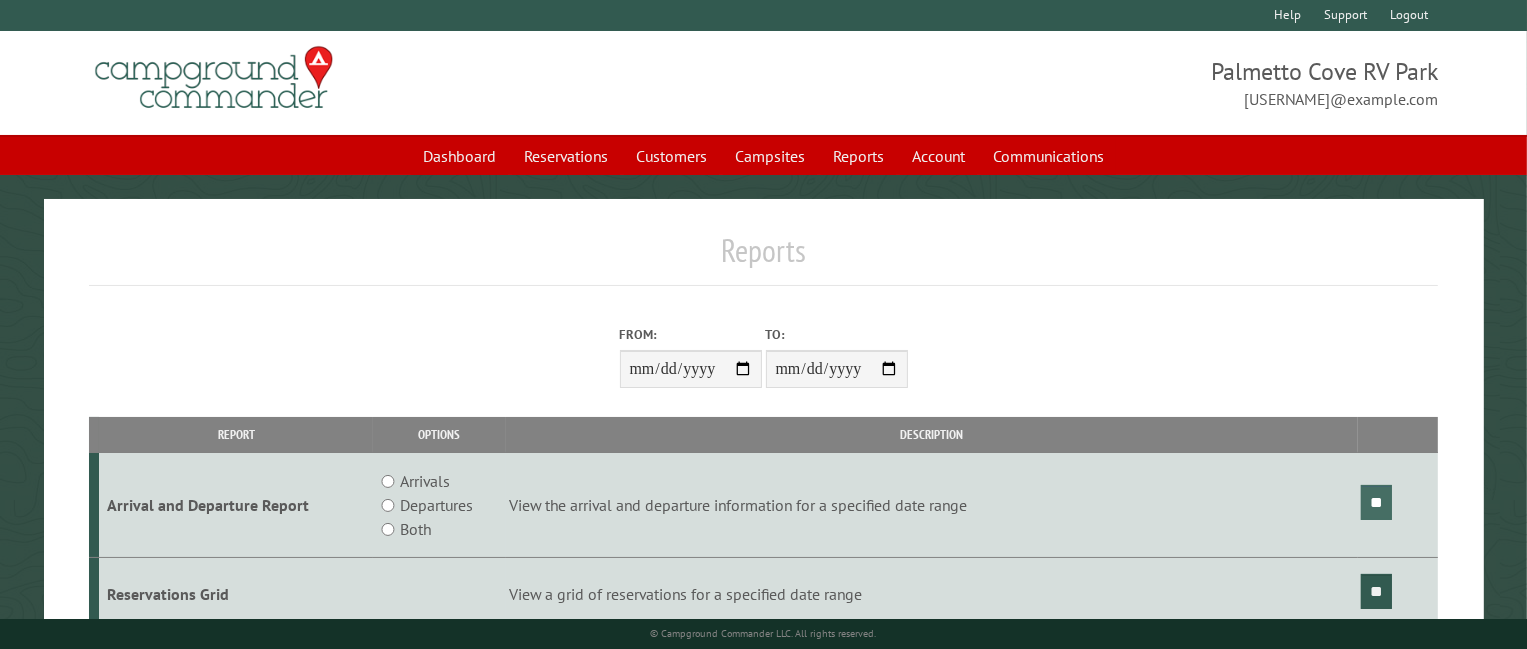 click on "**" at bounding box center (1376, 502) 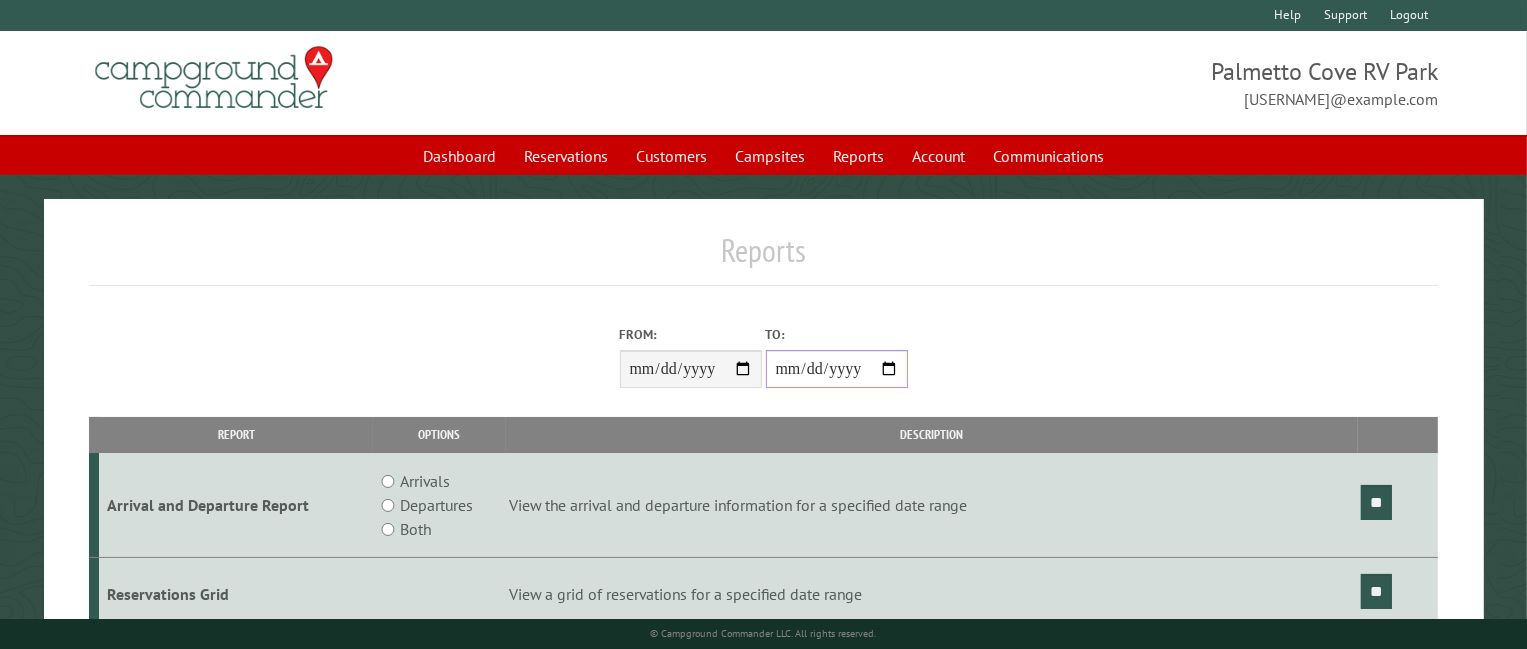 click on "**********" at bounding box center [837, 369] 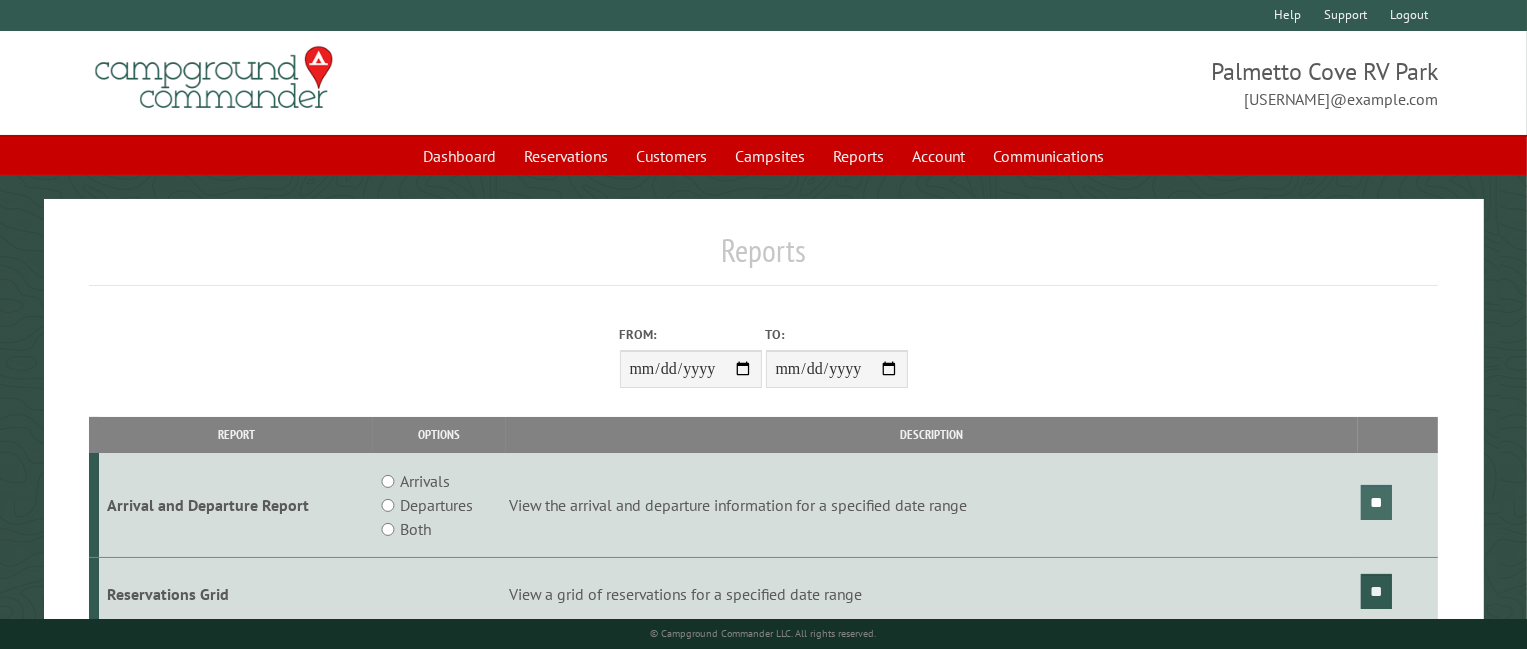 click on "**" at bounding box center (1376, 502) 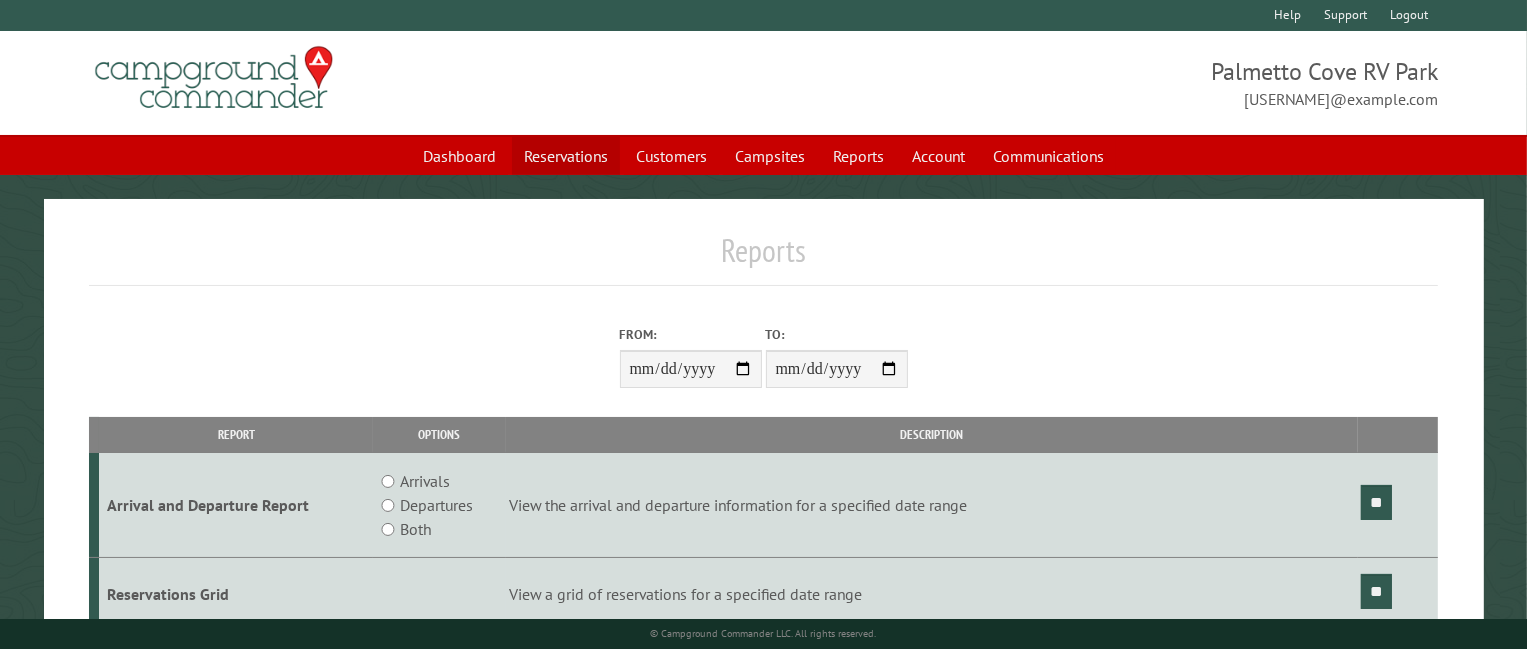 click on "Reservations" at bounding box center [566, 156] 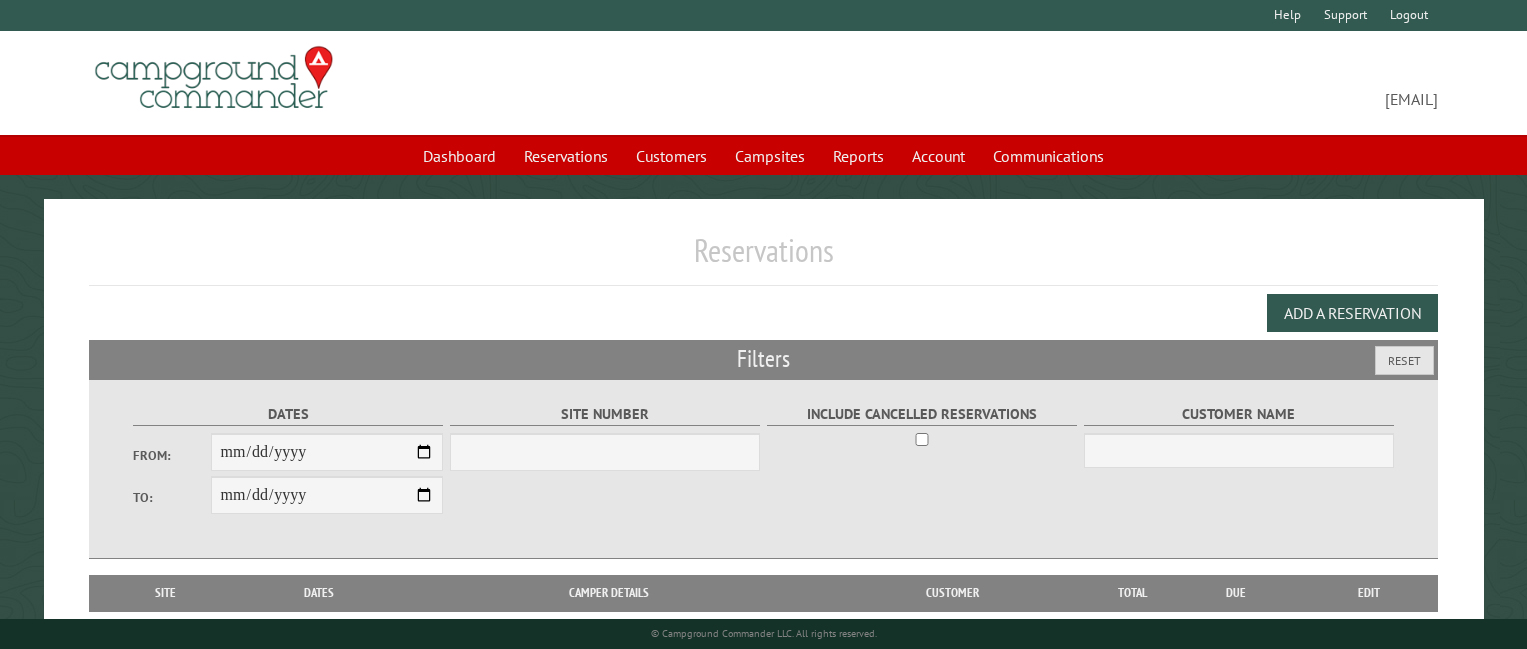 scroll, scrollTop: 0, scrollLeft: 0, axis: both 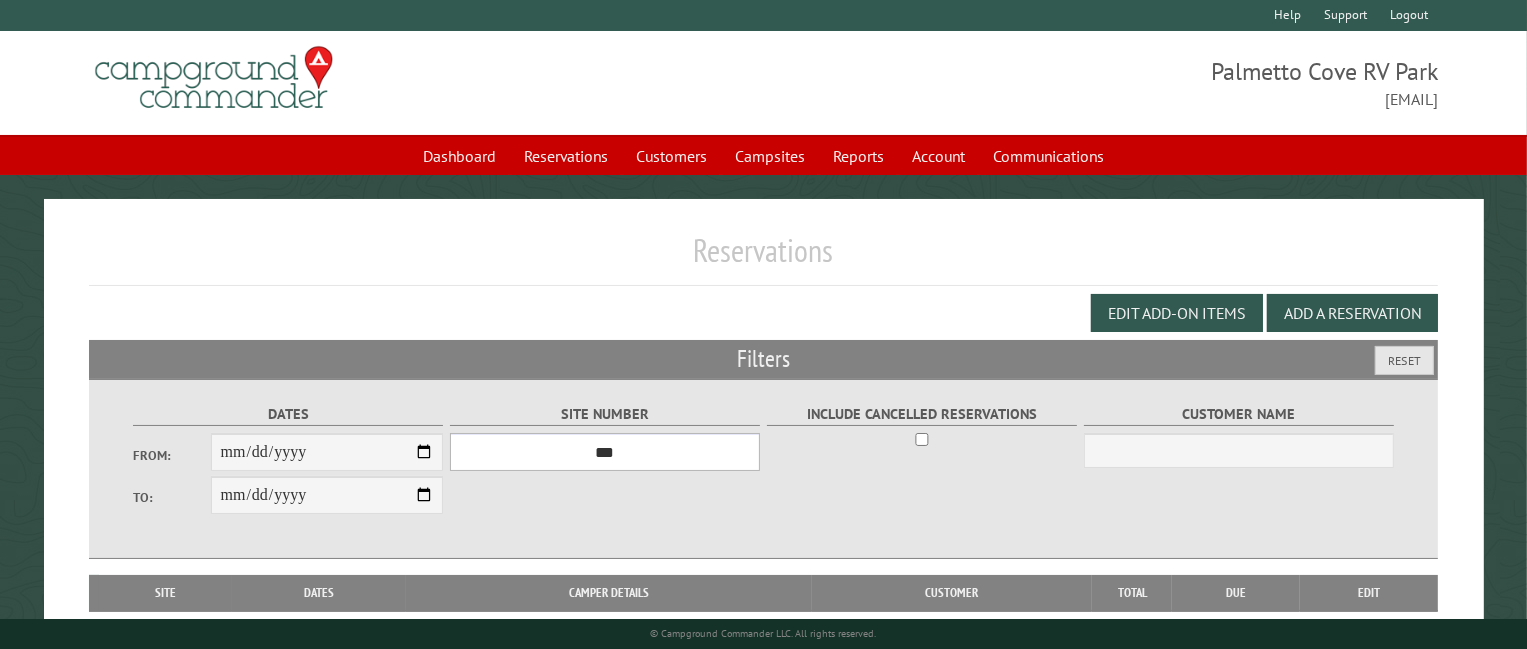 click on "*** **** **** **** **** **** **** **** **** **** **** **** **** **** **** **** **** **** **** **** **** **** **** **** **** **** **** **** **** **** **** **** **** **** **** **** **** **** **** **** **** **** **** **** **** **** **** **** **** **** **** **** **** **** **** **** **** **** **** **** **** **** **** **** **** **** **** **** **** **** **** **** **** **** **** **** **** **** **** **** **** **** **** **** **** **** **** **** **** **** **** **** **** **** **** **** **** **** **** **** **** **** **** **** **** **** **** **** **** **** **** **** **** **** **** **** **** **** **** **** **** **** **** **** **** **** **** **** **** **** **** **** **** **** **** **** **** **** **** **** **** **** **** **** **** **** ****" at bounding box center [605, 452] 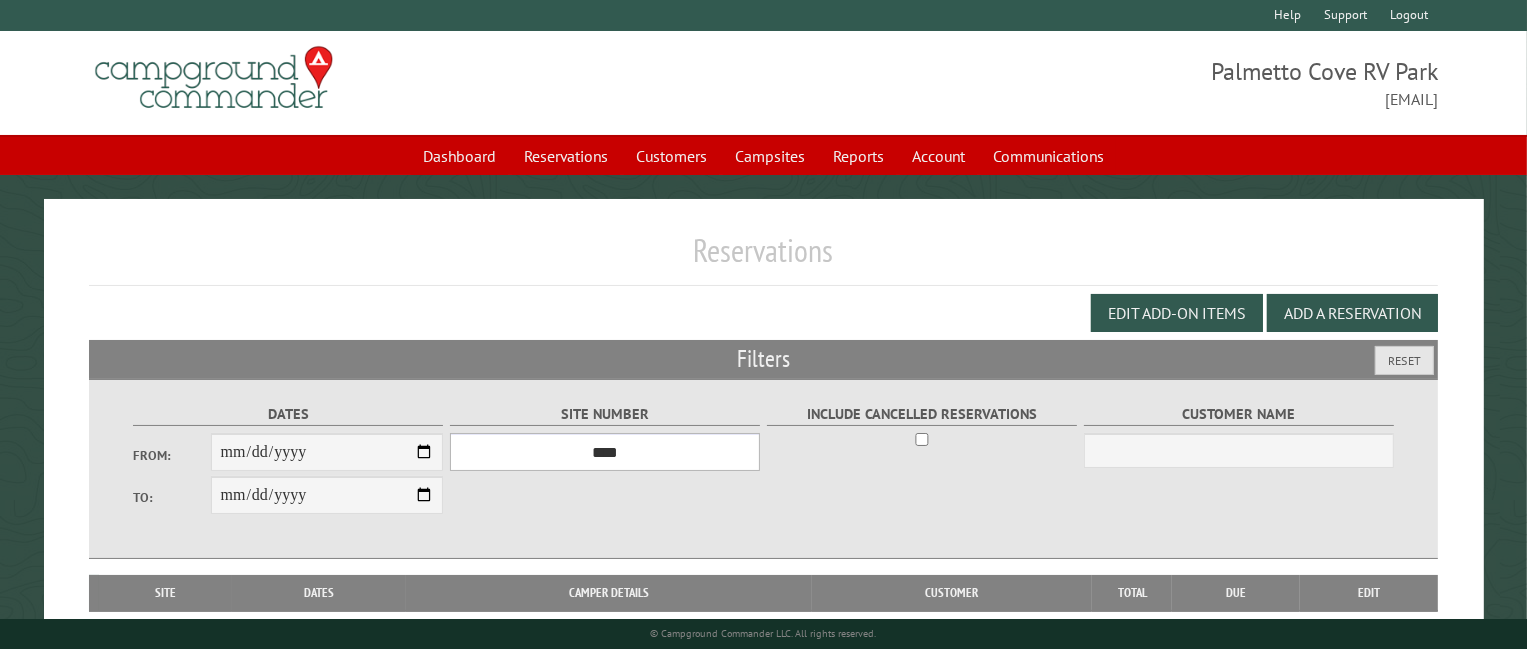 click on "*** **** **** **** **** **** **** **** **** **** **** **** **** **** **** **** **** **** **** **** **** **** **** **** **** **** **** **** **** **** **** **** **** **** **** **** **** **** **** **** **** **** **** **** **** **** **** **** **** **** **** **** **** **** **** **** **** **** **** **** **** **** **** **** **** **** **** **** **** **** **** **** **** **** **** **** **** **** **** **** **** **** **** **** **** **** **** **** **** **** **** **** **** **** **** **** **** **** **** **** **** **** **** **** **** **** **** **** **** **** **** **** **** **** **** **** **** **** **** **** **** **** **** **** **** **** **** **** **** **** **** **** **** **** **** **** **** **** **** **** **** **** **** **** **** **** ****" at bounding box center (605, 452) 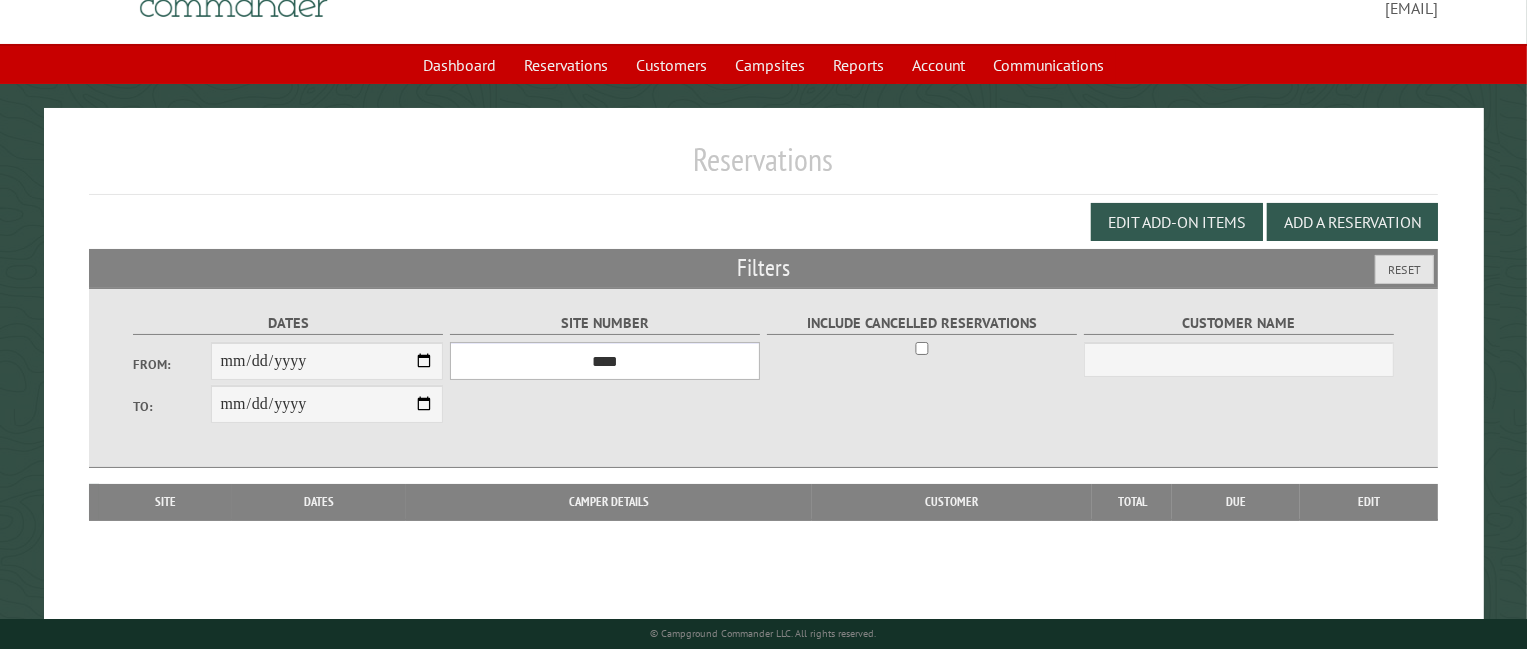scroll, scrollTop: 116, scrollLeft: 0, axis: vertical 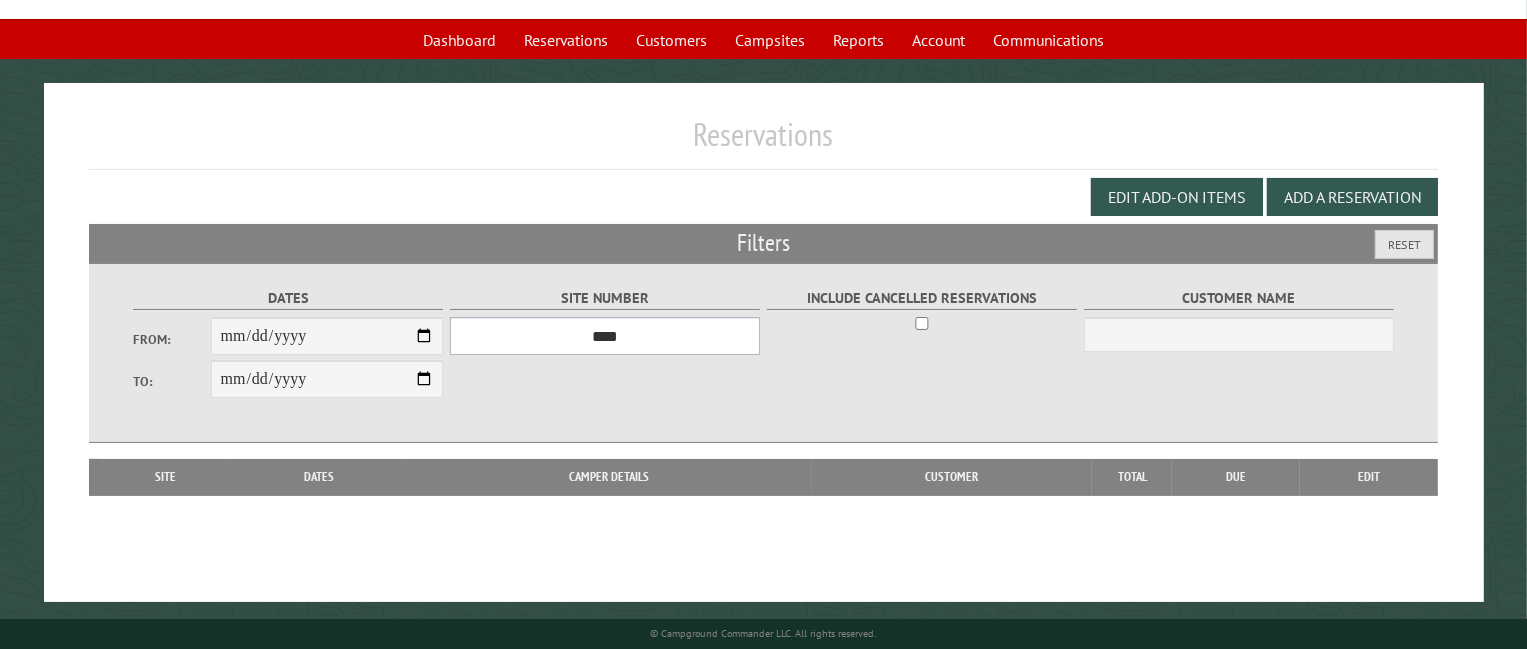 click on "*** **** **** **** **** **** **** **** **** **** **** **** **** **** **** **** **** **** **** **** **** **** **** **** **** **** **** **** **** **** **** **** **** **** **** **** **** **** **** **** **** **** **** **** **** **** **** **** **** **** **** **** **** **** **** **** **** **** **** **** **** **** **** **** **** **** **** **** **** **** **** **** **** **** **** **** **** **** **** **** **** **** **** **** **** **** **** **** **** **** **** **** **** **** **** **** **** **** **** **** **** **** **** **** **** **** **** **** **** **** **** **** **** **** **** **** **** **** **** **** **** **** **** **** **** **** **** **** **** **** **** **** **** **** **** **** **** **** **** **** **** **** **** **** **** **** ****" at bounding box center [605, 336] 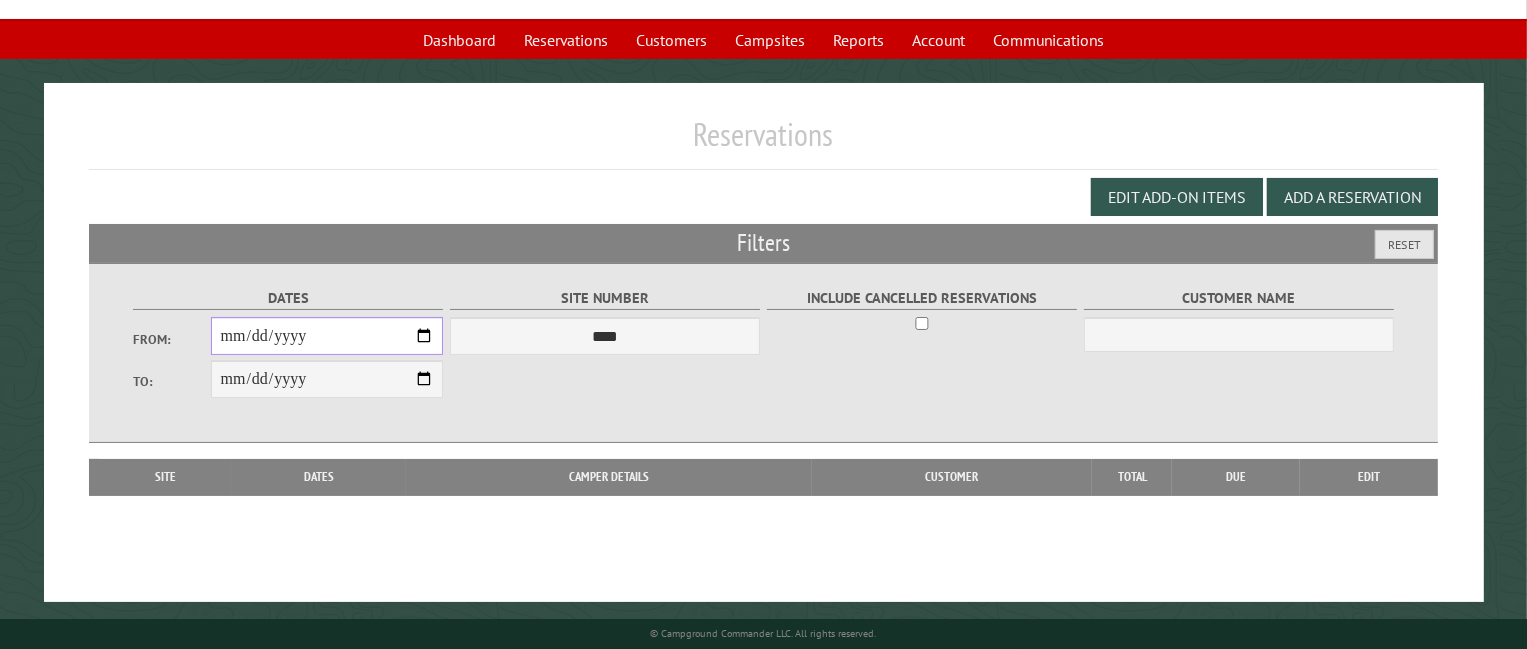click on "From:" at bounding box center (327, 336) 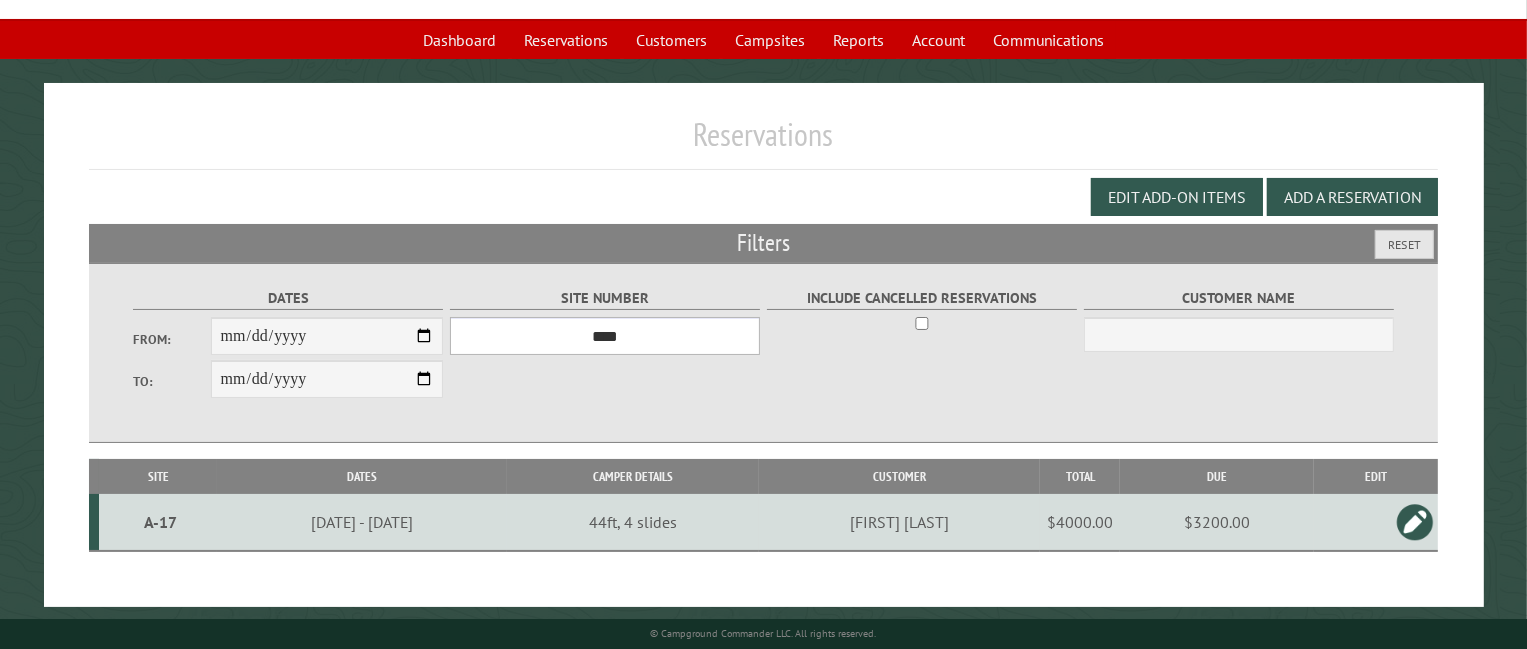 click on "*** **** **** **** **** **** **** **** **** **** **** **** **** **** **** **** **** **** **** **** **** **** **** **** **** **** **** **** **** **** **** **** **** **** **** **** **** **** **** **** **** **** **** **** **** **** **** **** **** **** **** **** **** **** **** **** **** **** **** **** **** **** **** **** **** **** **** **** **** **** **** **** **** **** **** **** **** **** **** **** **** **** **** **** **** **** **** **** **** **** **** **** **** **** **** **** **** **** **** **** **** **** **** **** **** **** **** **** **** **** **** **** **** **** **** **** **** **** **** **** **** **** **** **** **** **** **** **** **** **** **** **** **** **** **** **** **** **** **** **** **** **** **** **** **** **** ****" at bounding box center (605, 336) 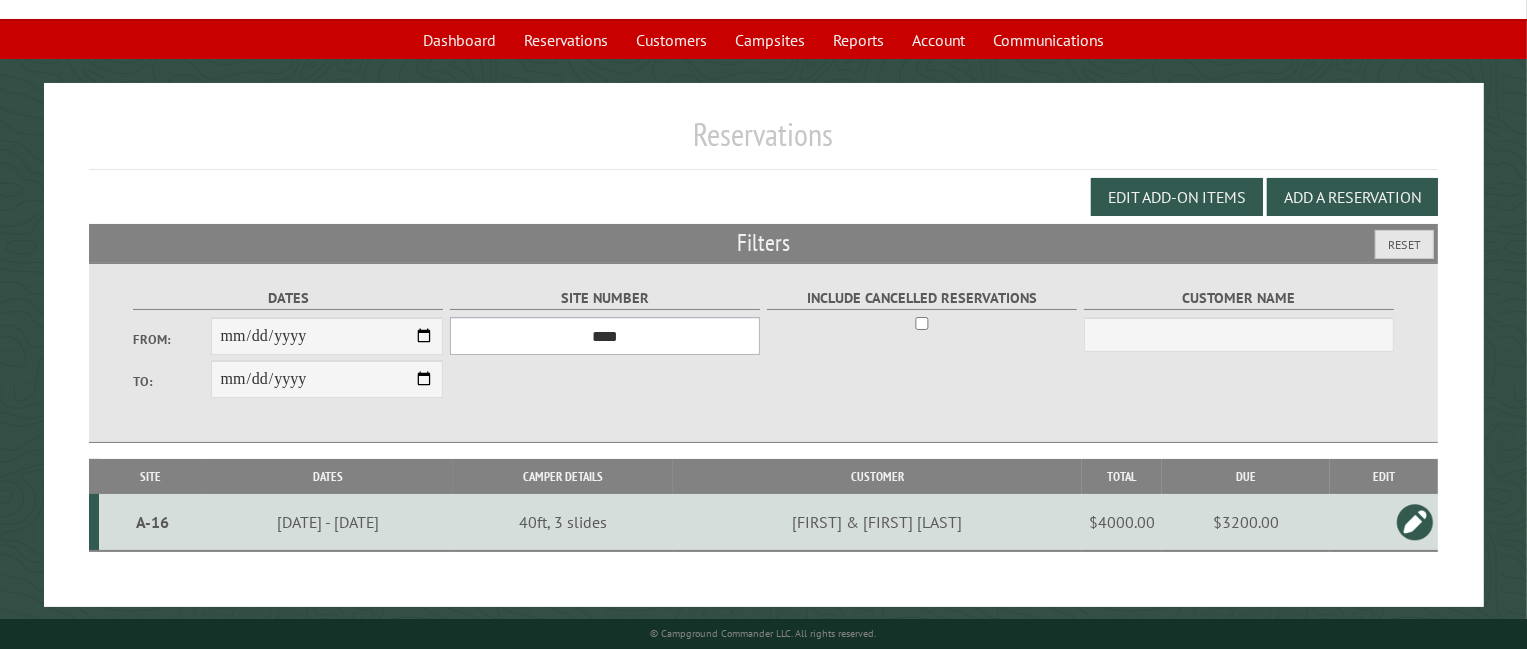 click on "*** **** **** **** **** **** **** **** **** **** **** **** **** **** **** **** **** **** **** **** **** **** **** **** **** **** **** **** **** **** **** **** **** **** **** **** **** **** **** **** **** **** **** **** **** **** **** **** **** **** **** **** **** **** **** **** **** **** **** **** **** **** **** **** **** **** **** **** **** **** **** **** **** **** **** **** **** **** **** **** **** **** **** **** **** **** **** **** **** **** **** **** **** **** **** **** **** **** **** **** **** **** **** **** **** **** **** **** **** **** **** **** **** **** **** **** **** **** **** **** **** **** **** **** **** **** **** **** **** **** **** **** **** **** **** **** **** **** **** **** **** **** **** **** **** **** ****" at bounding box center (605, 336) 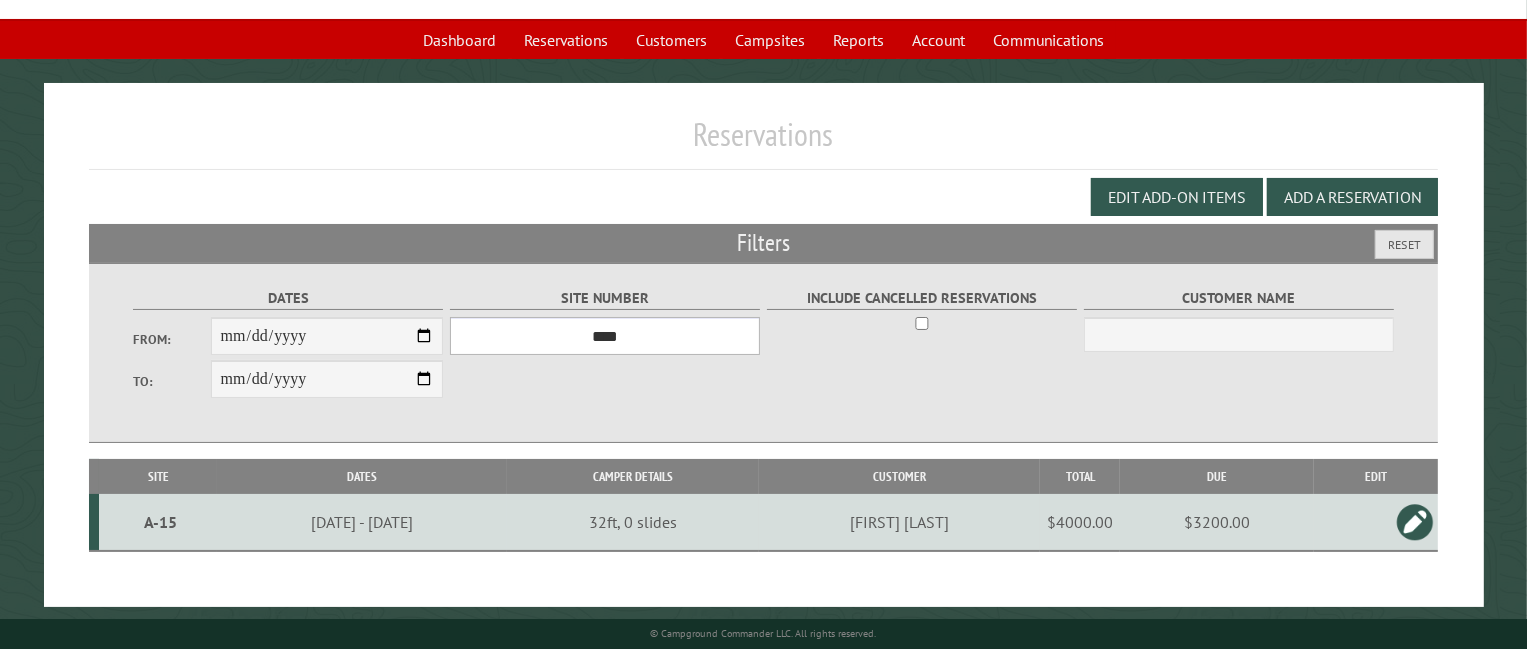 click on "*** **** **** **** **** **** **** **** **** **** **** **** **** **** **** **** **** **** **** **** **** **** **** **** **** **** **** **** **** **** **** **** **** **** **** **** **** **** **** **** **** **** **** **** **** **** **** **** **** **** **** **** **** **** **** **** **** **** **** **** **** **** **** **** **** **** **** **** **** **** **** **** **** **** **** **** **** **** **** **** **** **** **** **** **** **** **** **** **** **** **** **** **** **** **** **** **** **** **** **** **** **** **** **** **** **** **** **** **** **** **** **** **** **** **** **** **** **** **** **** **** **** **** **** **** **** **** **** **** **** **** **** **** **** **** **** **** **** **** **** **** **** **** **** **** **** ****" at bounding box center [605, 336] 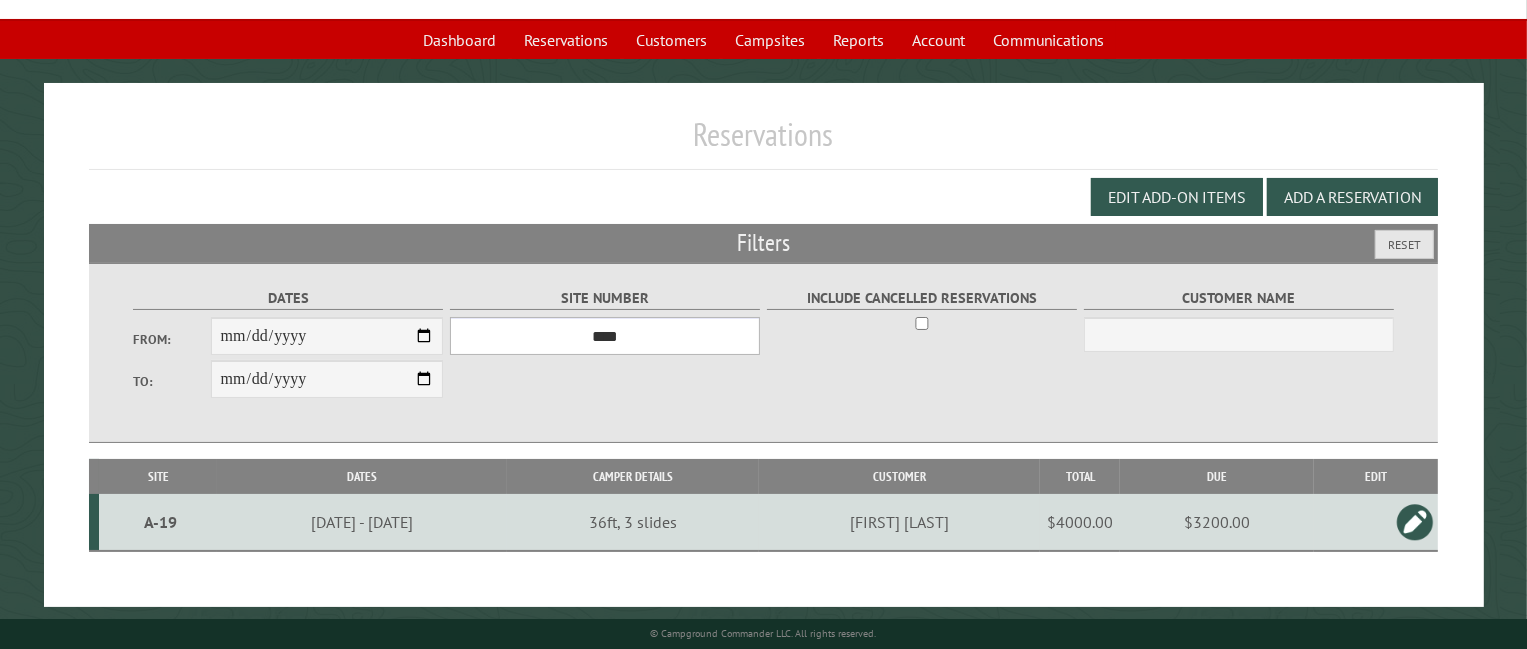 scroll, scrollTop: 124, scrollLeft: 0, axis: vertical 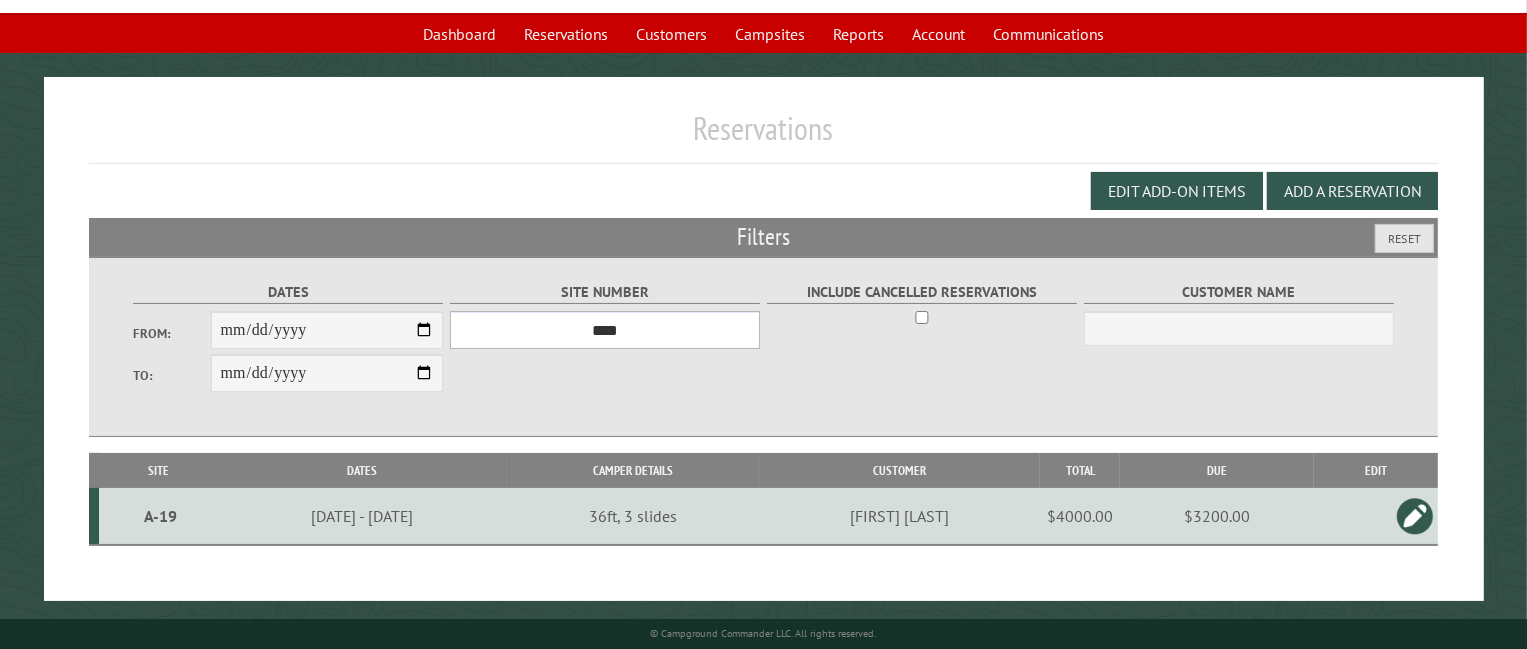 click on "*** **** **** **** **** **** **** **** **** **** **** **** **** **** **** **** **** **** **** **** **** **** **** **** **** **** **** **** **** **** **** **** **** **** **** **** **** **** **** **** **** **** **** **** **** **** **** **** **** **** **** **** **** **** **** **** **** **** **** **** **** **** **** **** **** **** **** **** **** **** **** **** **** **** **** **** **** **** **** **** **** **** **** **** **** **** **** **** **** **** **** **** **** **** **** **** **** **** **** **** **** **** **** **** **** **** **** **** **** **** **** **** **** **** **** **** **** **** **** **** **** **** **** **** **** **** **** **** **** **** **** **** **** **** **** **** **** **** **** **** **** **** **** **** **** **** ****" at bounding box center [605, 330] 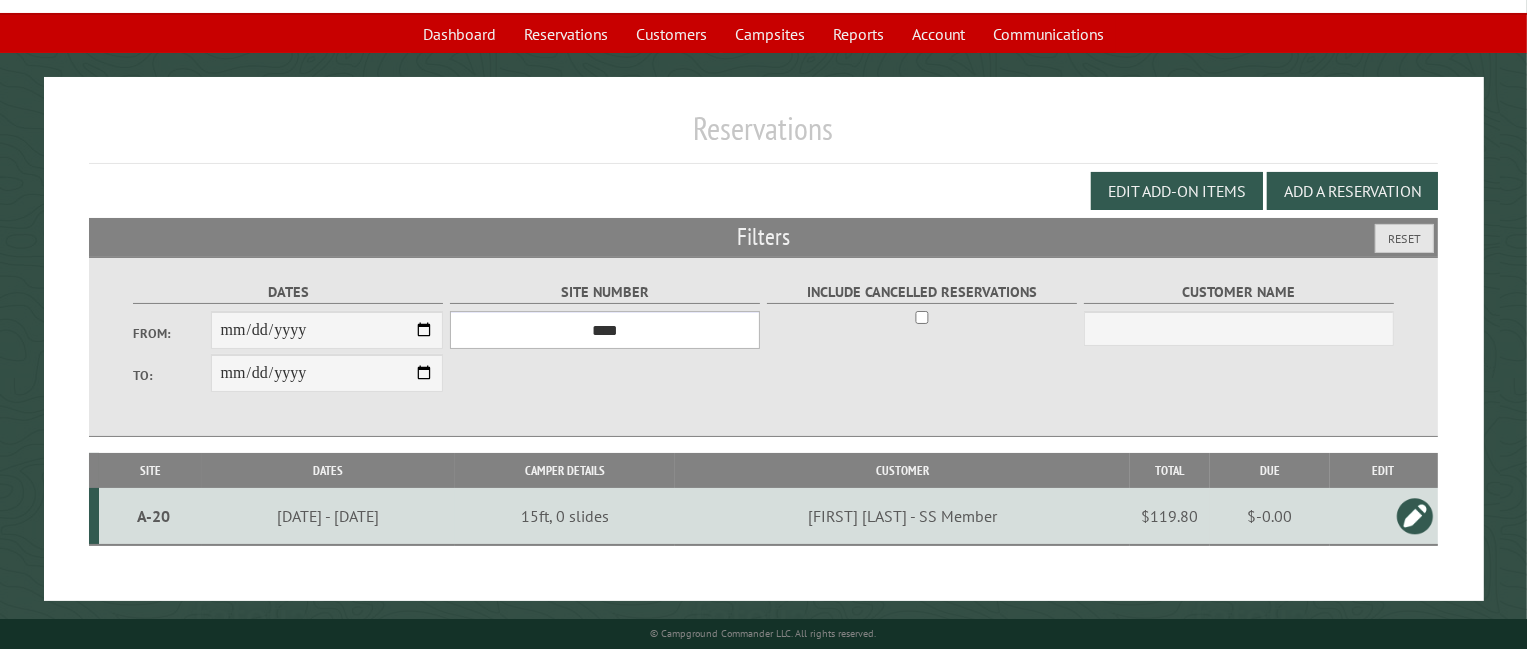 click on "*** **** **** **** **** **** **** **** **** **** **** **** **** **** **** **** **** **** **** **** **** **** **** **** **** **** **** **** **** **** **** **** **** **** **** **** **** **** **** **** **** **** **** **** **** **** **** **** **** **** **** **** **** **** **** **** **** **** **** **** **** **** **** **** **** **** **** **** **** **** **** **** **** **** **** **** **** **** **** **** **** **** **** **** **** **** **** **** **** **** **** **** **** **** **** **** **** **** **** **** **** **** **** **** **** **** **** **** **** **** **** **** **** **** **** **** **** **** **** **** **** **** **** **** **** **** **** **** **** **** **** **** **** **** **** **** **** **** **** **** **** **** **** **** **** **** ****" at bounding box center [605, 330] 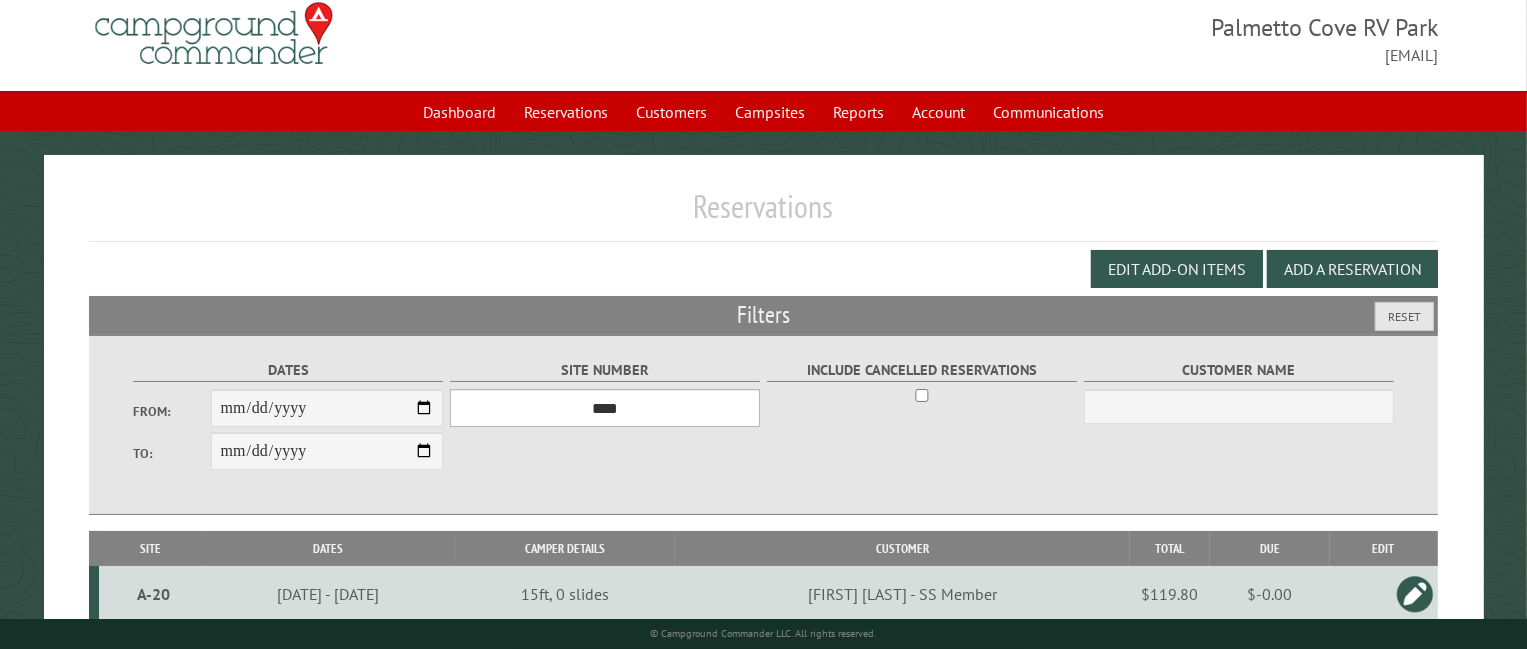 click on "*** **** **** **** **** **** **** **** **** **** **** **** **** **** **** **** **** **** **** **** **** **** **** **** **** **** **** **** **** **** **** **** **** **** **** **** **** **** **** **** **** **** **** **** **** **** **** **** **** **** **** **** **** **** **** **** **** **** **** **** **** **** **** **** **** **** **** **** **** **** **** **** **** **** **** **** **** **** **** **** **** **** **** **** **** **** **** **** **** **** **** **** **** **** **** **** **** **** **** **** **** **** **** **** **** **** **** **** **** **** **** **** **** **** **** **** **** **** **** **** **** **** **** **** **** **** **** **** **** **** **** **** **** **** **** **** **** **** **** **** **** **** **** **** **** **** ****" at bounding box center [605, 408] 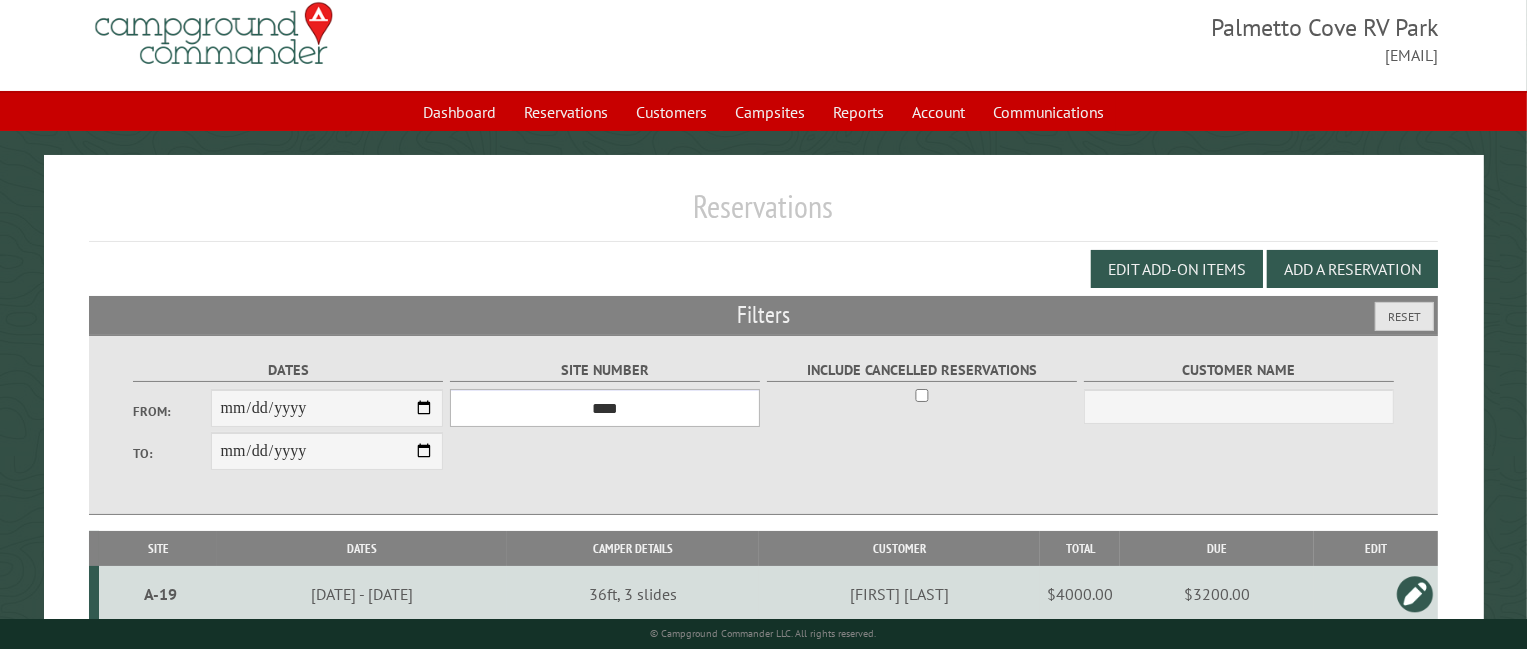 click on "*** **** **** **** **** **** **** **** **** **** **** **** **** **** **** **** **** **** **** **** **** **** **** **** **** **** **** **** **** **** **** **** **** **** **** **** **** **** **** **** **** **** **** **** **** **** **** **** **** **** **** **** **** **** **** **** **** **** **** **** **** **** **** **** **** **** **** **** **** **** **** **** **** **** **** **** **** **** **** **** **** **** **** **** **** **** **** **** **** **** **** **** **** **** **** **** **** **** **** **** **** **** **** **** **** **** **** **** **** **** **** **** **** **** **** **** **** **** **** **** **** **** **** **** **** **** **** **** **** **** **** **** **** **** **** **** **** **** **** **** **** **** **** **** **** **** ****" at bounding box center (605, 408) 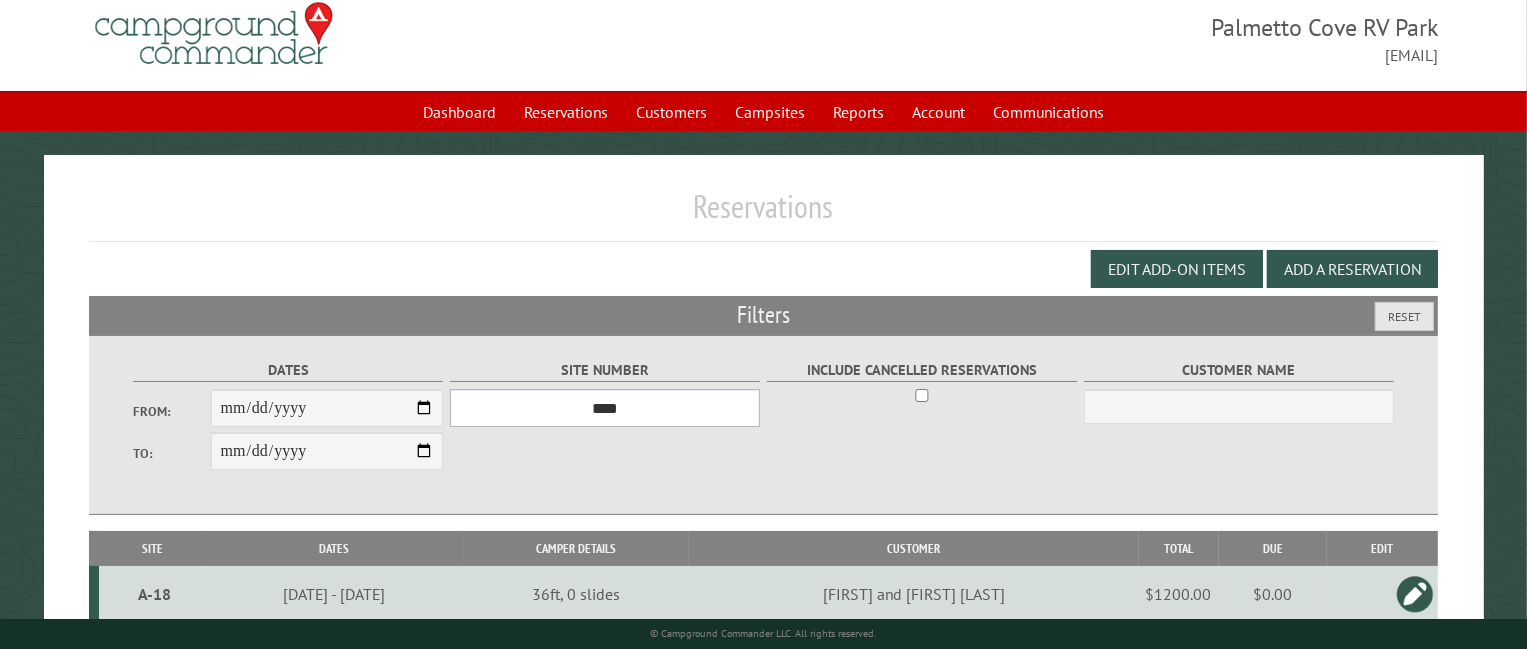 click on "*** **** **** **** **** **** **** **** **** **** **** **** **** **** **** **** **** **** **** **** **** **** **** **** **** **** **** **** **** **** **** **** **** **** **** **** **** **** **** **** **** **** **** **** **** **** **** **** **** **** **** **** **** **** **** **** **** **** **** **** **** **** **** **** **** **** **** **** **** **** **** **** **** **** **** **** **** **** **** **** **** **** **** **** **** **** **** **** **** **** **** **** **** **** **** **** **** **** **** **** **** **** **** **** **** **** **** **** **** **** **** **** **** **** **** **** **** **** **** **** **** **** **** **** **** **** **** **** **** **** **** **** **** **** **** **** **** **** **** **** **** **** **** **** **** **** ****" at bounding box center [605, 408] 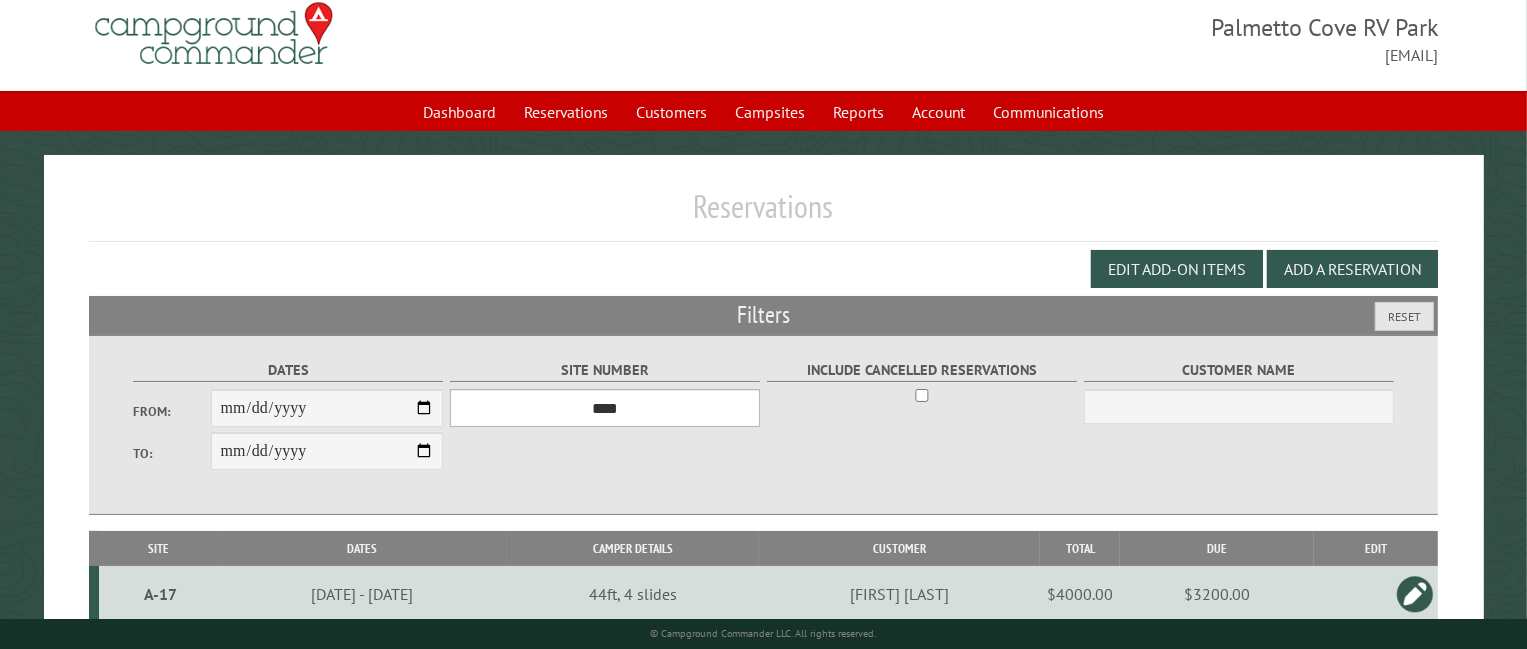 click on "*** **** **** **** **** **** **** **** **** **** **** **** **** **** **** **** **** **** **** **** **** **** **** **** **** **** **** **** **** **** **** **** **** **** **** **** **** **** **** **** **** **** **** **** **** **** **** **** **** **** **** **** **** **** **** **** **** **** **** **** **** **** **** **** **** **** **** **** **** **** **** **** **** **** **** **** **** **** **** **** **** **** **** **** **** **** **** **** **** **** **** **** **** **** **** **** **** **** **** **** **** **** **** **** **** **** **** **** **** **** **** **** **** **** **** **** **** **** **** **** **** **** **** **** **** **** **** **** **** **** **** **** **** **** **** **** **** **** **** **** **** **** **** **** **** **** ****" at bounding box center [605, 408] 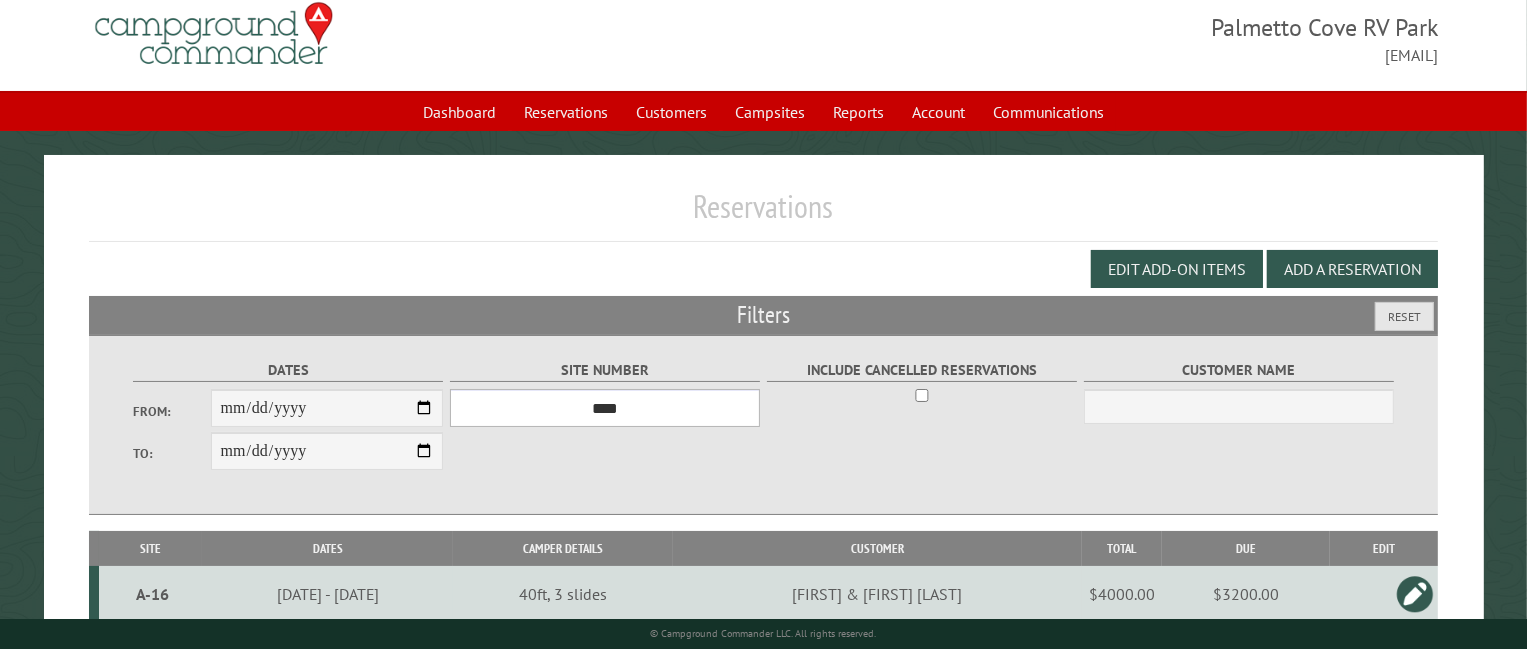 click on "*** **** **** **** **** **** **** **** **** **** **** **** **** **** **** **** **** **** **** **** **** **** **** **** **** **** **** **** **** **** **** **** **** **** **** **** **** **** **** **** **** **** **** **** **** **** **** **** **** **** **** **** **** **** **** **** **** **** **** **** **** **** **** **** **** **** **** **** **** **** **** **** **** **** **** **** **** **** **** **** **** **** **** **** **** **** **** **** **** **** **** **** **** **** **** **** **** **** **** **** **** **** **** **** **** **** **** **** **** **** **** **** **** **** **** **** **** **** **** **** **** **** **** **** **** **** **** **** **** **** **** **** **** **** **** **** **** **** **** **** **** **** **** **** **** **** ****" at bounding box center (605, 408) 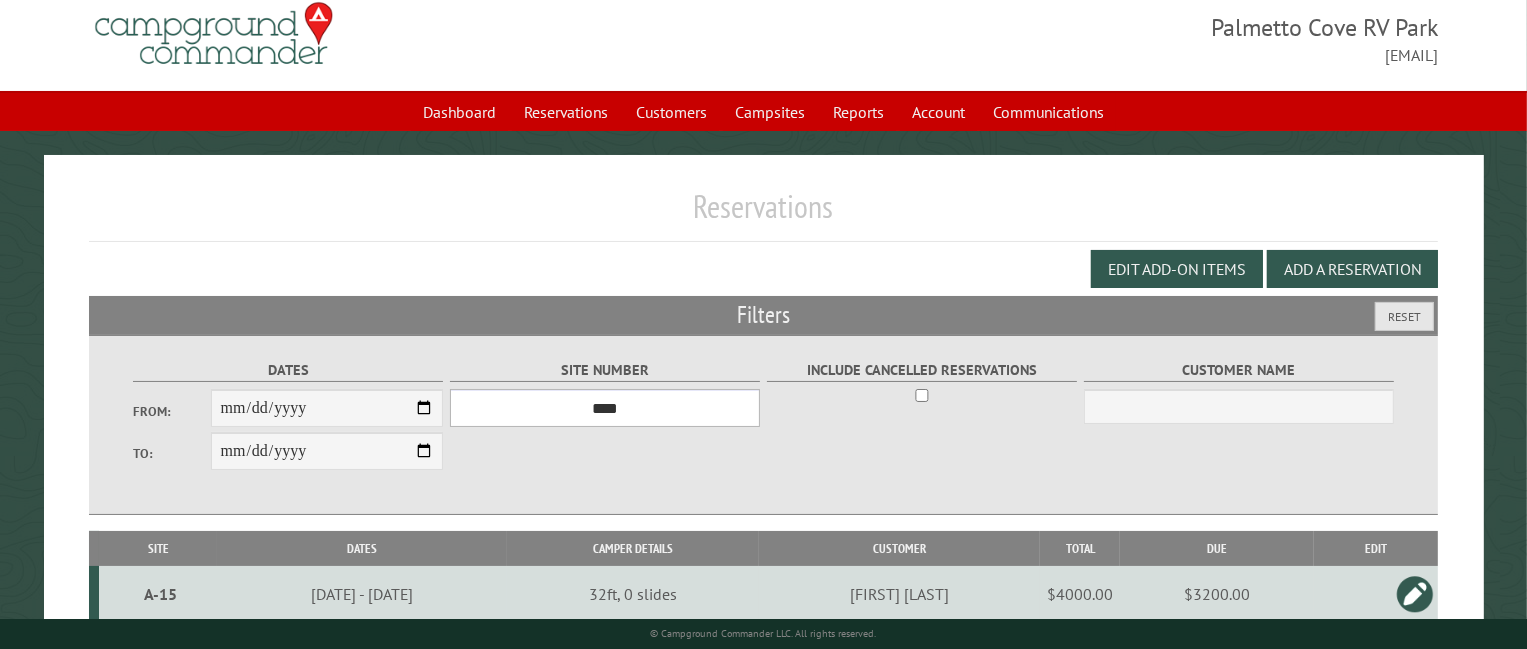 click on "*** **** **** **** **** **** **** **** **** **** **** **** **** **** **** **** **** **** **** **** **** **** **** **** **** **** **** **** **** **** **** **** **** **** **** **** **** **** **** **** **** **** **** **** **** **** **** **** **** **** **** **** **** **** **** **** **** **** **** **** **** **** **** **** **** **** **** **** **** **** **** **** **** **** **** **** **** **** **** **** **** **** **** **** **** **** **** **** **** **** **** **** **** **** **** **** **** **** **** **** **** **** **** **** **** **** **** **** **** **** **** **** **** **** **** **** **** **** **** **** **** **** **** **** **** **** **** **** **** **** **** **** **** **** **** **** **** **** **** **** **** **** **** **** **** **** ****" at bounding box center [605, 408] 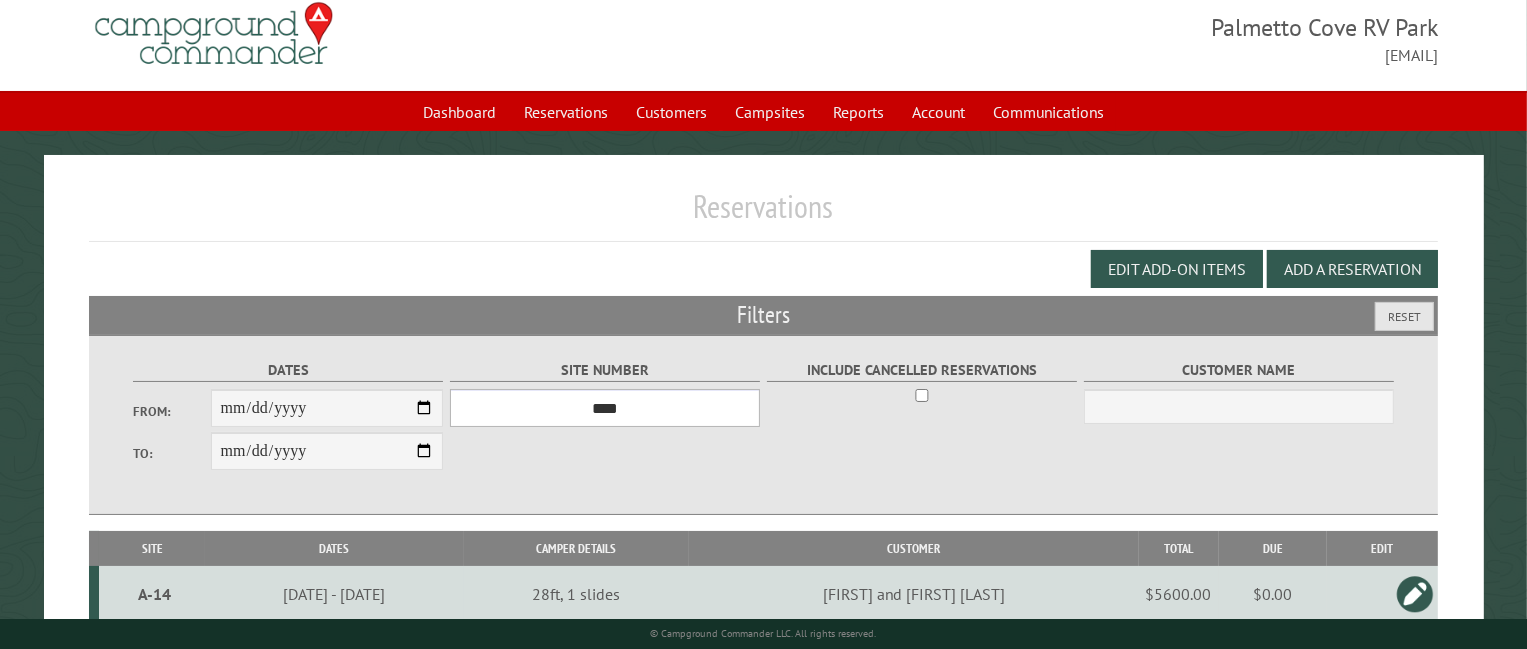 click on "*** **** **** **** **** **** **** **** **** **** **** **** **** **** **** **** **** **** **** **** **** **** **** **** **** **** **** **** **** **** **** **** **** **** **** **** **** **** **** **** **** **** **** **** **** **** **** **** **** **** **** **** **** **** **** **** **** **** **** **** **** **** **** **** **** **** **** **** **** **** **** **** **** **** **** **** **** **** **** **** **** **** **** **** **** **** **** **** **** **** **** **** **** **** **** **** **** **** **** **** **** **** **** **** **** **** **** **** **** **** **** **** **** **** **** **** **** **** **** **** **** **** **** **** **** **** **** **** **** **** **** **** **** **** **** **** **** **** **** **** **** **** **** **** **** **** ****" at bounding box center (605, 408) 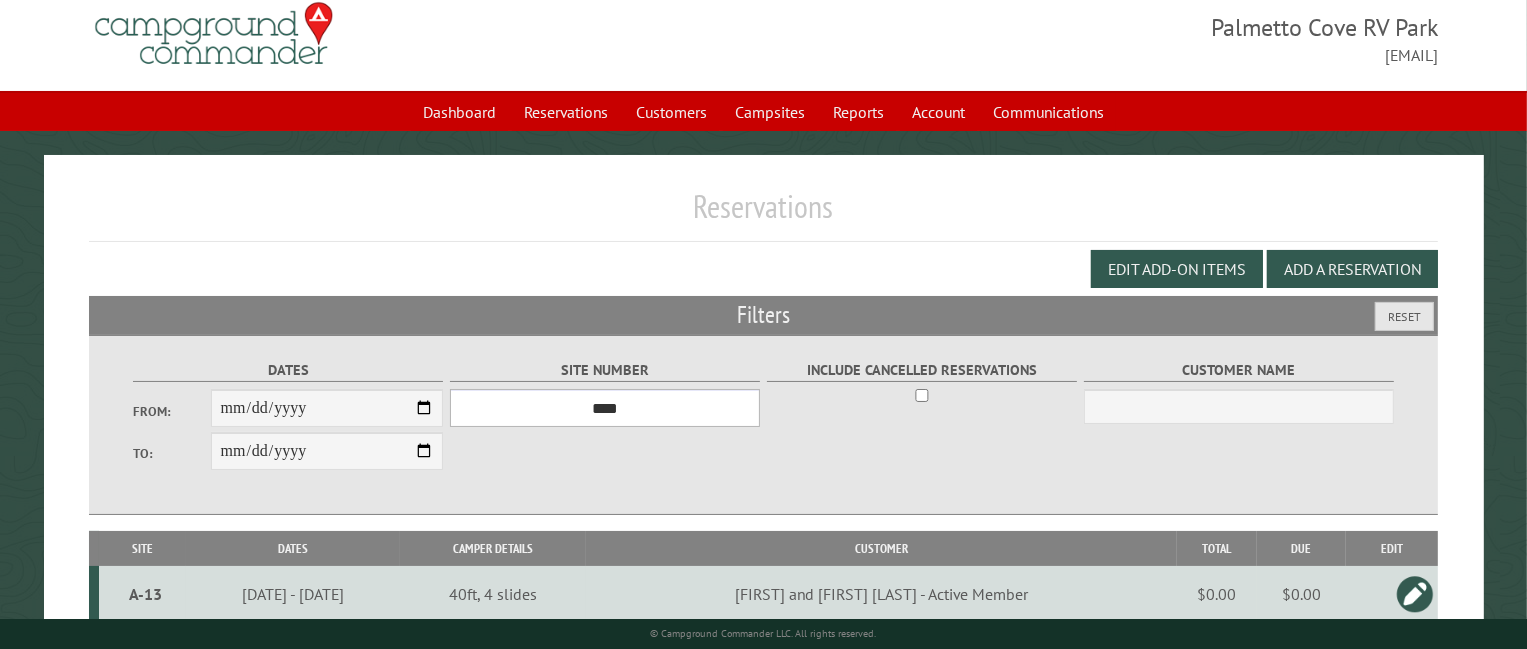 click on "*** **** **** **** **** **** **** **** **** **** **** **** **** **** **** **** **** **** **** **** **** **** **** **** **** **** **** **** **** **** **** **** **** **** **** **** **** **** **** **** **** **** **** **** **** **** **** **** **** **** **** **** **** **** **** **** **** **** **** **** **** **** **** **** **** **** **** **** **** **** **** **** **** **** **** **** **** **** **** **** **** **** **** **** **** **** **** **** **** **** **** **** **** **** **** **** **** **** **** **** **** **** **** **** **** **** **** **** **** **** **** **** **** **** **** **** **** **** **** **** **** **** **** **** **** **** **** **** **** **** **** **** **** **** **** **** **** **** **** **** **** **** **** **** **** **** ****" at bounding box center (605, 408) 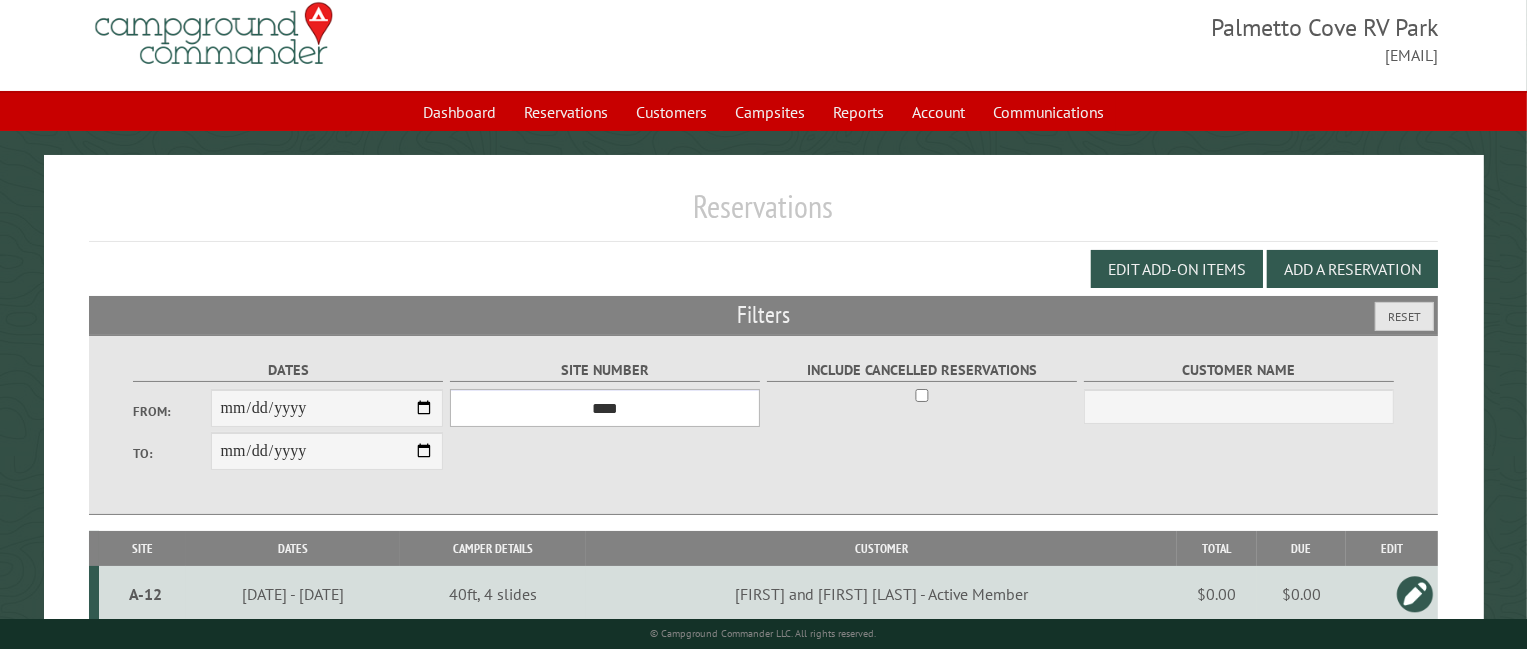 click on "*** **** **** **** **** **** **** **** **** **** **** **** **** **** **** **** **** **** **** **** **** **** **** **** **** **** **** **** **** **** **** **** **** **** **** **** **** **** **** **** **** **** **** **** **** **** **** **** **** **** **** **** **** **** **** **** **** **** **** **** **** **** **** **** **** **** **** **** **** **** **** **** **** **** **** **** **** **** **** **** **** **** **** **** **** **** **** **** **** **** **** **** **** **** **** **** **** **** **** **** **** **** **** **** **** **** **** **** **** **** **** **** **** **** **** **** **** **** **** **** **** **** **** **** **** **** **** **** **** **** **** **** **** **** **** **** **** **** **** **** **** **** **** **** **** **** ****" at bounding box center [605, 408] 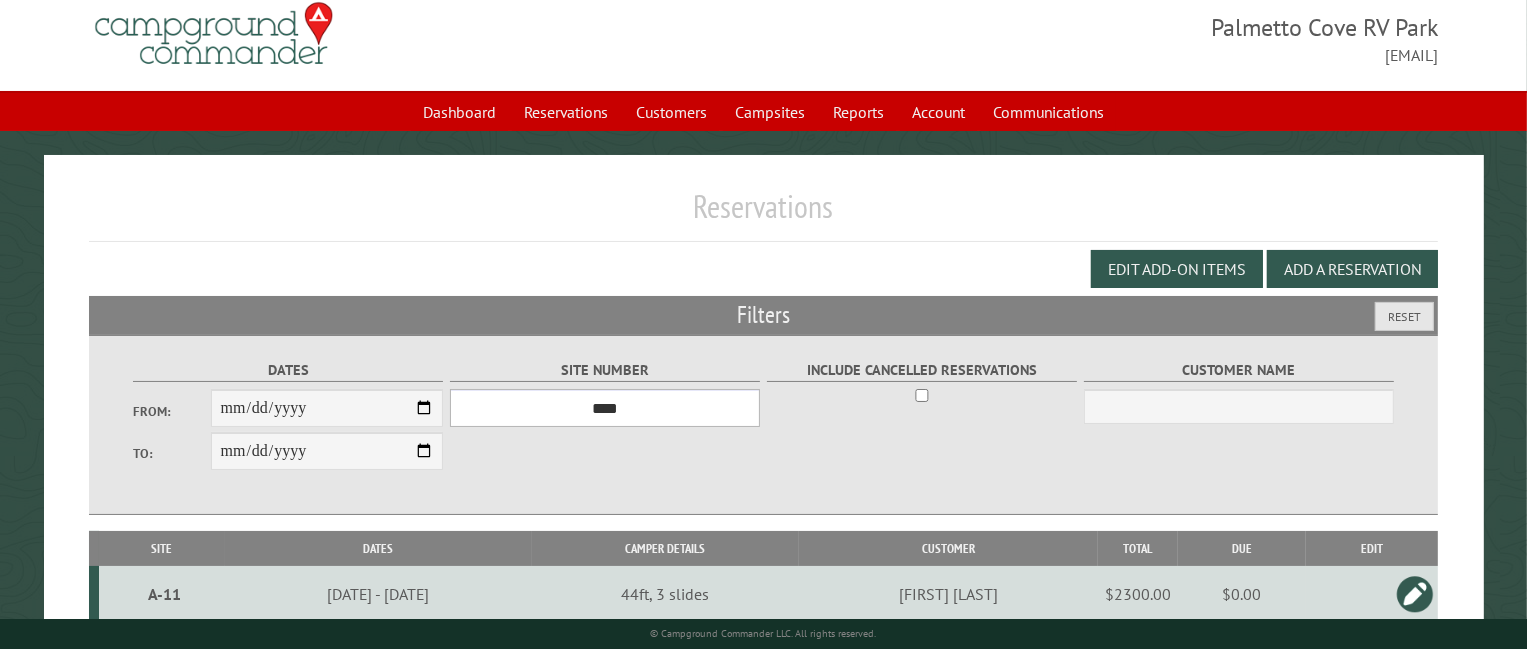 click on "*** **** **** **** **** **** **** **** **** **** **** **** **** **** **** **** **** **** **** **** **** **** **** **** **** **** **** **** **** **** **** **** **** **** **** **** **** **** **** **** **** **** **** **** **** **** **** **** **** **** **** **** **** **** **** **** **** **** **** **** **** **** **** **** **** **** **** **** **** **** **** **** **** **** **** **** **** **** **** **** **** **** **** **** **** **** **** **** **** **** **** **** **** **** **** **** **** **** **** **** **** **** **** **** **** **** **** **** **** **** **** **** **** **** **** **** **** **** **** **** **** **** **** **** **** **** **** **** **** **** **** **** **** **** **** **** **** **** **** **** **** **** **** **** **** **** ****" at bounding box center [605, 408] 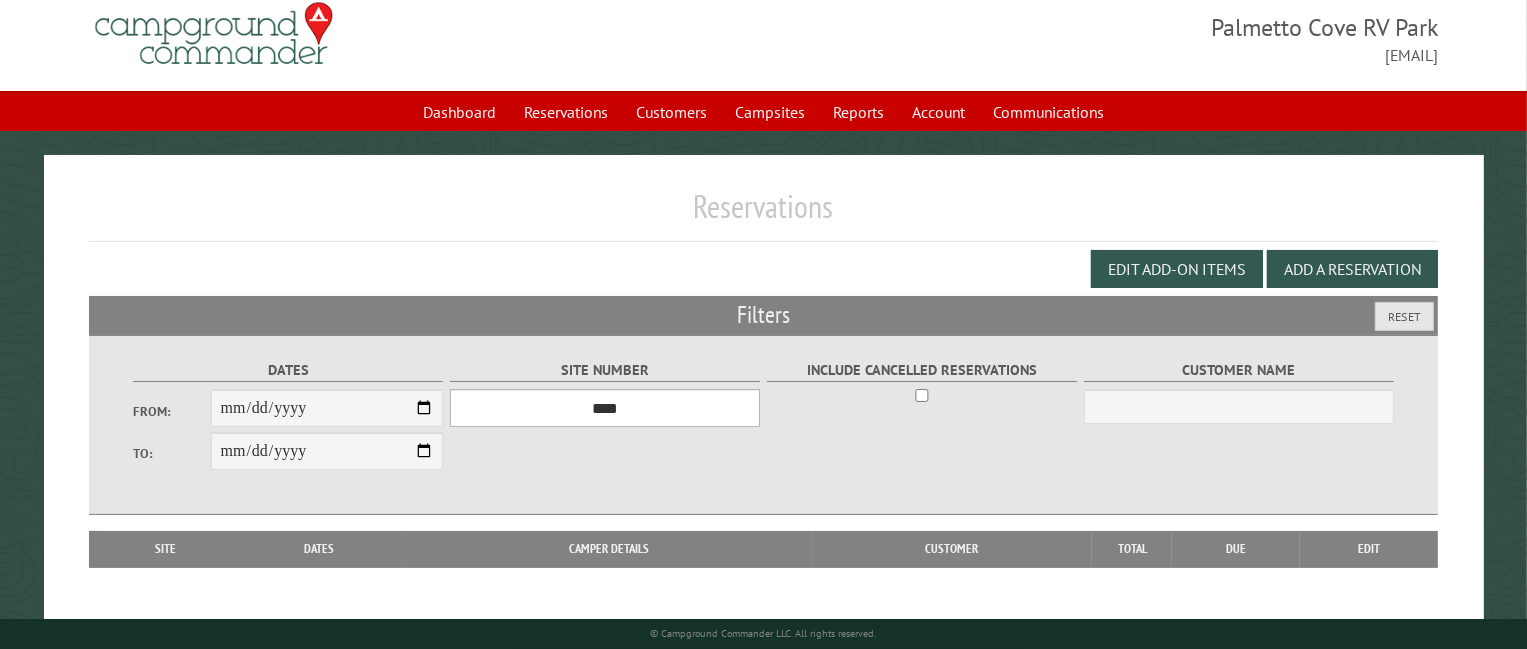 click on "*** **** **** **** **** **** **** **** **** **** **** **** **** **** **** **** **** **** **** **** **** **** **** **** **** **** **** **** **** **** **** **** **** **** **** **** **** **** **** **** **** **** **** **** **** **** **** **** **** **** **** **** **** **** **** **** **** **** **** **** **** **** **** **** **** **** **** **** **** **** **** **** **** **** **** **** **** **** **** **** **** **** **** **** **** **** **** **** **** **** **** **** **** **** **** **** **** **** **** **** **** **** **** **** **** **** **** **** **** **** **** **** **** **** **** **** **** **** **** **** **** **** **** **** **** **** **** **** **** **** **** **** **** **** **** **** **** **** **** **** **** **** **** **** **** **** ****" at bounding box center (605, 408) 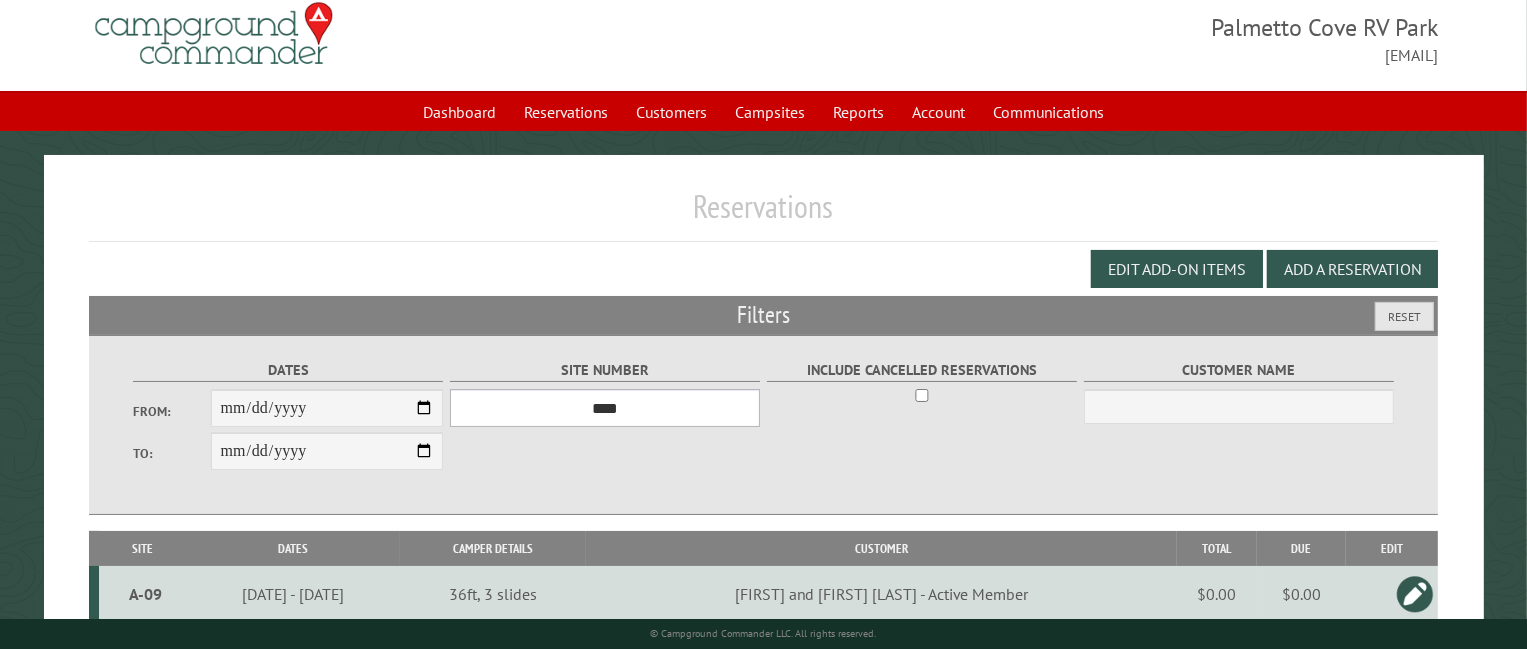 click on "*** **** **** **** **** **** **** **** **** **** **** **** **** **** **** **** **** **** **** **** **** **** **** **** **** **** **** **** **** **** **** **** **** **** **** **** **** **** **** **** **** **** **** **** **** **** **** **** **** **** **** **** **** **** **** **** **** **** **** **** **** **** **** **** **** **** **** **** **** **** **** **** **** **** **** **** **** **** **** **** **** **** **** **** **** **** **** **** **** **** **** **** **** **** **** **** **** **** **** **** **** **** **** **** **** **** **** **** **** **** **** **** **** **** **** **** **** **** **** **** **** **** **** **** **** **** **** **** **** **** **** **** **** **** **** **** **** **** **** **** **** **** **** **** **** **** ****" at bounding box center (605, 408) 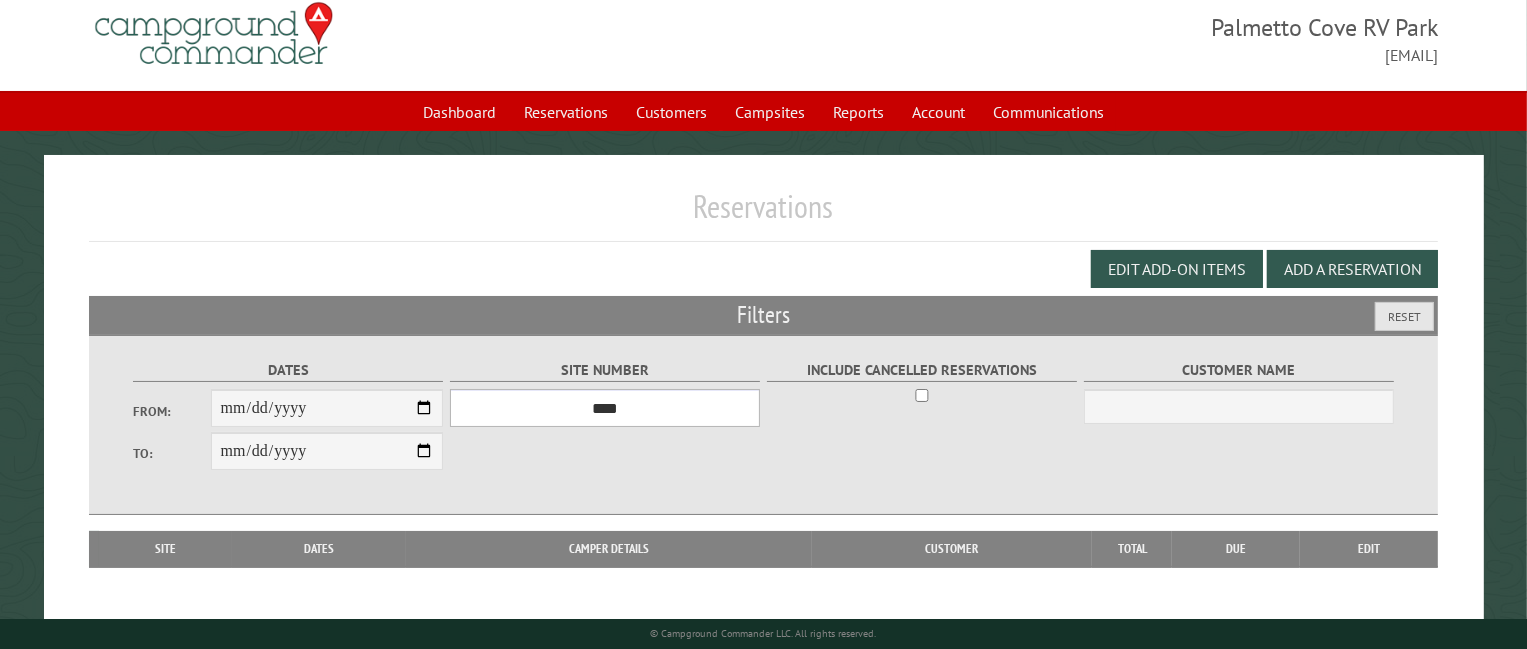 click on "*** **** **** **** **** **** **** **** **** **** **** **** **** **** **** **** **** **** **** **** **** **** **** **** **** **** **** **** **** **** **** **** **** **** **** **** **** **** **** **** **** **** **** **** **** **** **** **** **** **** **** **** **** **** **** **** **** **** **** **** **** **** **** **** **** **** **** **** **** **** **** **** **** **** **** **** **** **** **** **** **** **** **** **** **** **** **** **** **** **** **** **** **** **** **** **** **** **** **** **** **** **** **** **** **** **** **** **** **** **** **** **** **** **** **** **** **** **** **** **** **** **** **** **** **** **** **** **** **** **** **** **** **** **** **** **** **** **** **** **** **** **** **** **** **** **** ****" at bounding box center [605, 408] 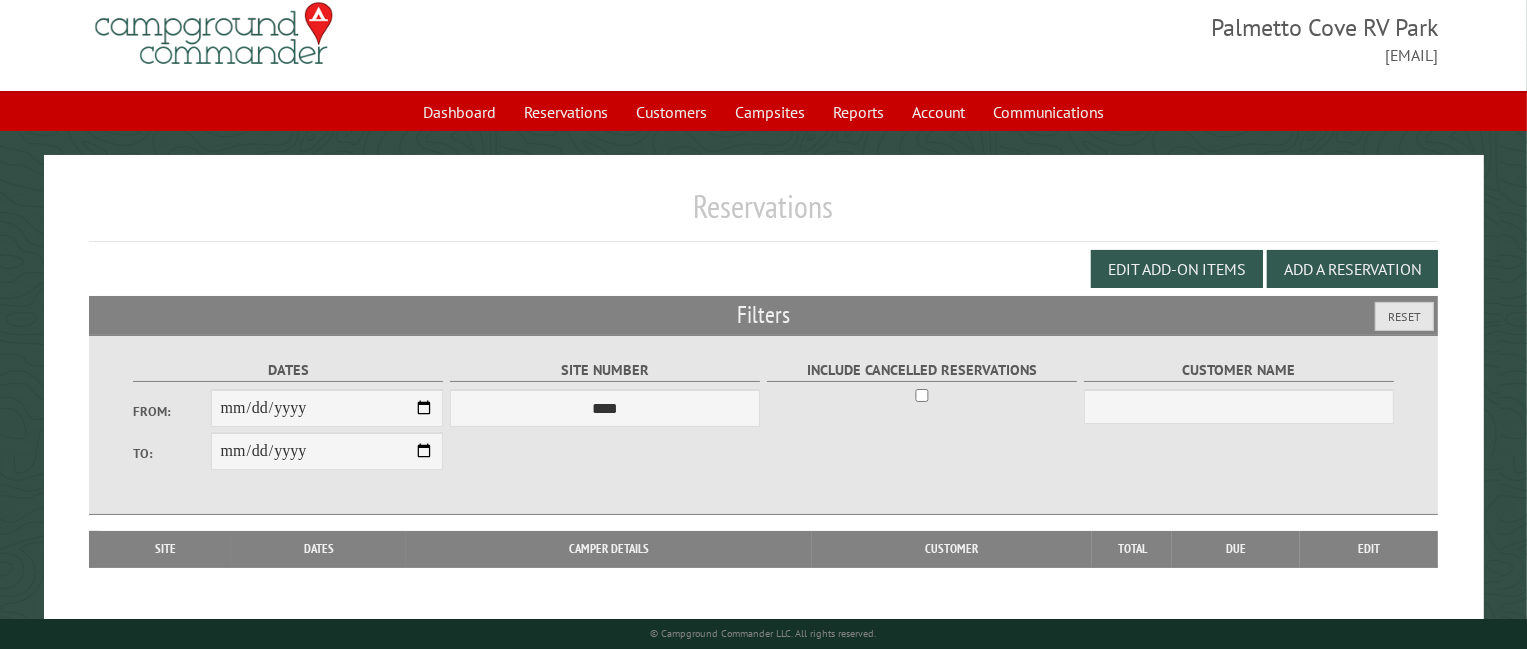 click on "Edit Add-on Items
Add a Reservation" at bounding box center (763, 269) 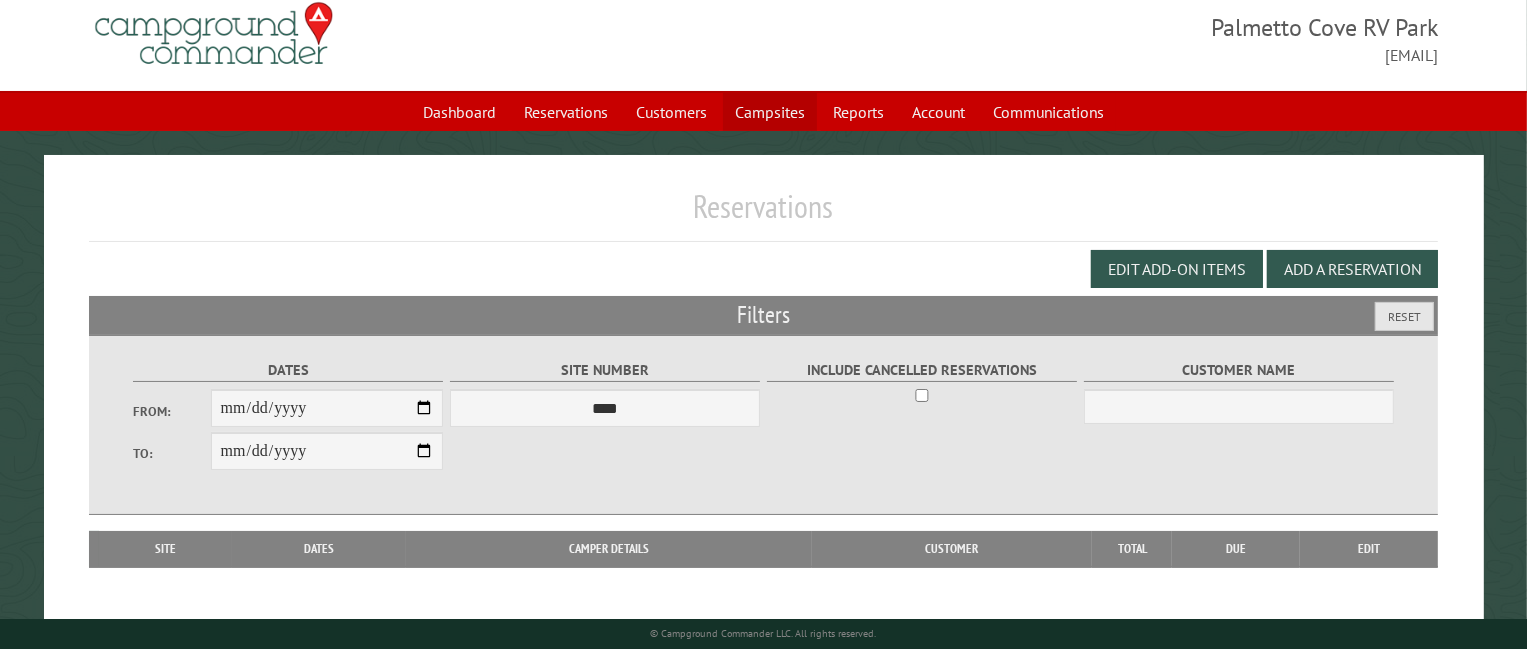 drag, startPoint x: 796, startPoint y: 121, endPoint x: 765, endPoint y: 126, distance: 31.400637 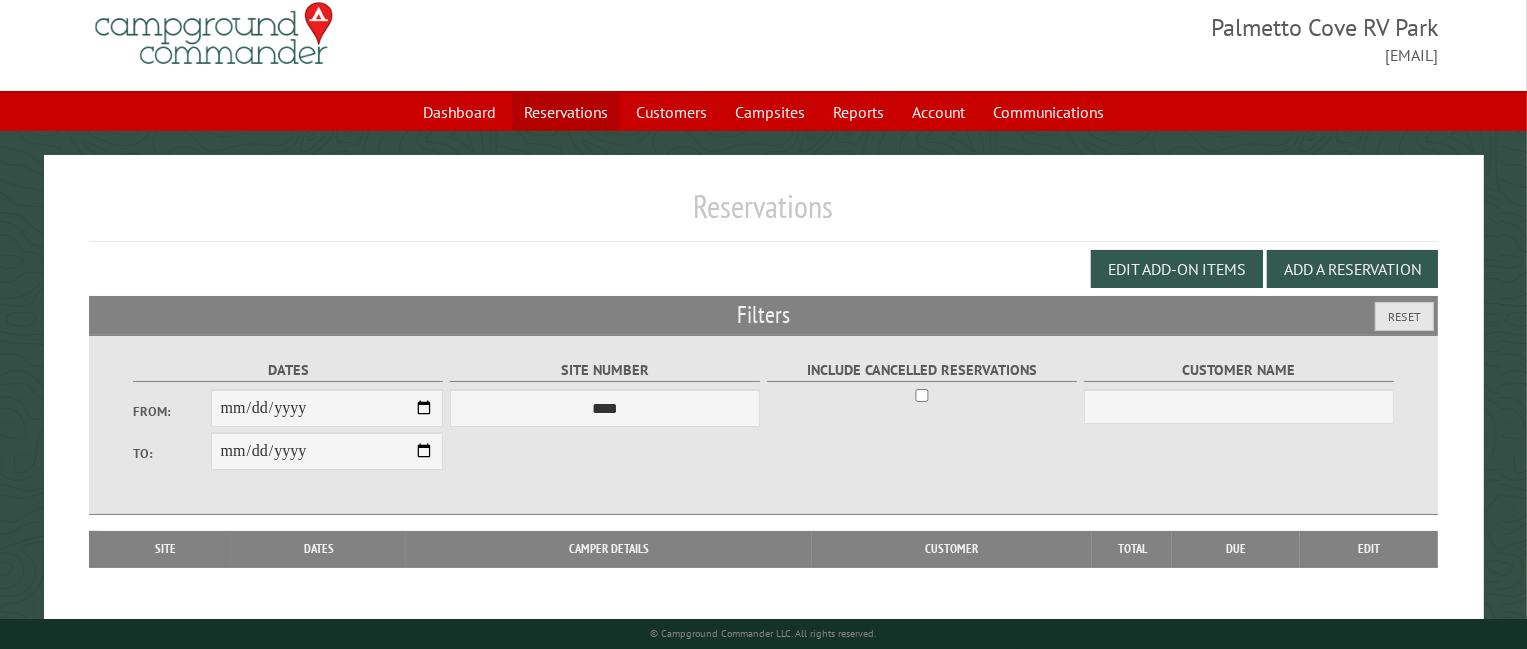click on "Reservations" at bounding box center [566, 112] 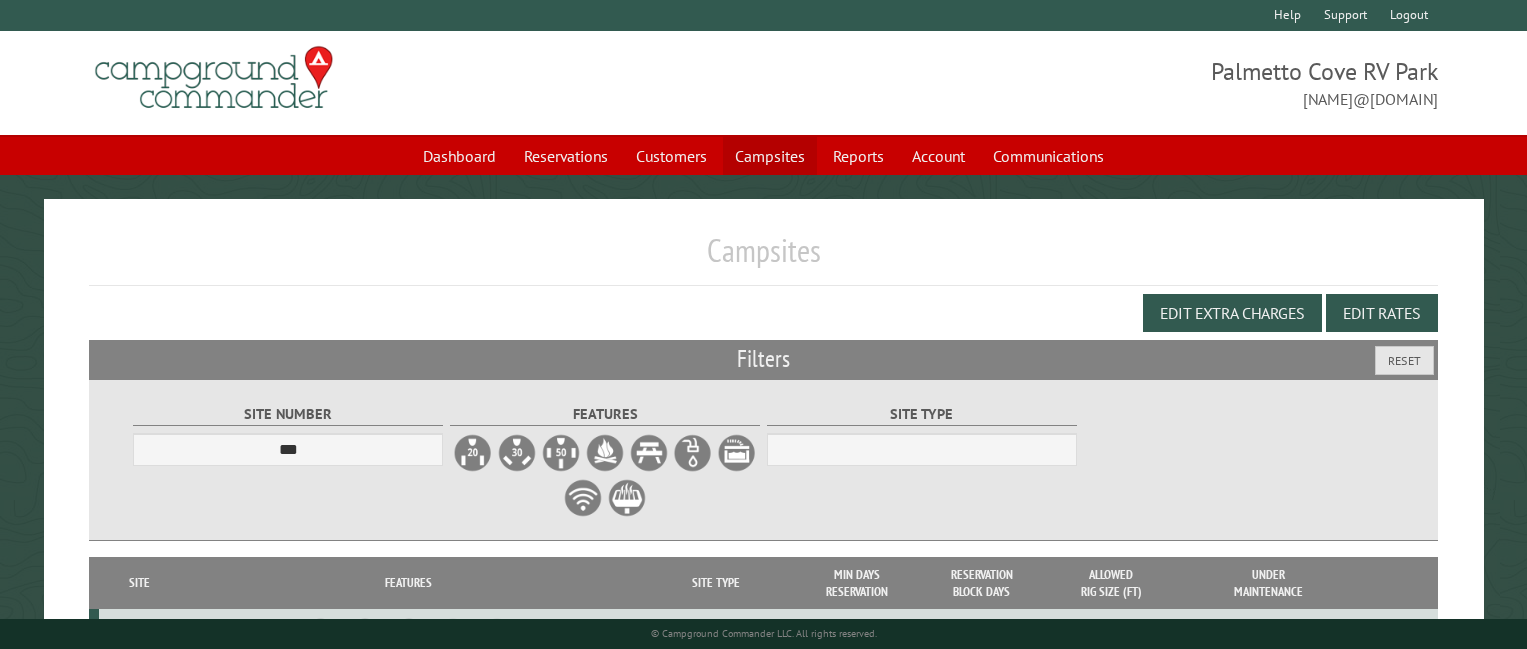 select on "***" 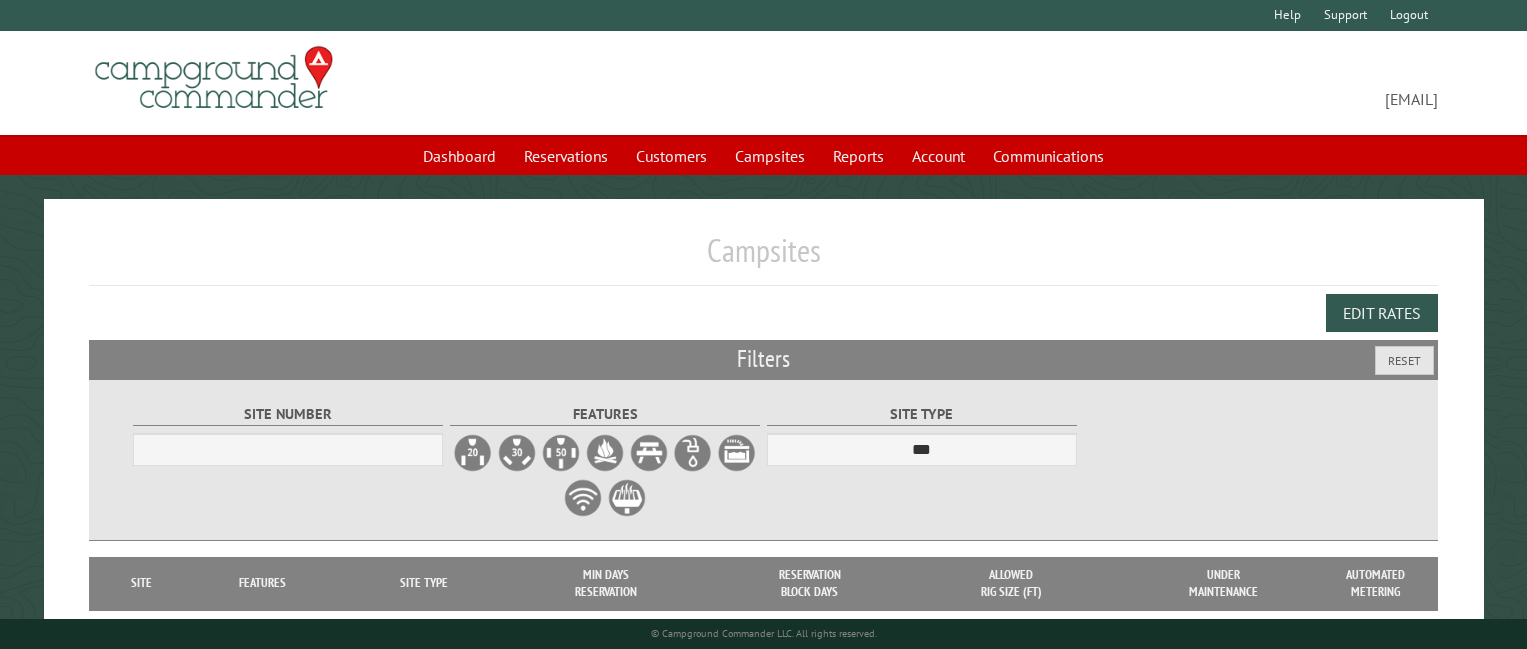 select on "***" 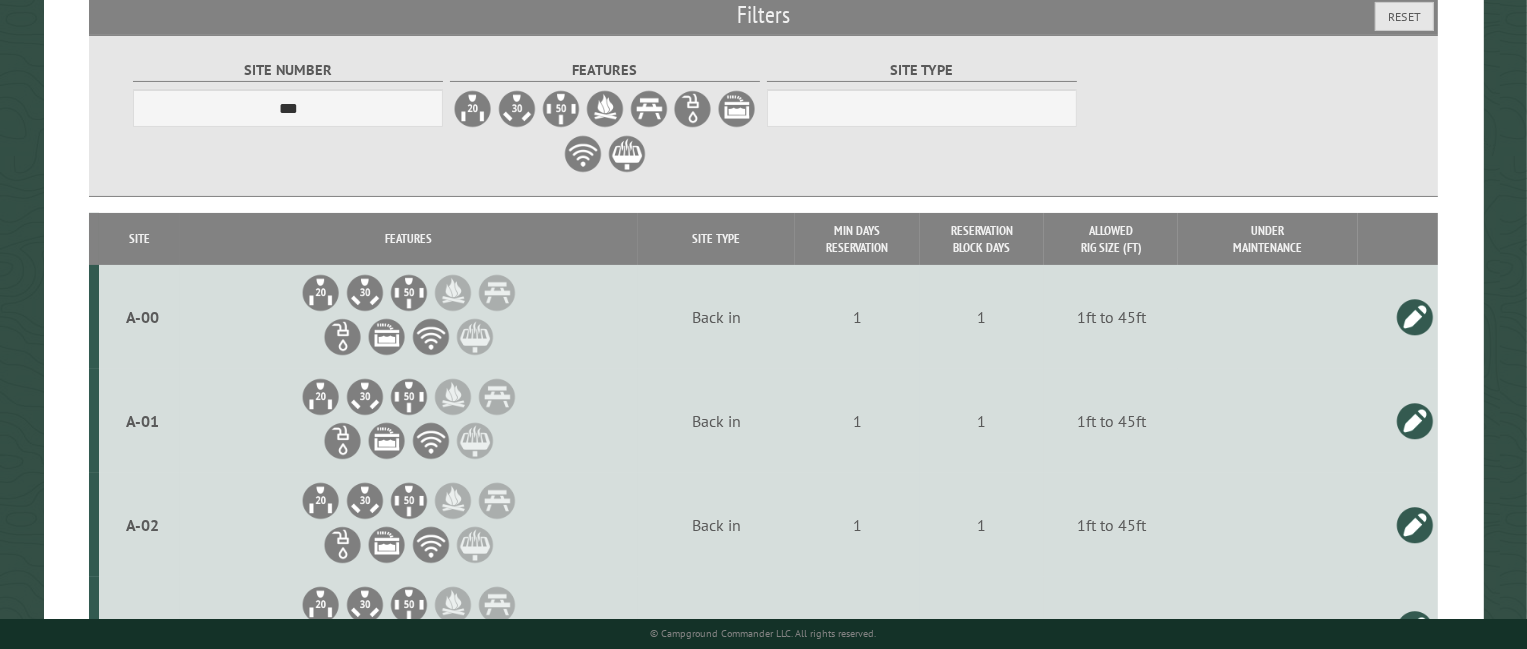scroll, scrollTop: 36, scrollLeft: 0, axis: vertical 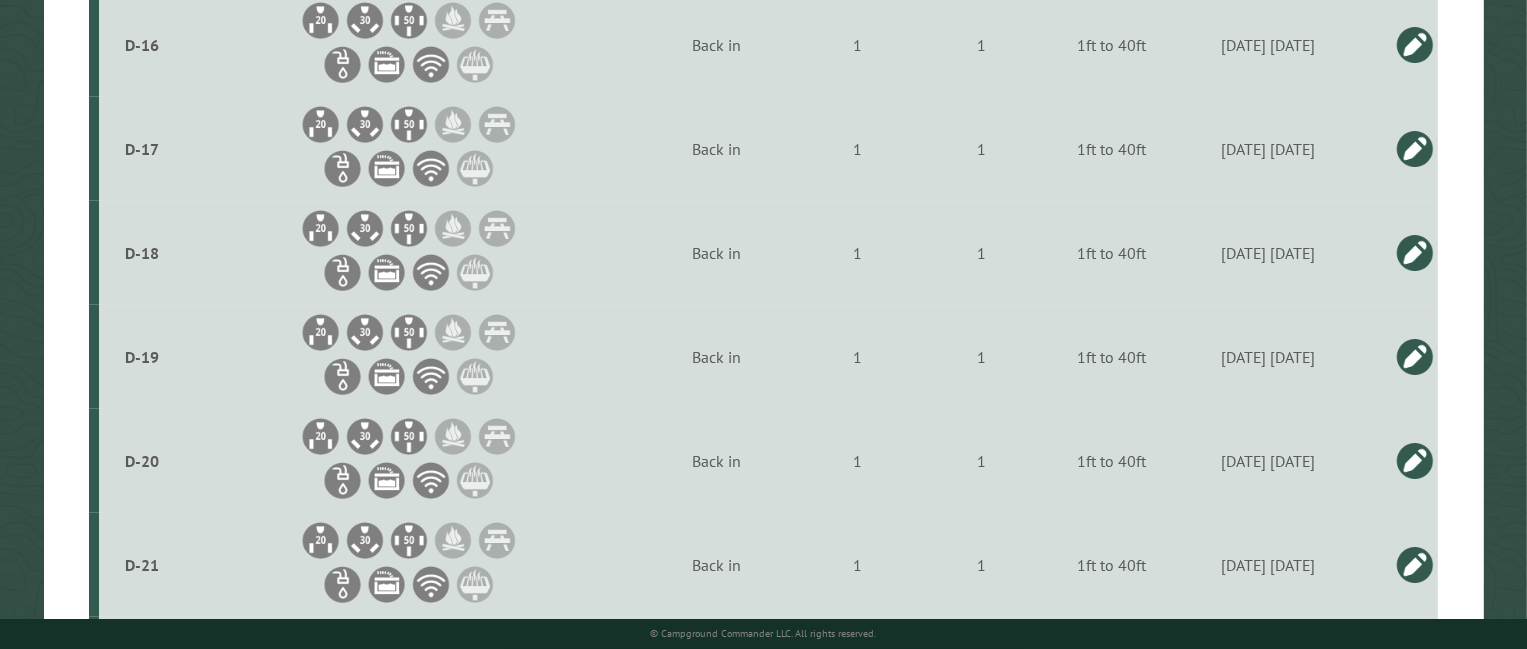 drag, startPoint x: 1001, startPoint y: 269, endPoint x: 988, endPoint y: 305, distance: 38.27532 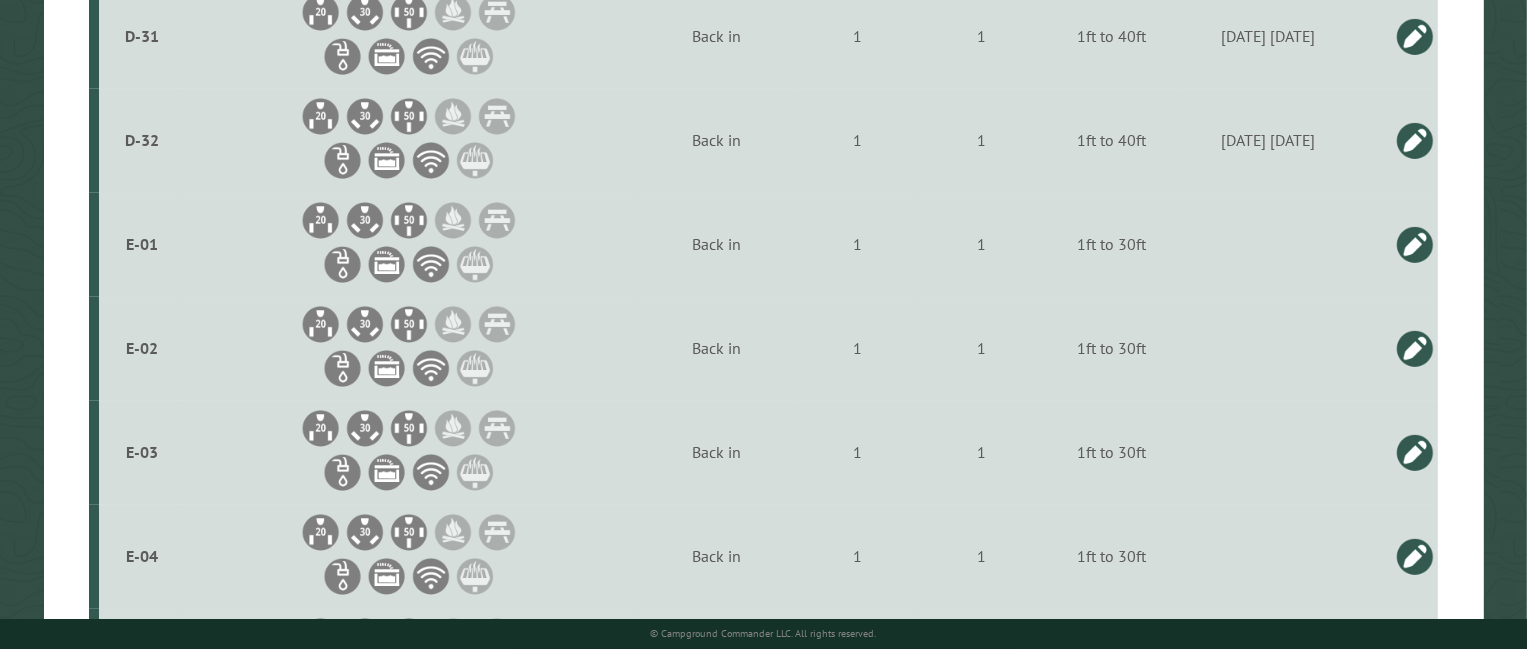 scroll, scrollTop: 12255, scrollLeft: 0, axis: vertical 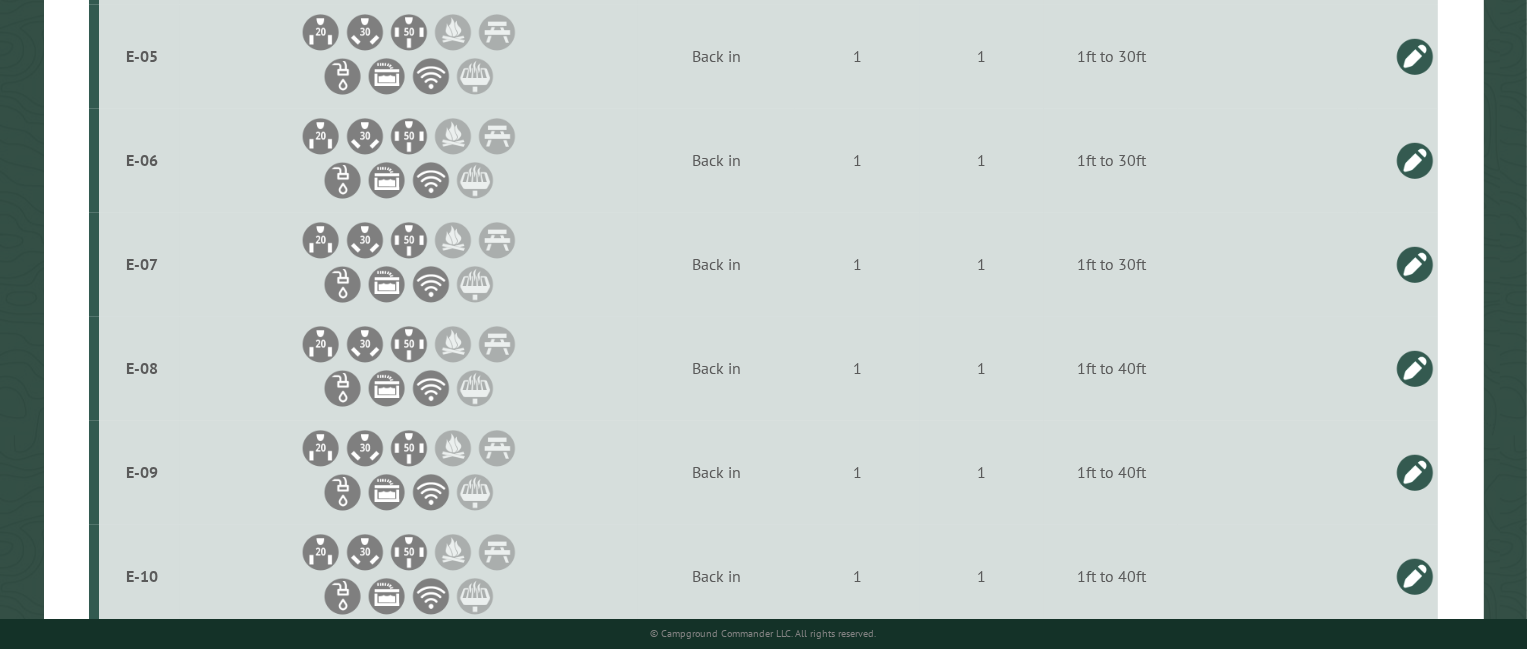 drag, startPoint x: 1013, startPoint y: 183, endPoint x: 1012, endPoint y: 324, distance: 141.00354 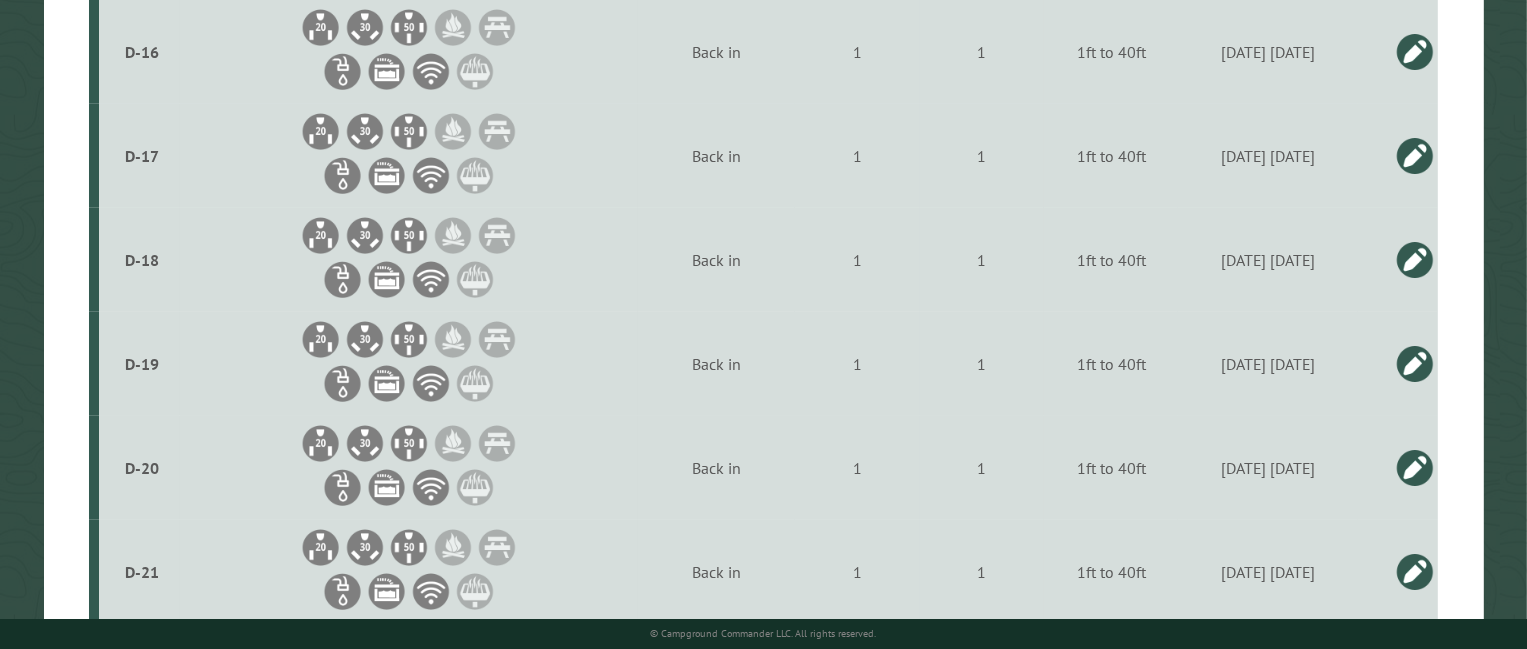 drag, startPoint x: 1056, startPoint y: 174, endPoint x: 1062, endPoint y: 165, distance: 10.816654 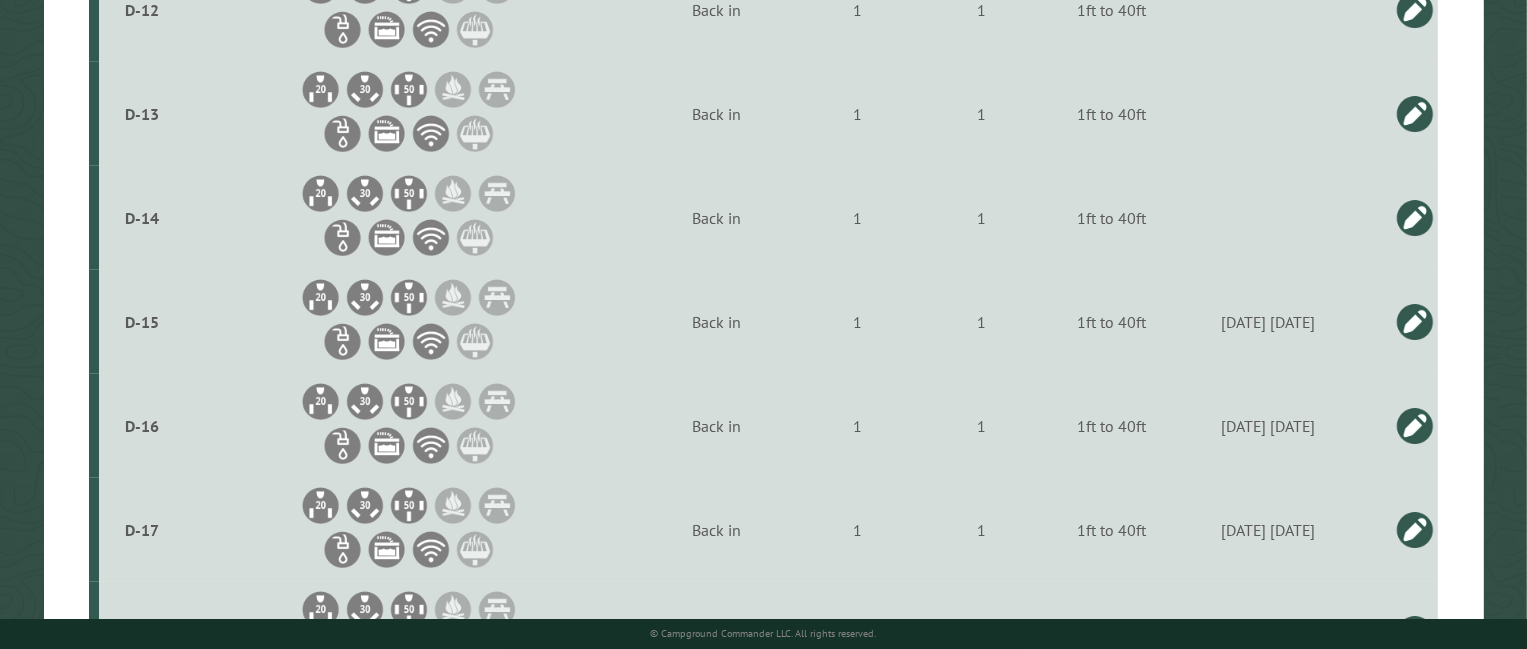 scroll, scrollTop: 9745, scrollLeft: 0, axis: vertical 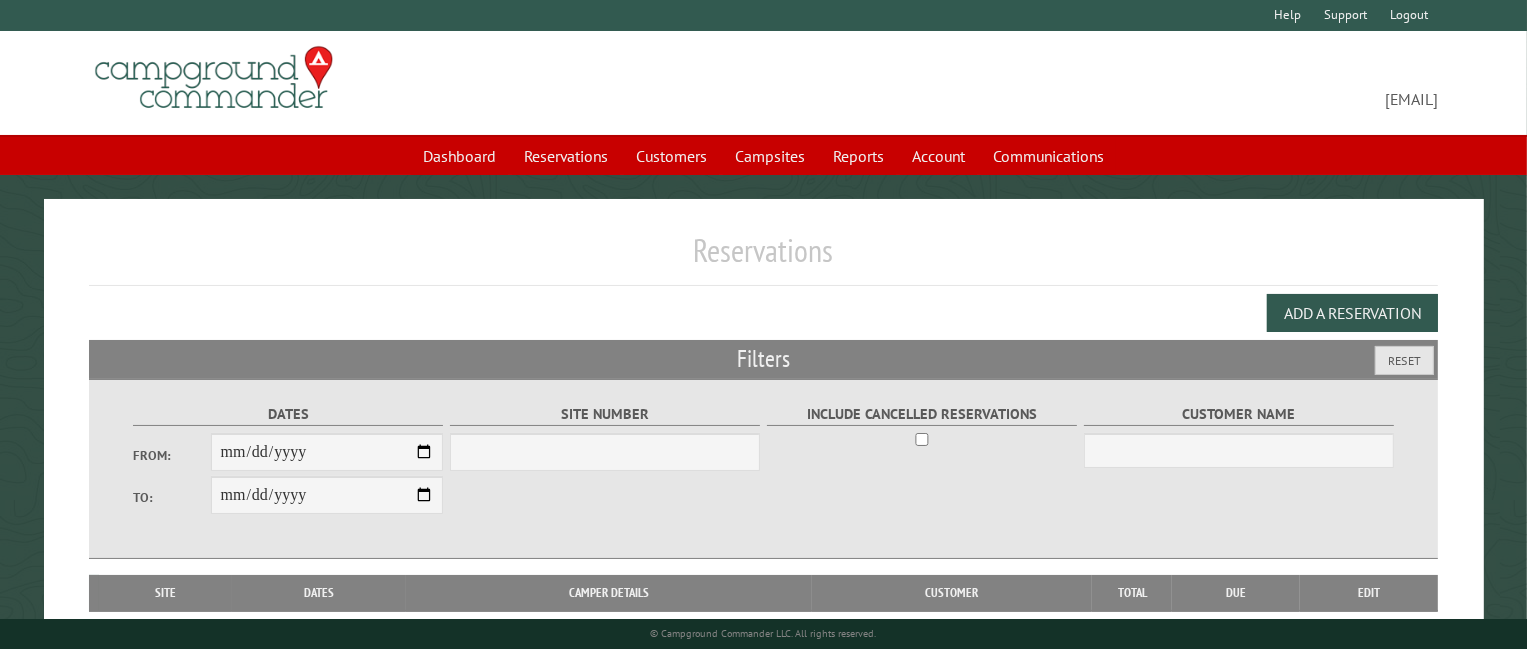 select on "***" 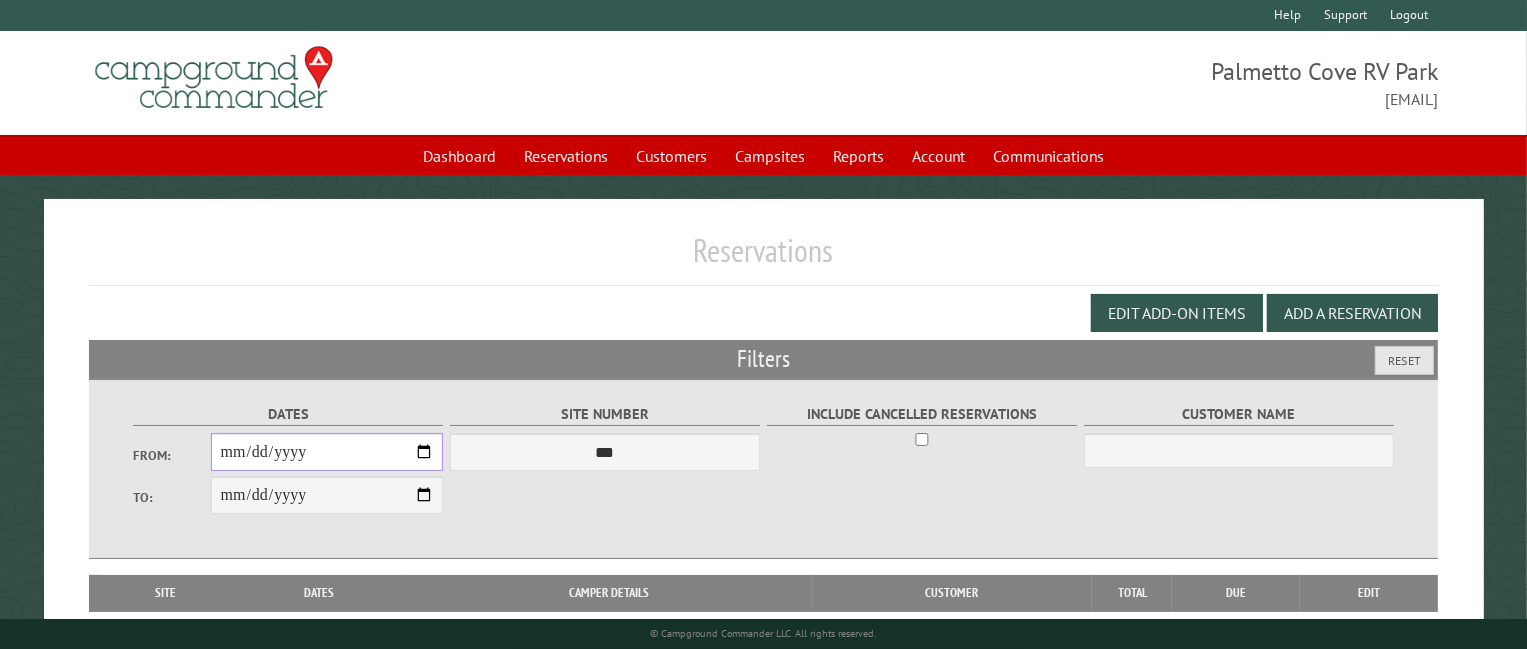 click on "From:" at bounding box center [327, 452] 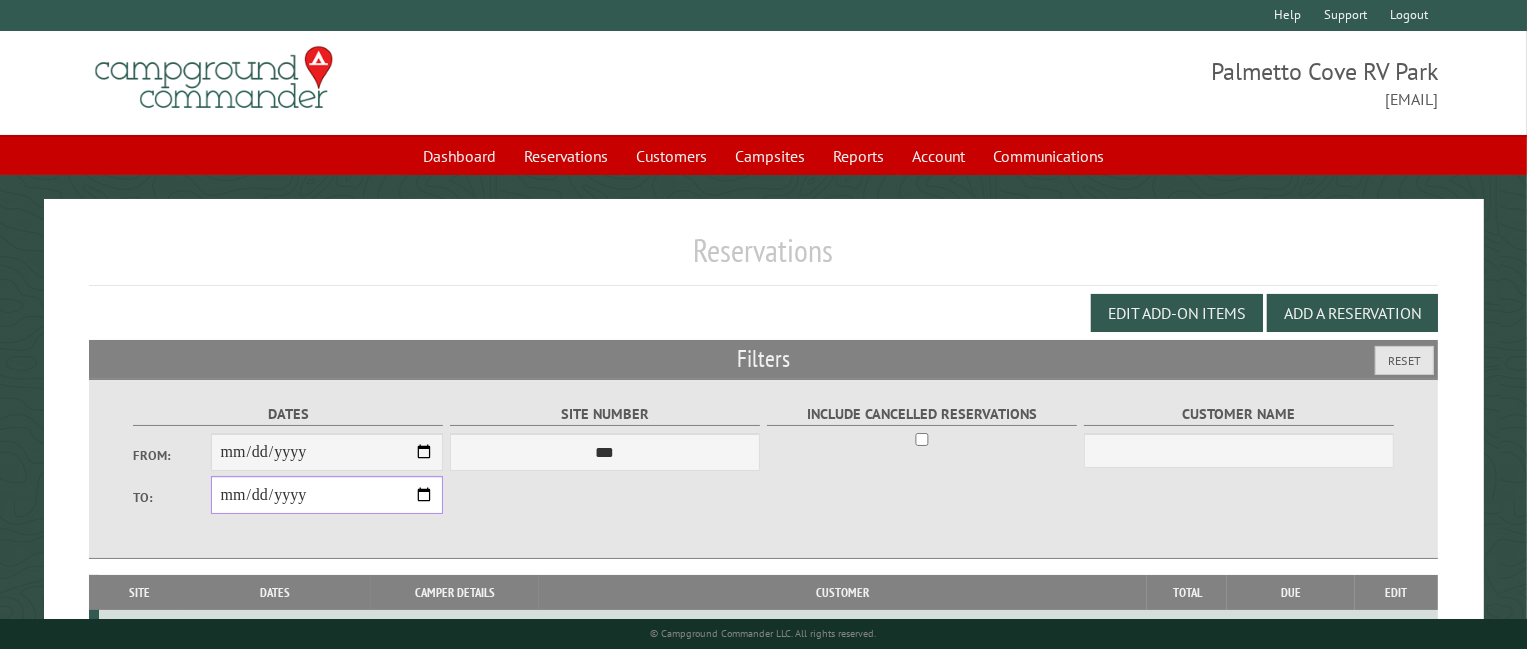 click on "**********" at bounding box center (327, 495) 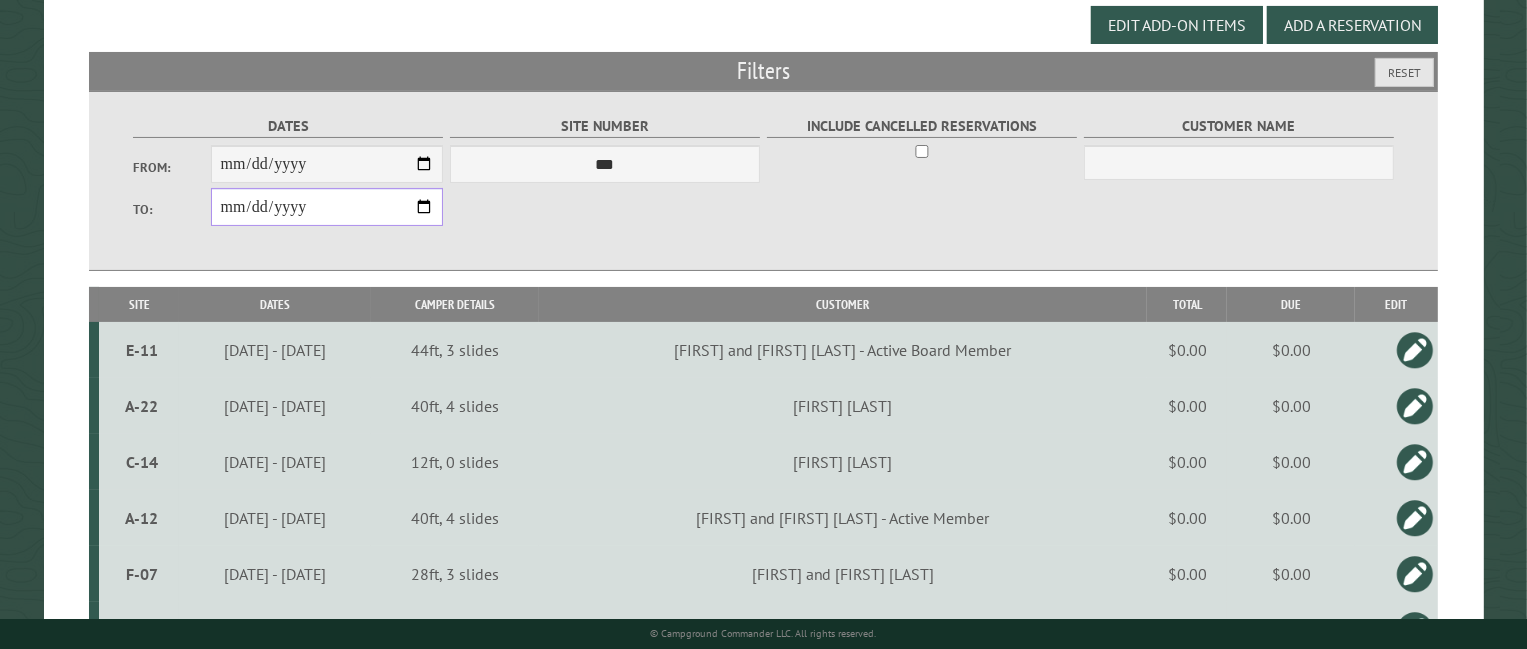 scroll, scrollTop: 80, scrollLeft: 0, axis: vertical 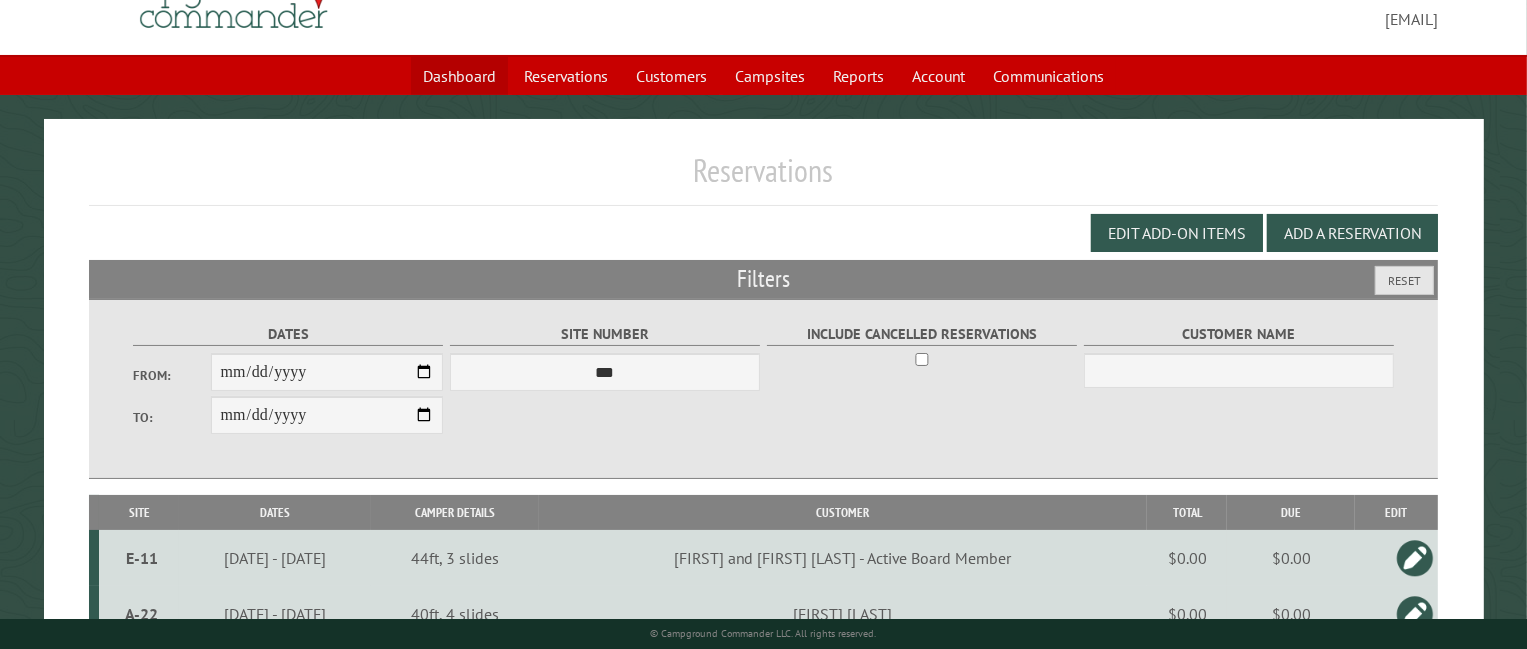 click on "Dashboard" at bounding box center [459, 76] 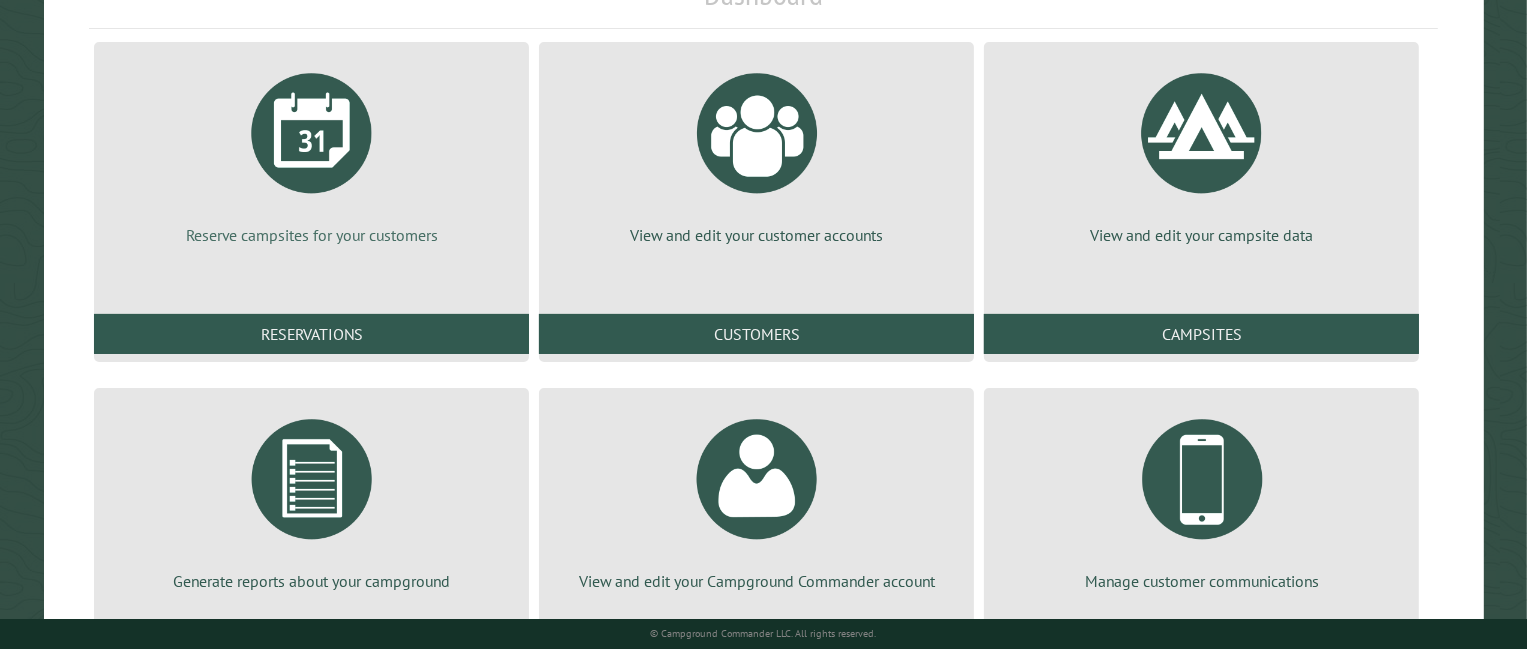 scroll, scrollTop: 240, scrollLeft: 0, axis: vertical 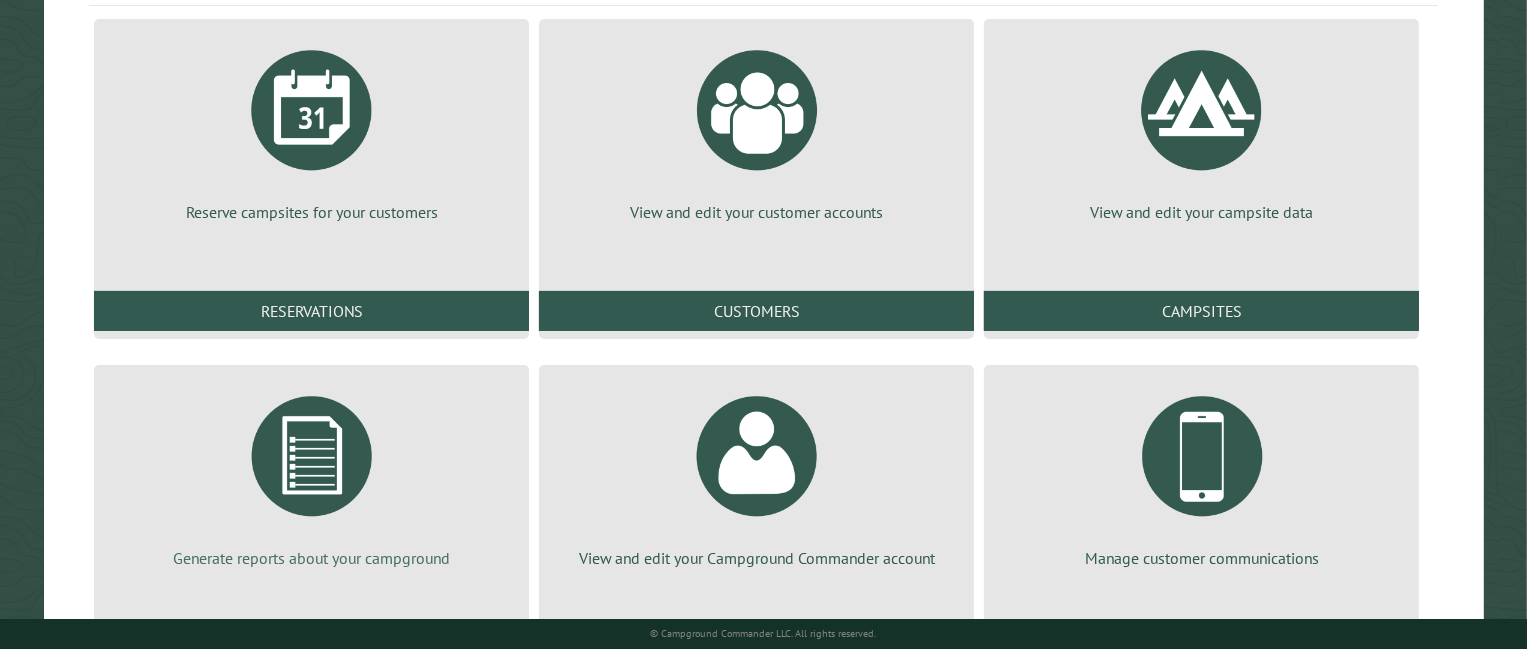 click at bounding box center (312, 456) 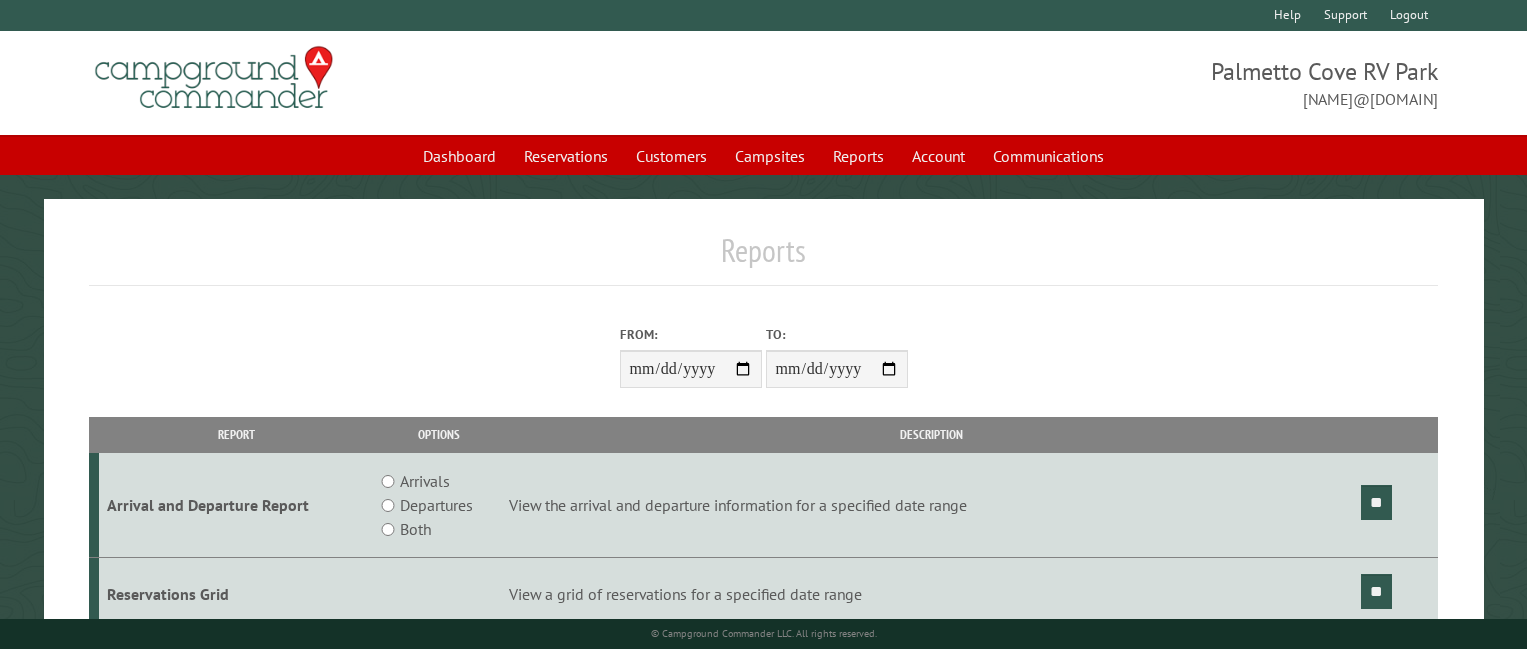 scroll, scrollTop: 0, scrollLeft: 0, axis: both 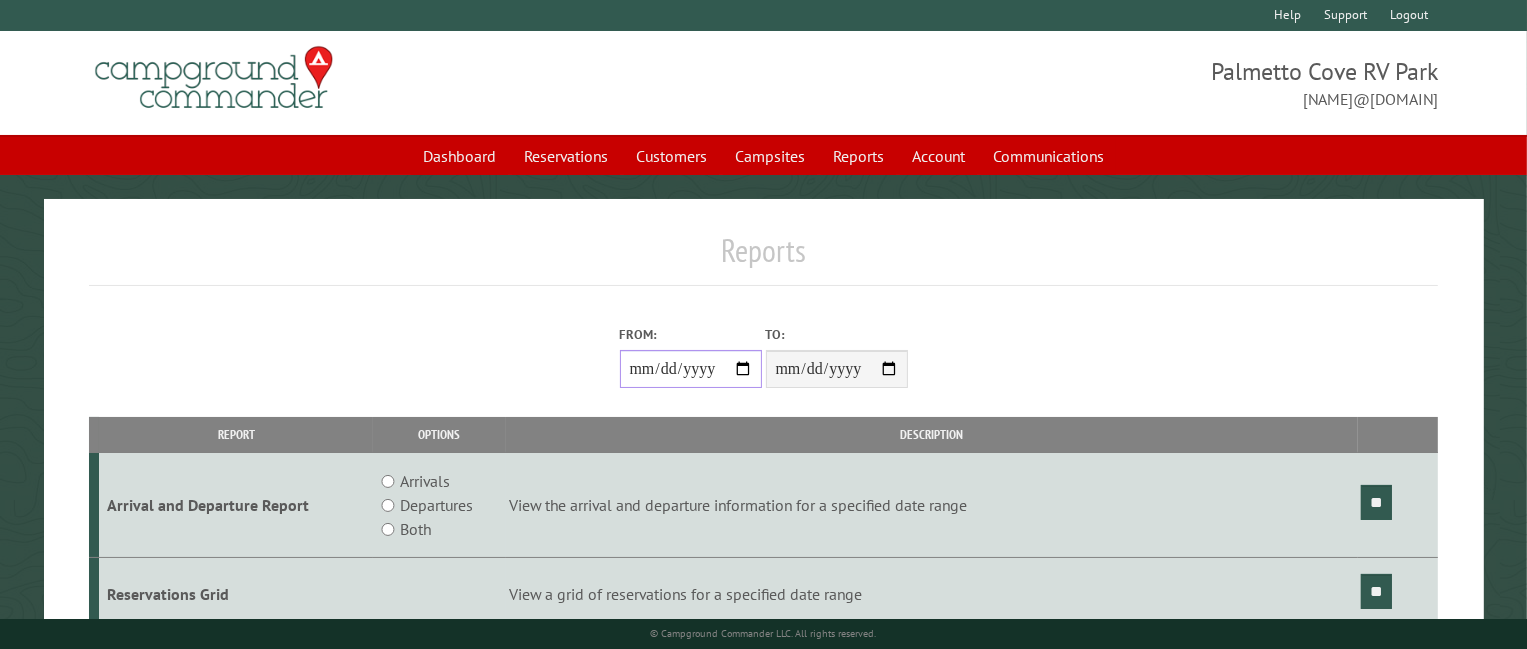 click on "From:" at bounding box center [691, 369] 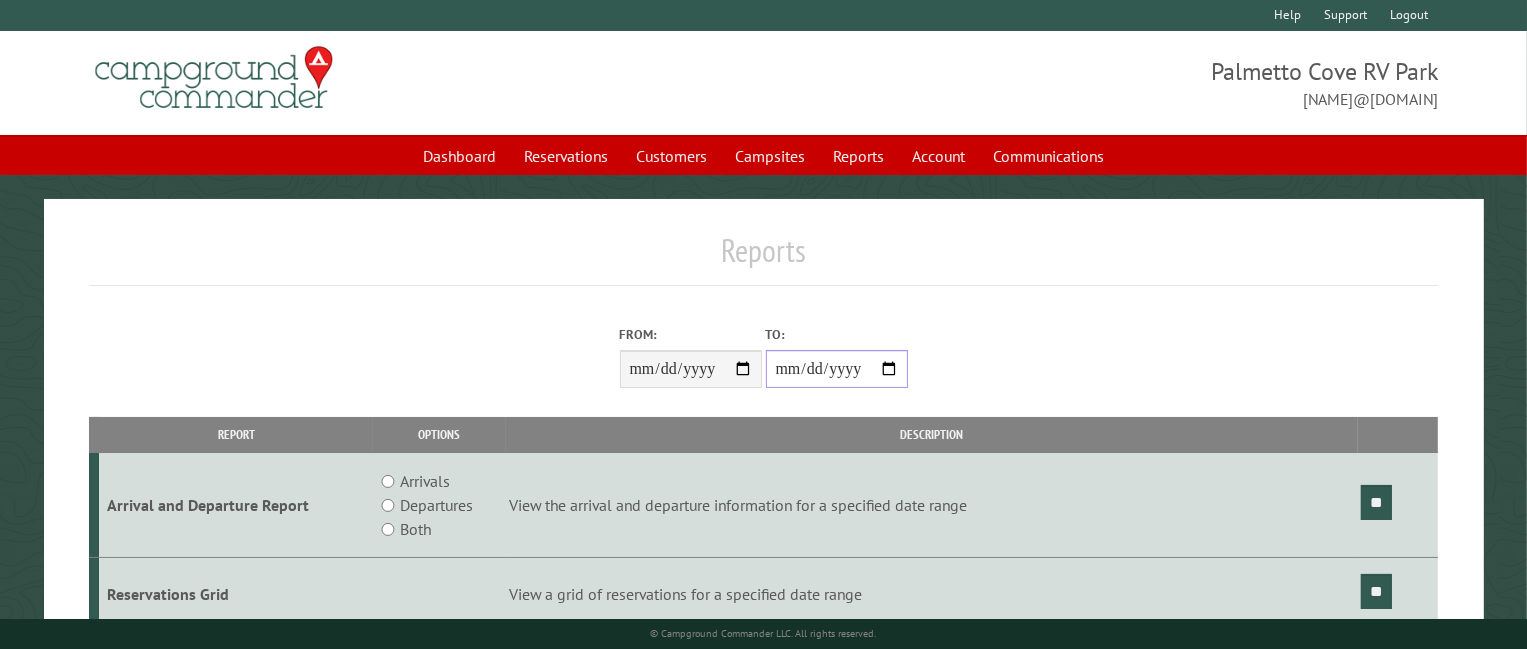 click on "**********" at bounding box center [837, 369] 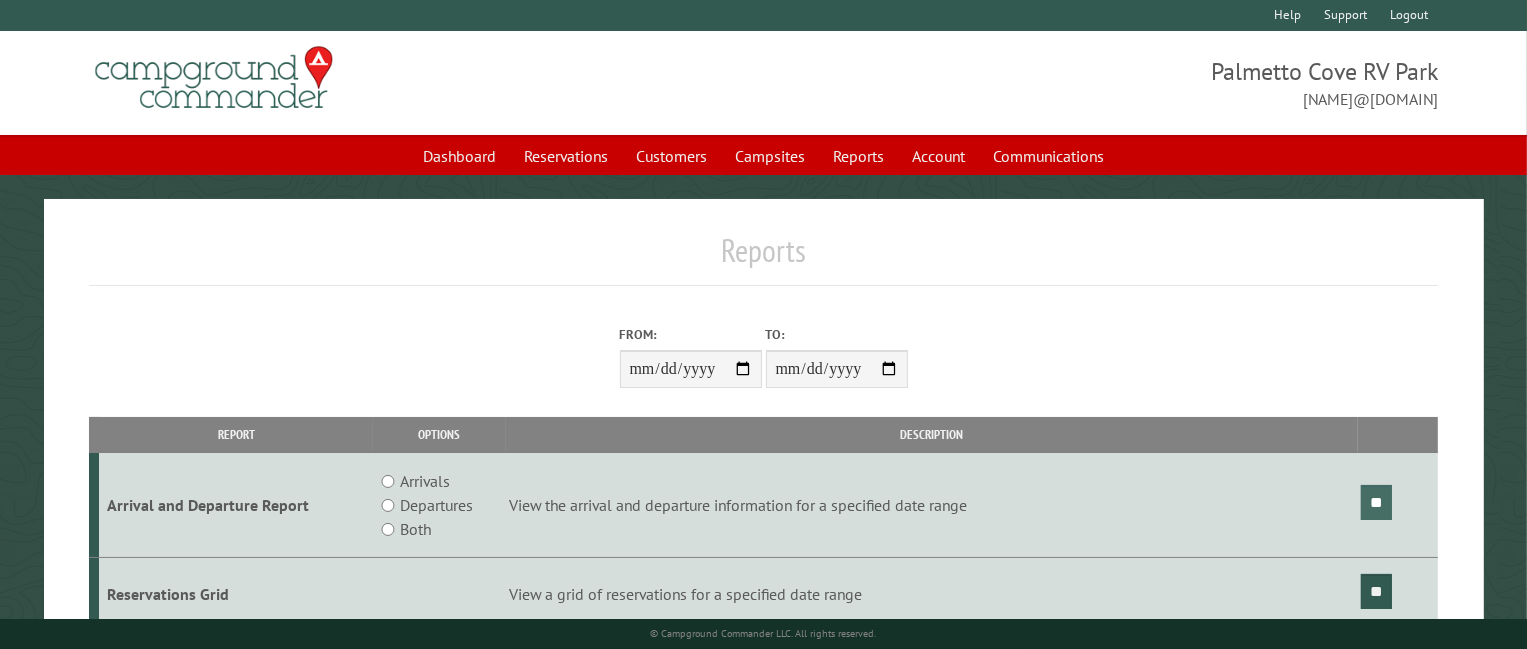 click on "**" at bounding box center [1376, 502] 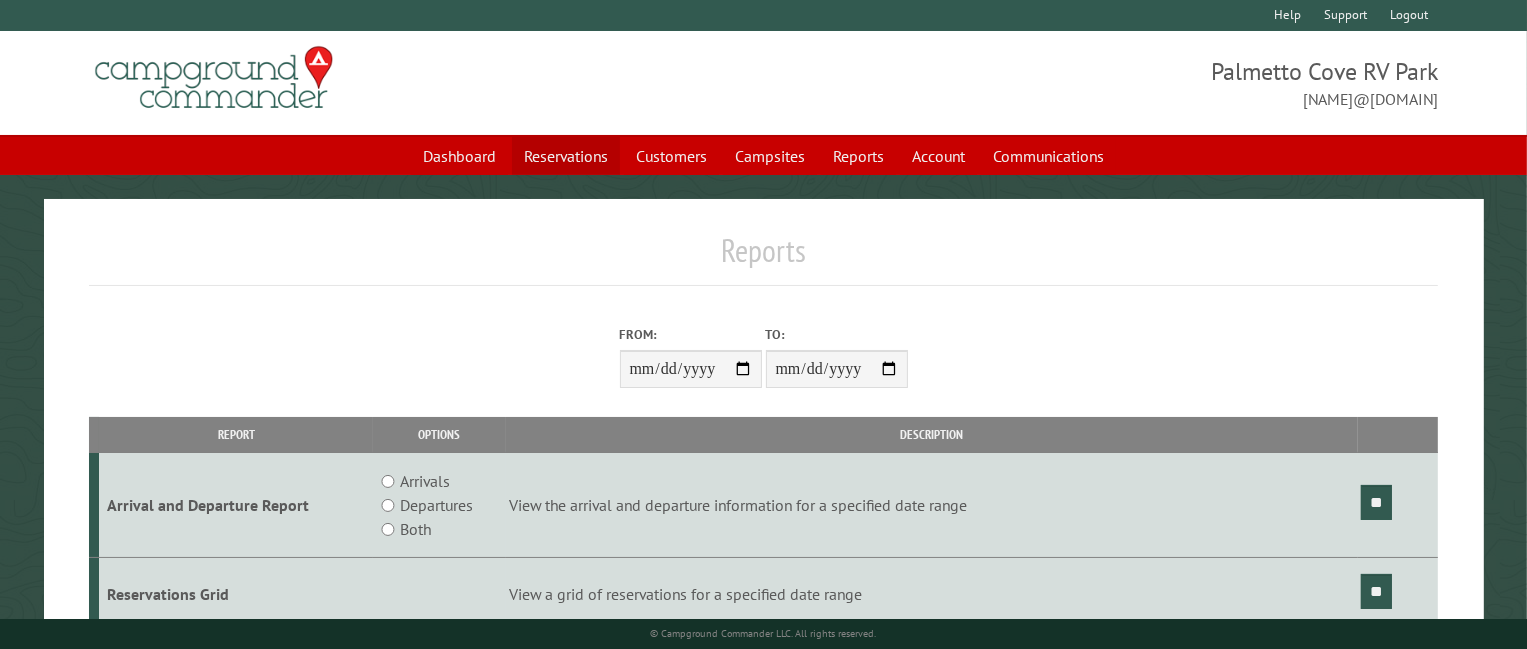 click on "Reservations" at bounding box center (566, 156) 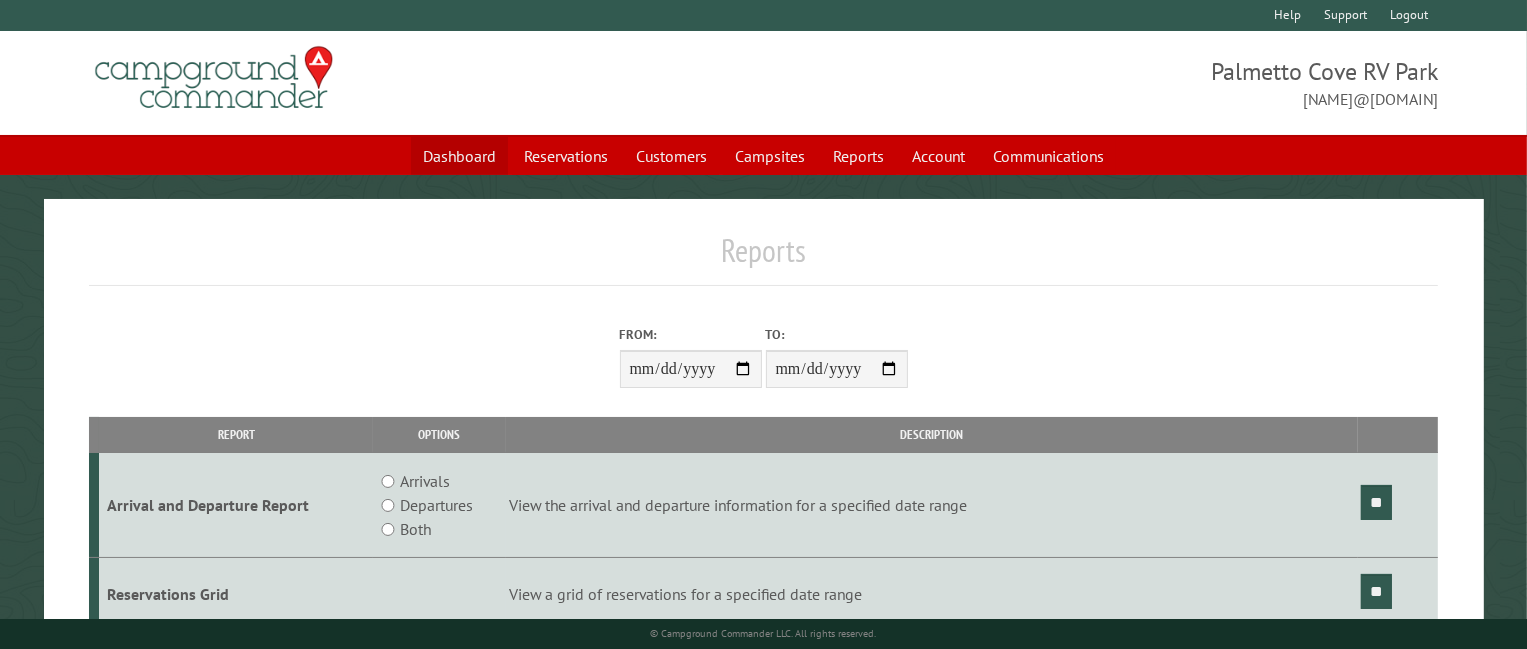 click on "Dashboard" at bounding box center [459, 156] 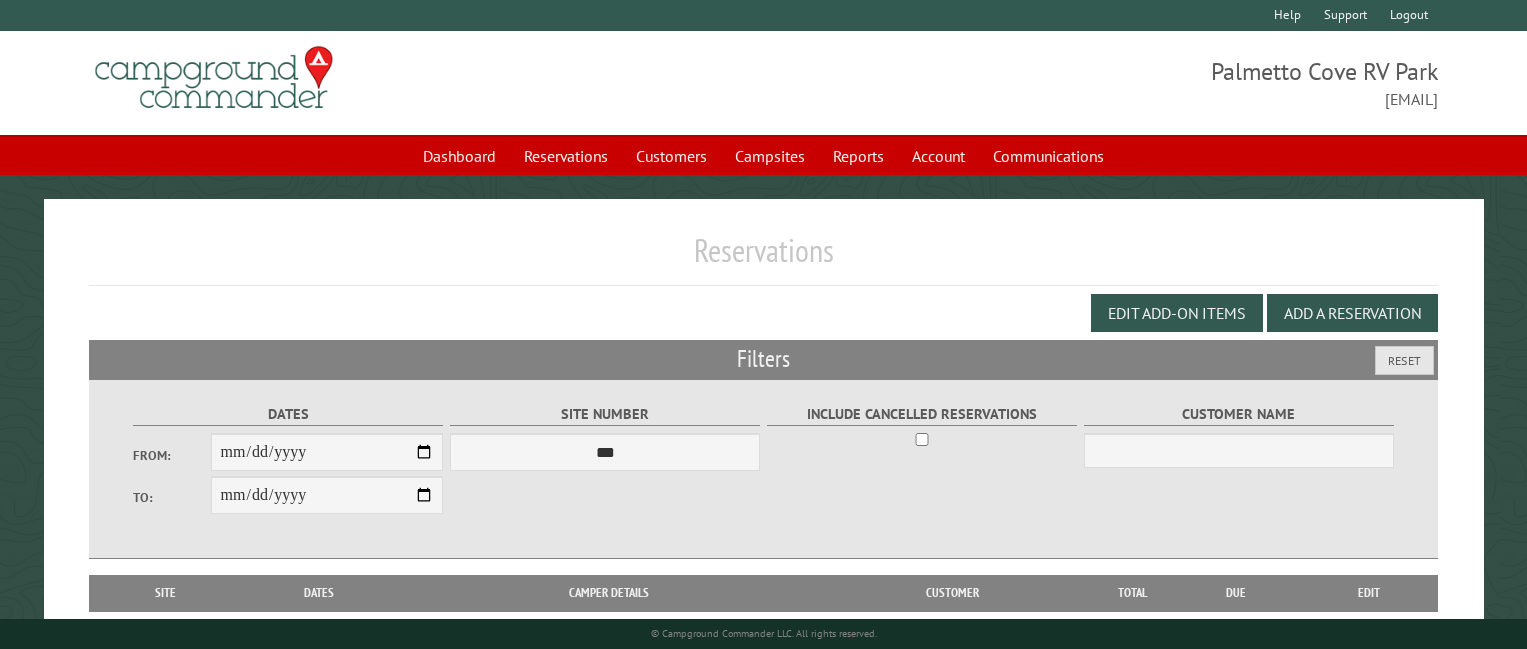 scroll, scrollTop: 0, scrollLeft: 0, axis: both 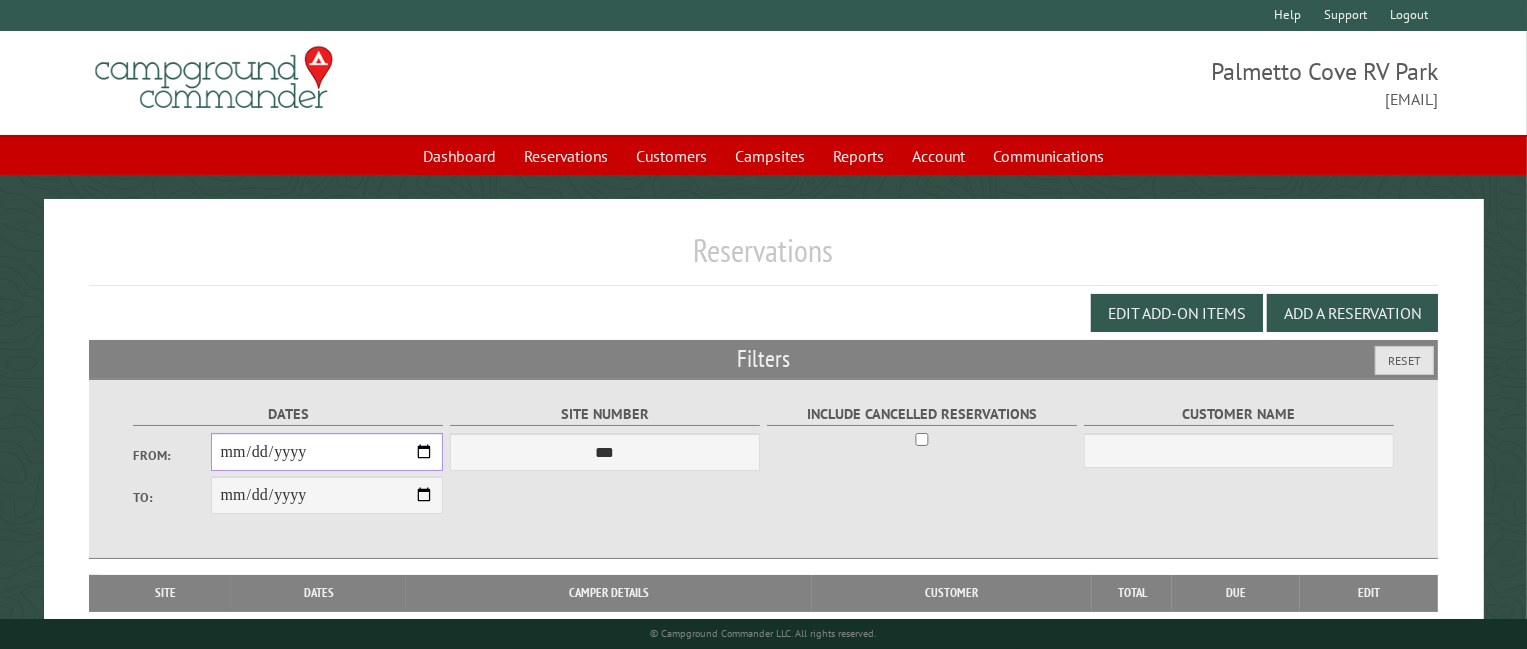 click on "From:" at bounding box center (327, 452) 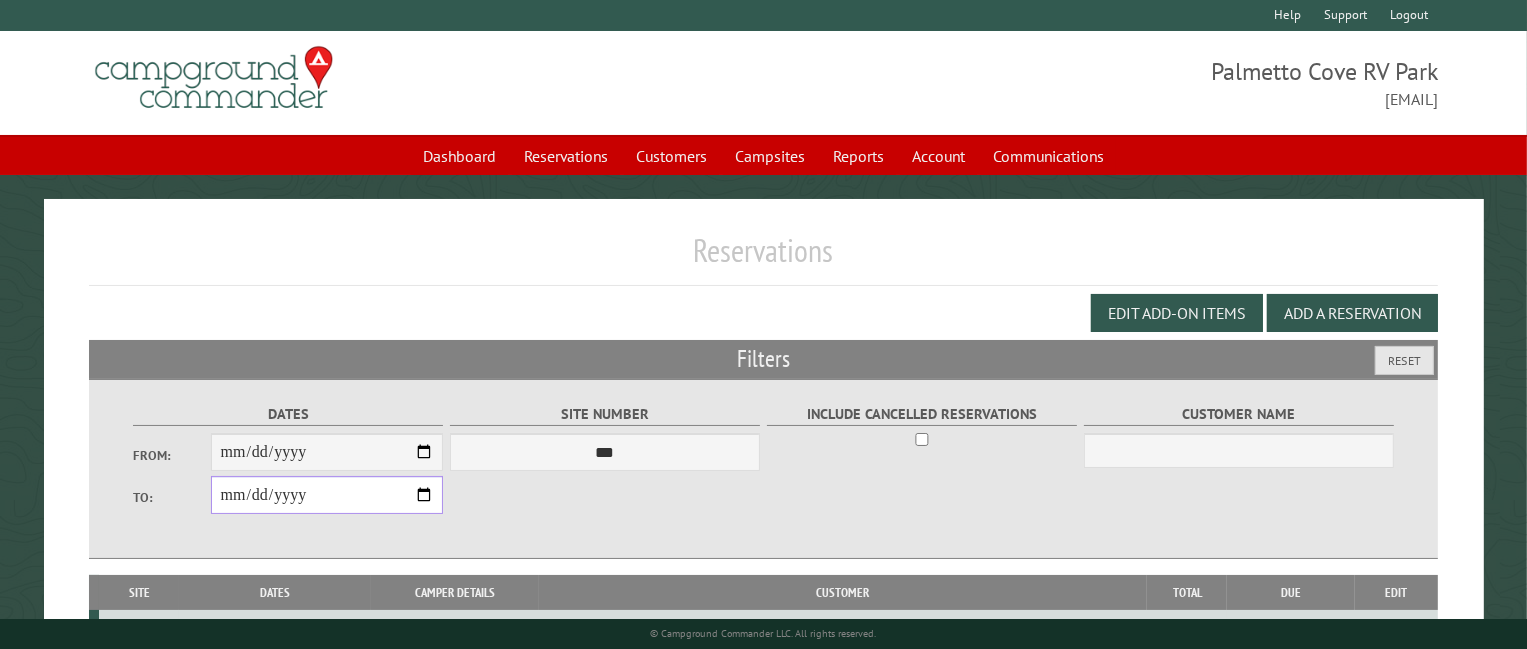click on "**********" at bounding box center [327, 495] 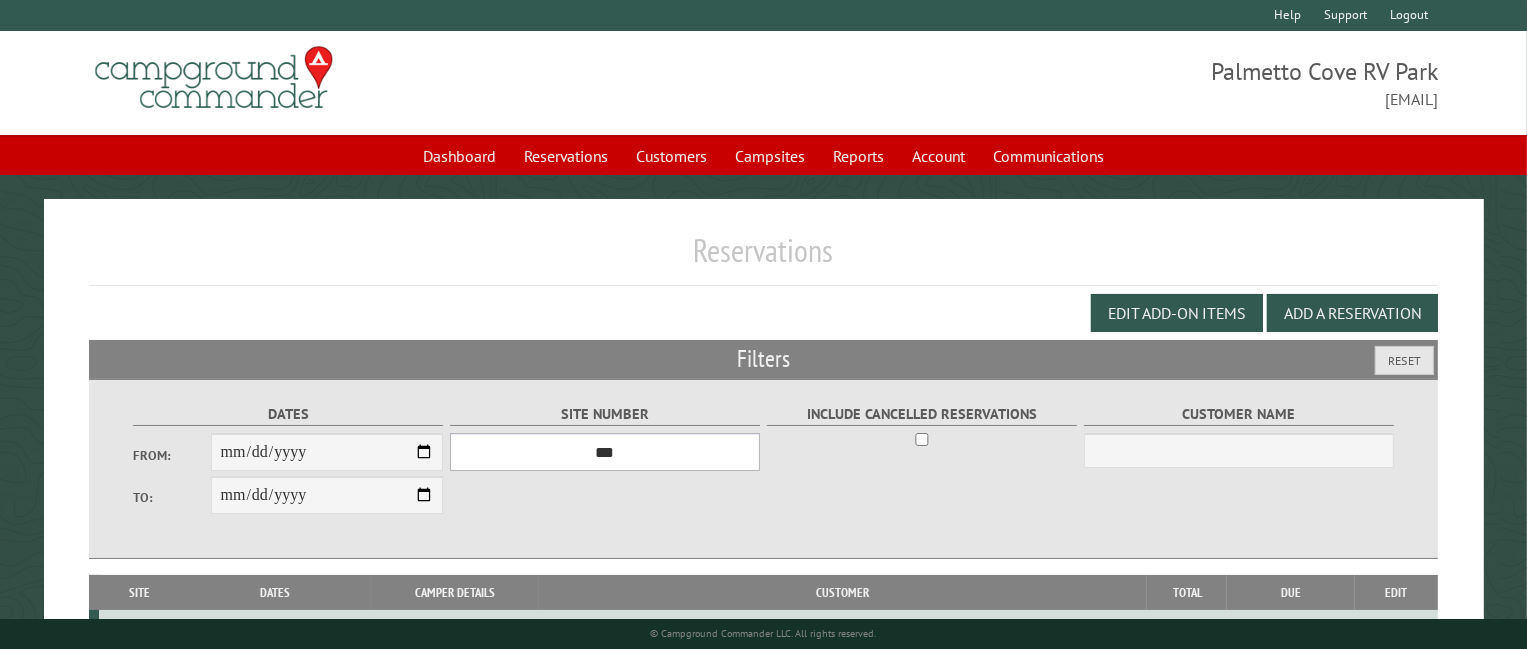 click on "*** **** **** **** **** **** **** **** **** **** **** **** **** **** **** **** **** **** **** **** **** **** **** **** **** **** **** **** **** **** **** **** **** **** **** **** **** **** **** **** **** **** **** **** **** **** **** **** **** **** **** **** **** **** **** **** **** **** **** **** **** **** **** **** **** **** **** **** **** **** **** **** **** **** **** **** **** **** **** **** **** **** **** **** **** **** **** **** **** **** **** **** **** **** **** **** **** **** **** **** **** **** **** **** **** **** **** **** **** **** **** **** **** **** **** **** **** **** **** **** **** **** **** **** **** **** **** **** **** **** **** **** **** **** **** **** **** **** **** **** **** **** **** **** **** **** ****" at bounding box center (605, 452) 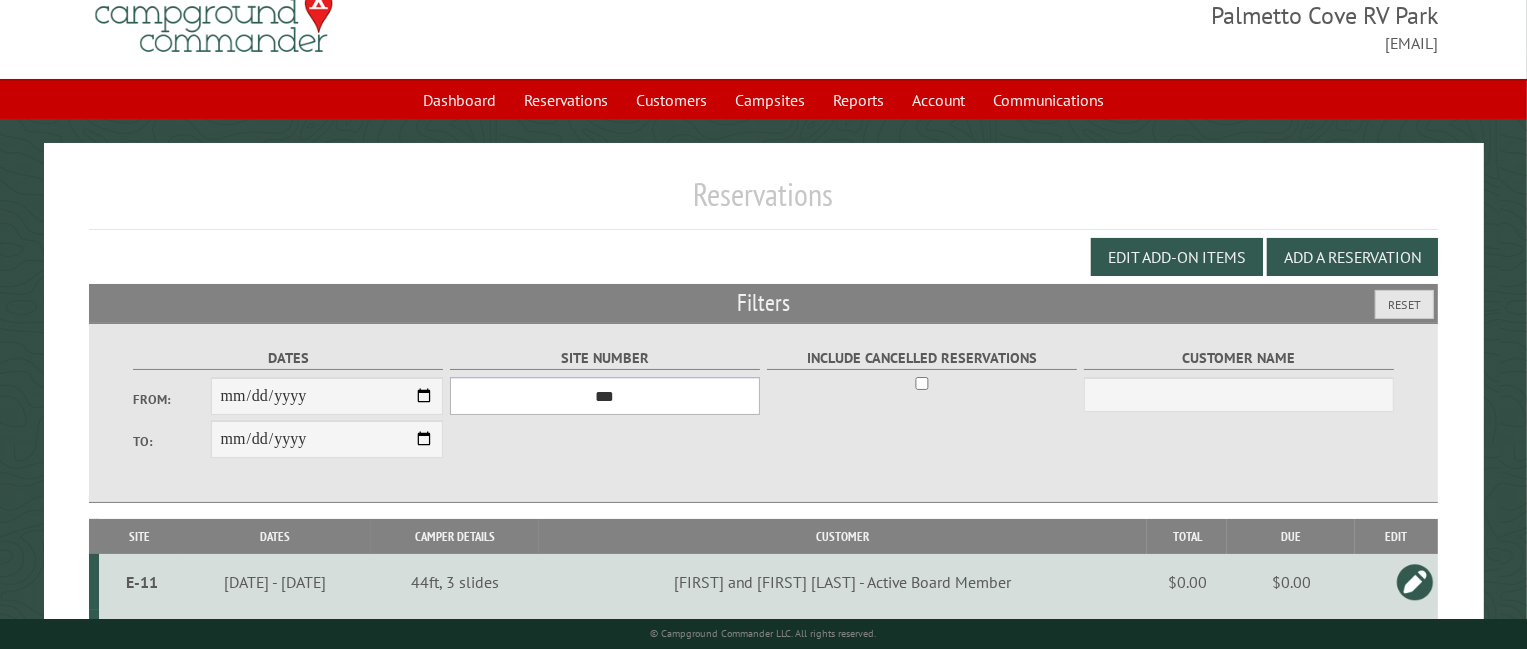 scroll, scrollTop: 80, scrollLeft: 0, axis: vertical 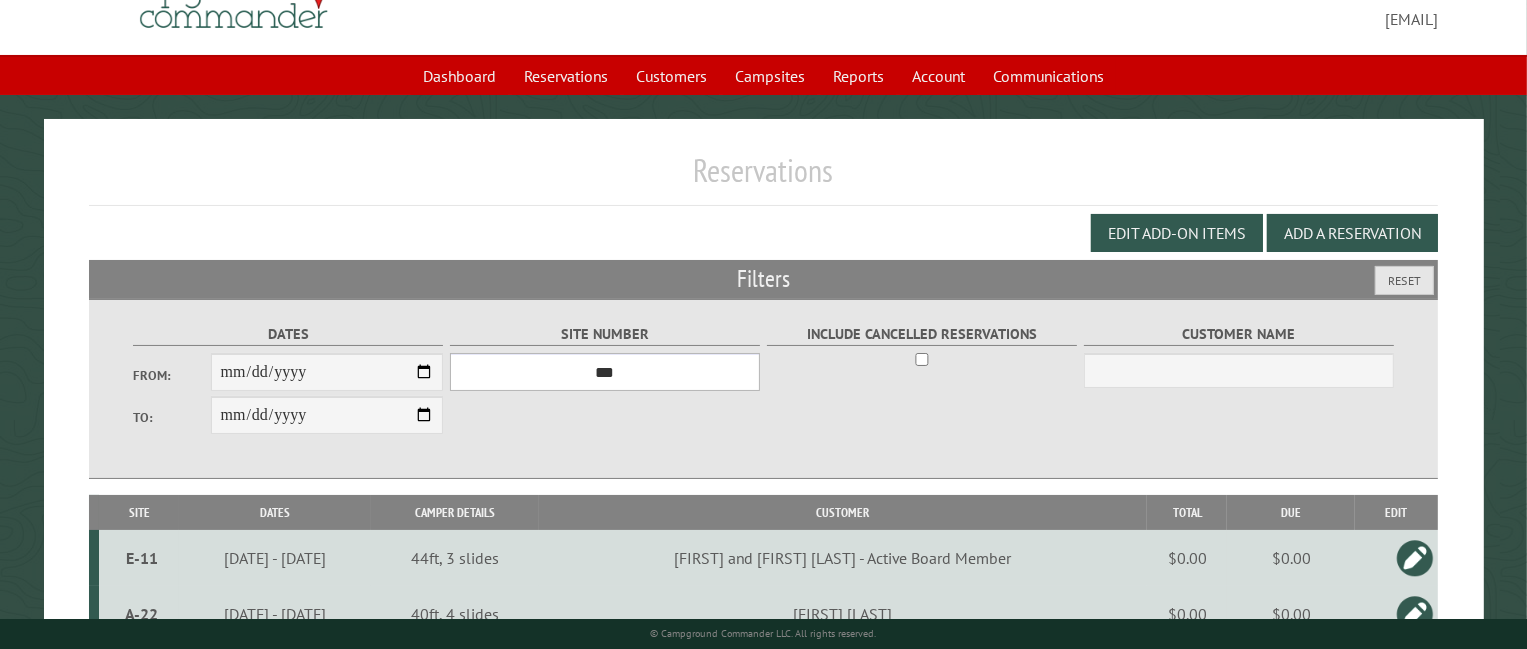 click on "*** **** **** **** **** **** **** **** **** **** **** **** **** **** **** **** **** **** **** **** **** **** **** **** **** **** **** **** **** **** **** **** **** **** **** **** **** **** **** **** **** **** **** **** **** **** **** **** **** **** **** **** **** **** **** **** **** **** **** **** **** **** **** **** **** **** **** **** **** **** **** **** **** **** **** **** **** **** **** **** **** **** **** **** **** **** **** **** **** **** **** **** **** **** **** **** **** **** **** **** **** **** **** **** **** **** **** **** **** **** **** **** **** **** **** **** **** **** **** **** **** **** **** **** **** **** **** **** **** **** **** **** **** **** **** **** **** **** **** **** **** **** **** **** **** **** ****" at bounding box center [605, 372] 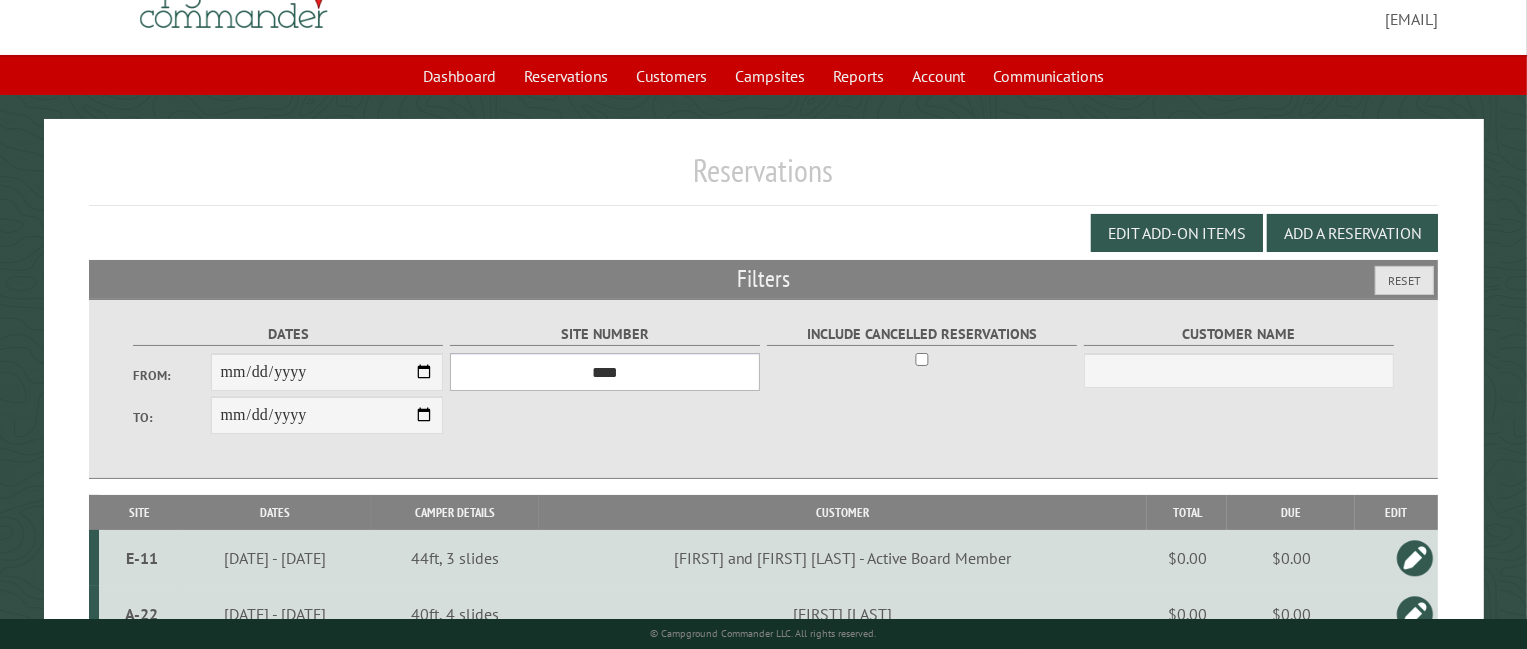 click on "*** **** **** **** **** **** **** **** **** **** **** **** **** **** **** **** **** **** **** **** **** **** **** **** **** **** **** **** **** **** **** **** **** **** **** **** **** **** **** **** **** **** **** **** **** **** **** **** **** **** **** **** **** **** **** **** **** **** **** **** **** **** **** **** **** **** **** **** **** **** **** **** **** **** **** **** **** **** **** **** **** **** **** **** **** **** **** **** **** **** **** **** **** **** **** **** **** **** **** **** **** **** **** **** **** **** **** **** **** **** **** **** **** **** **** **** **** **** **** **** **** **** **** **** **** **** **** **** **** **** **** **** **** **** **** **** **** **** **** **** **** **** **** **** **** **** ****" at bounding box center (605, 372) 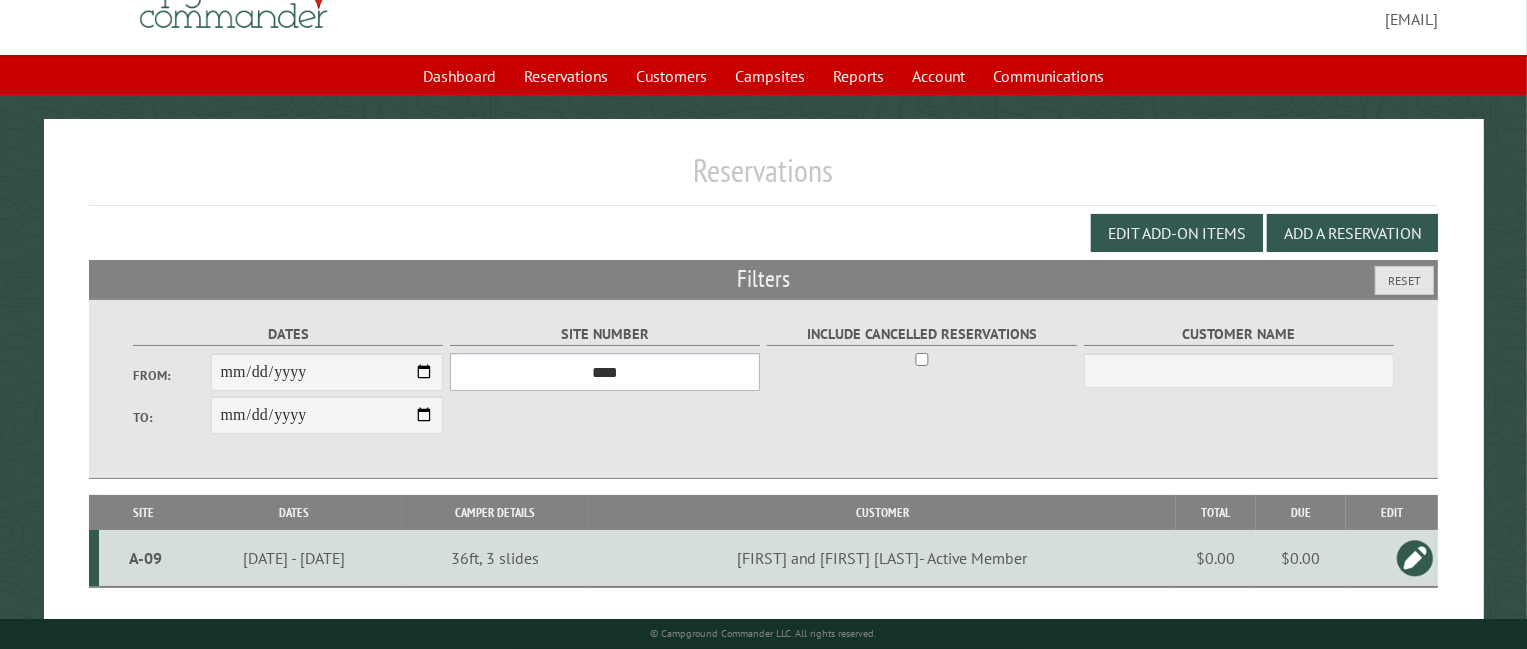 click on "*** **** **** **** **** **** **** **** **** **** **** **** **** **** **** **** **** **** **** **** **** **** **** **** **** **** **** **** **** **** **** **** **** **** **** **** **** **** **** **** **** **** **** **** **** **** **** **** **** **** **** **** **** **** **** **** **** **** **** **** **** **** **** **** **** **** **** **** **** **** **** **** **** **** **** **** **** **** **** **** **** **** **** **** **** **** **** **** **** **** **** **** **** **** **** **** **** **** **** **** **** **** **** **** **** **** **** **** **** **** **** **** **** **** **** **** **** **** **** **** **** **** **** **** **** **** **** **** **** **** **** **** **** **** **** **** **** **** **** **** **** **** **** **** **** **** ****" at bounding box center (605, 372) 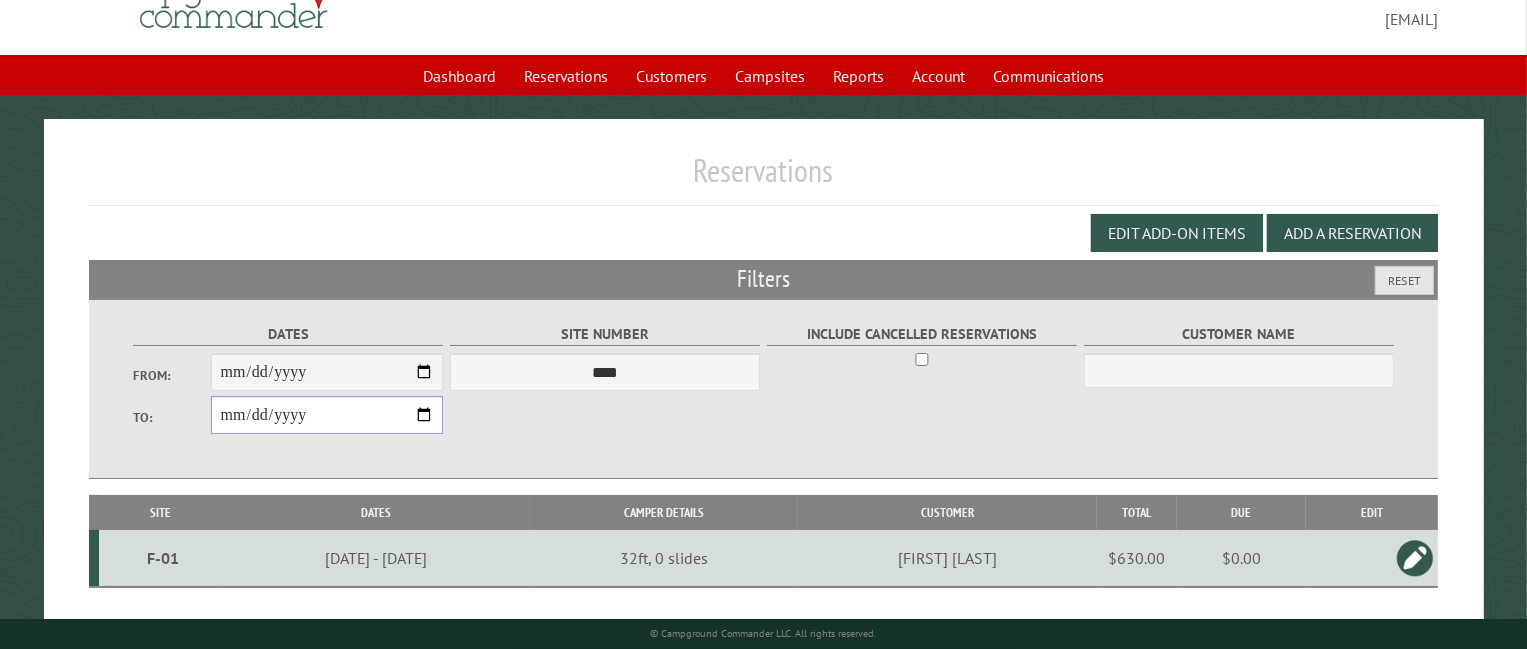 click on "**********" at bounding box center (327, 415) 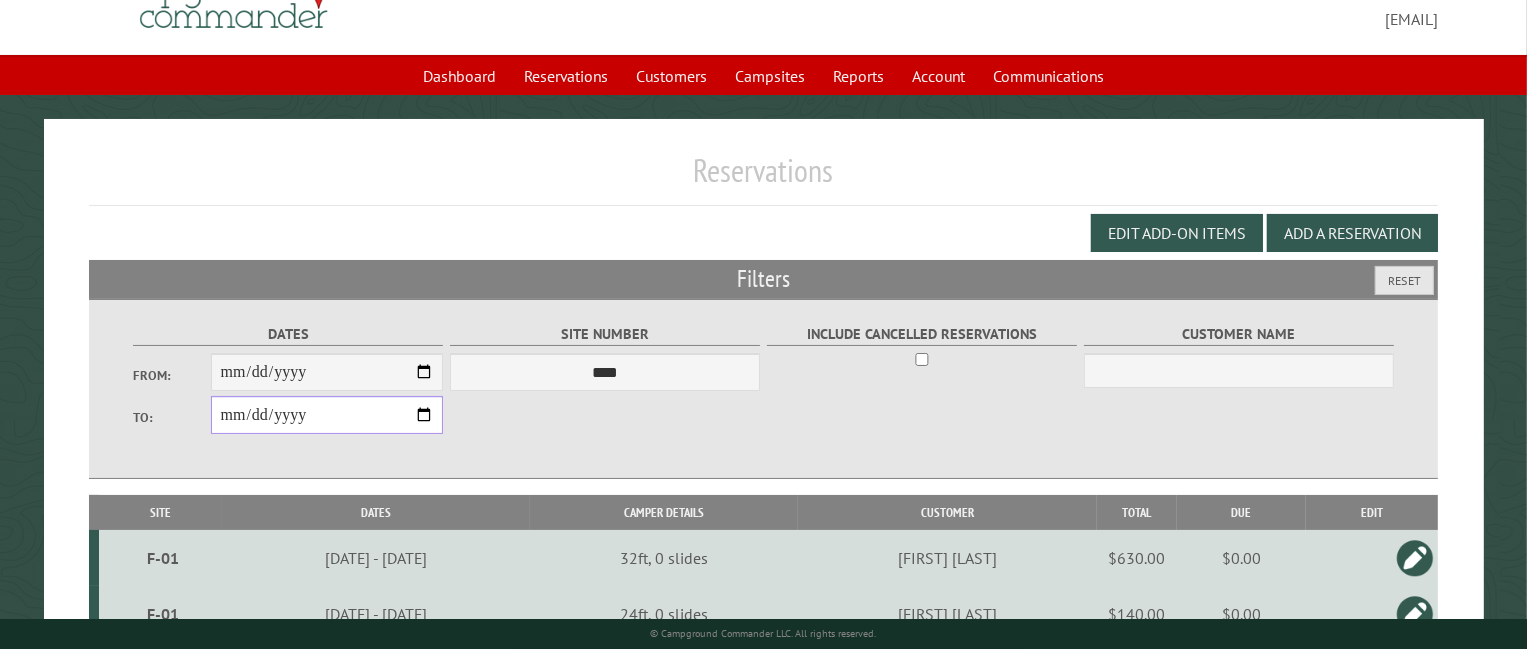 scroll, scrollTop: 160, scrollLeft: 0, axis: vertical 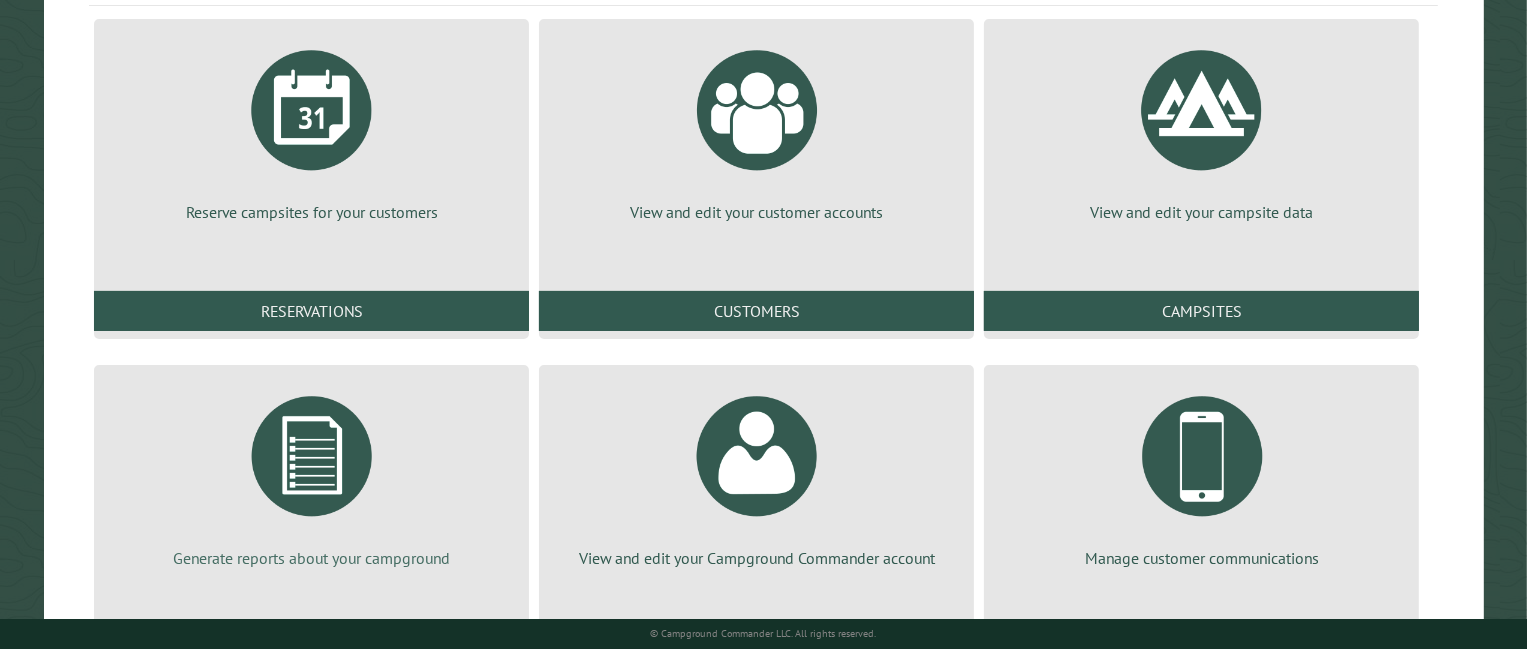 click at bounding box center (312, 456) 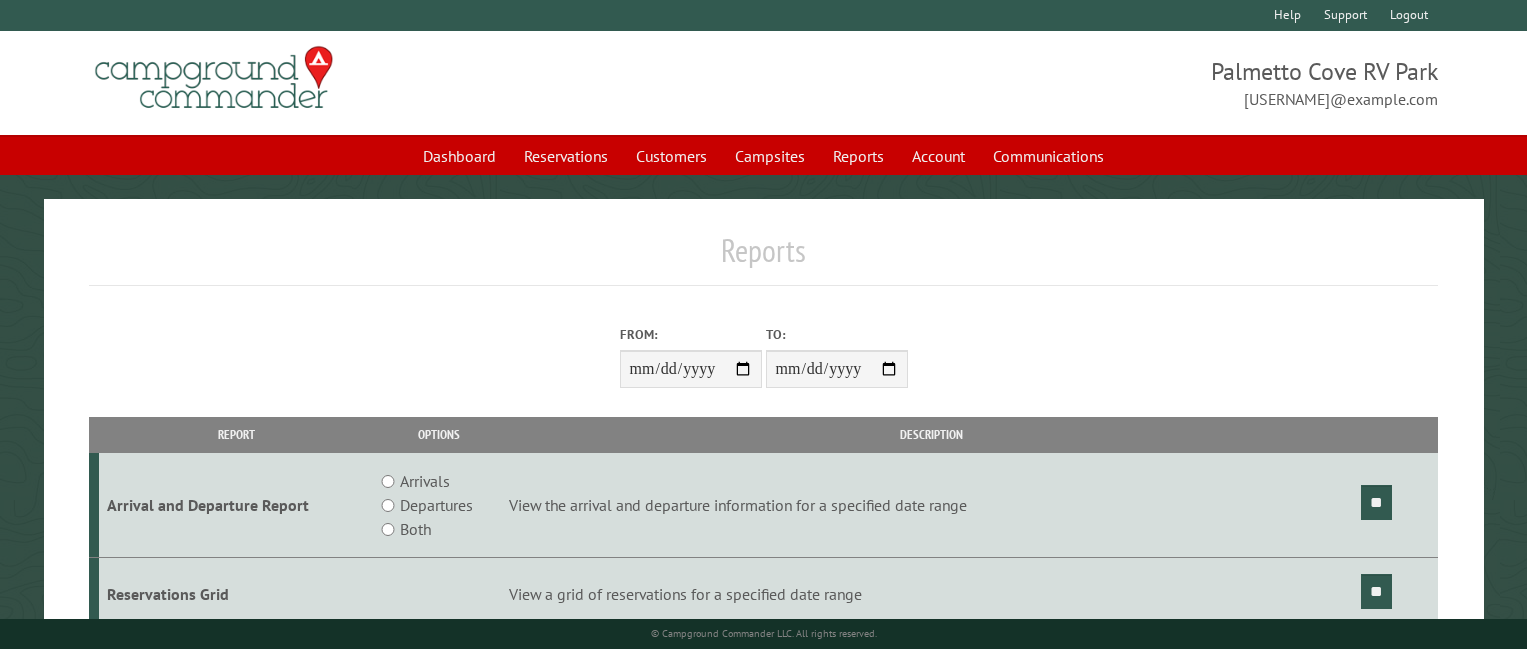 scroll, scrollTop: 0, scrollLeft: 0, axis: both 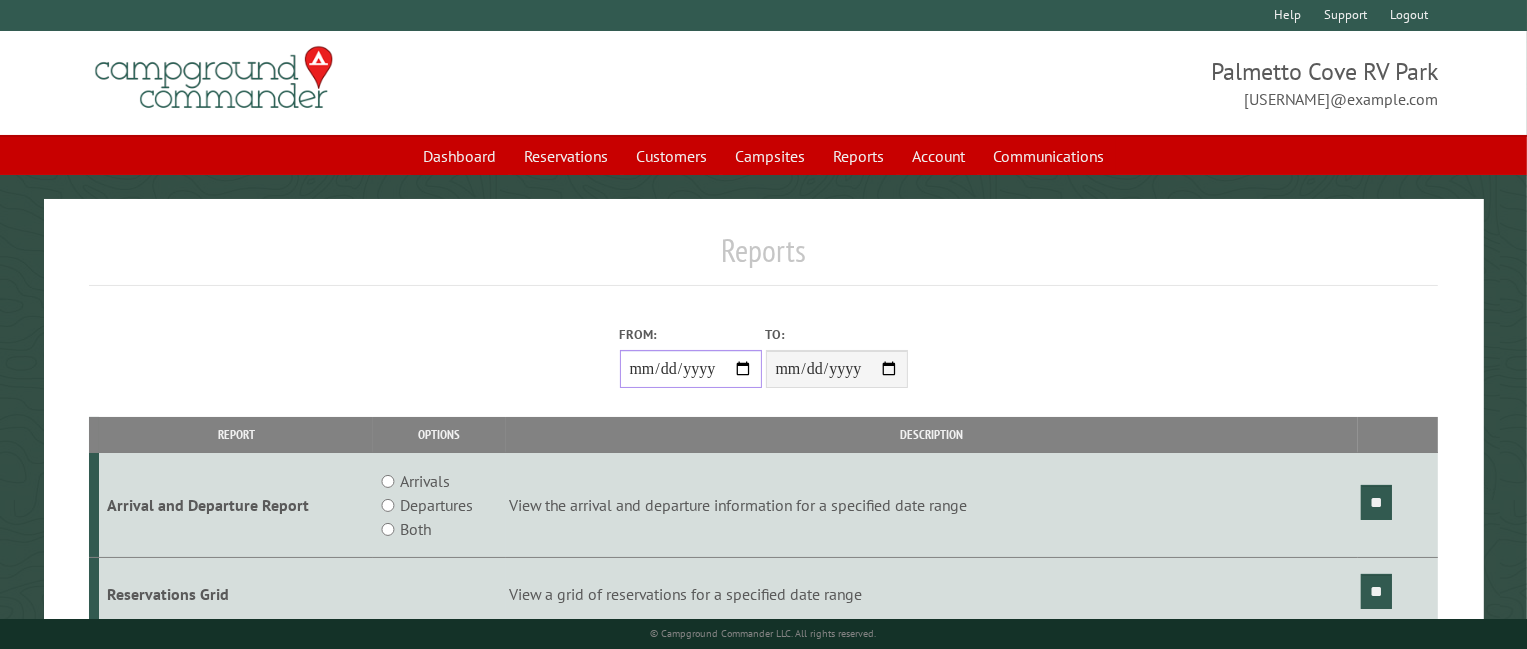 click on "From:" at bounding box center [691, 369] 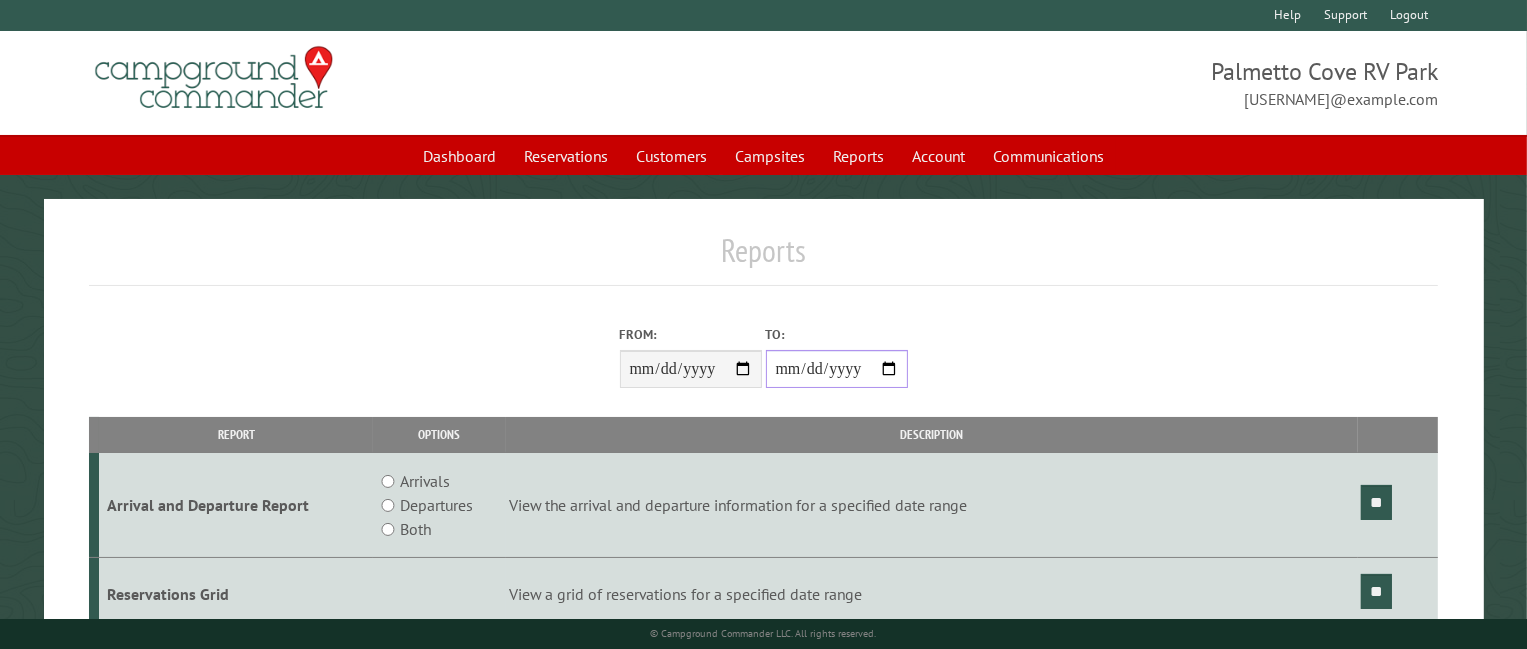 click on "**********" at bounding box center [837, 369] 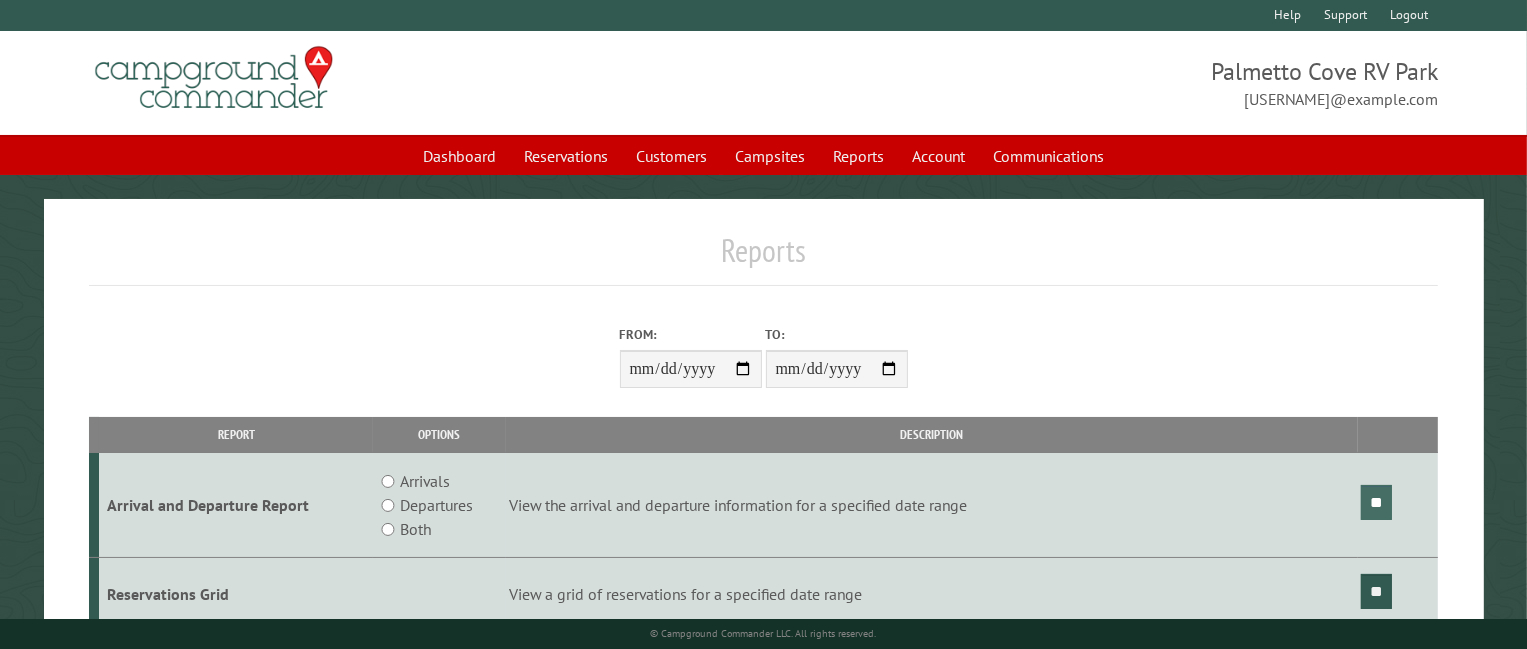 click on "**" at bounding box center [1376, 502] 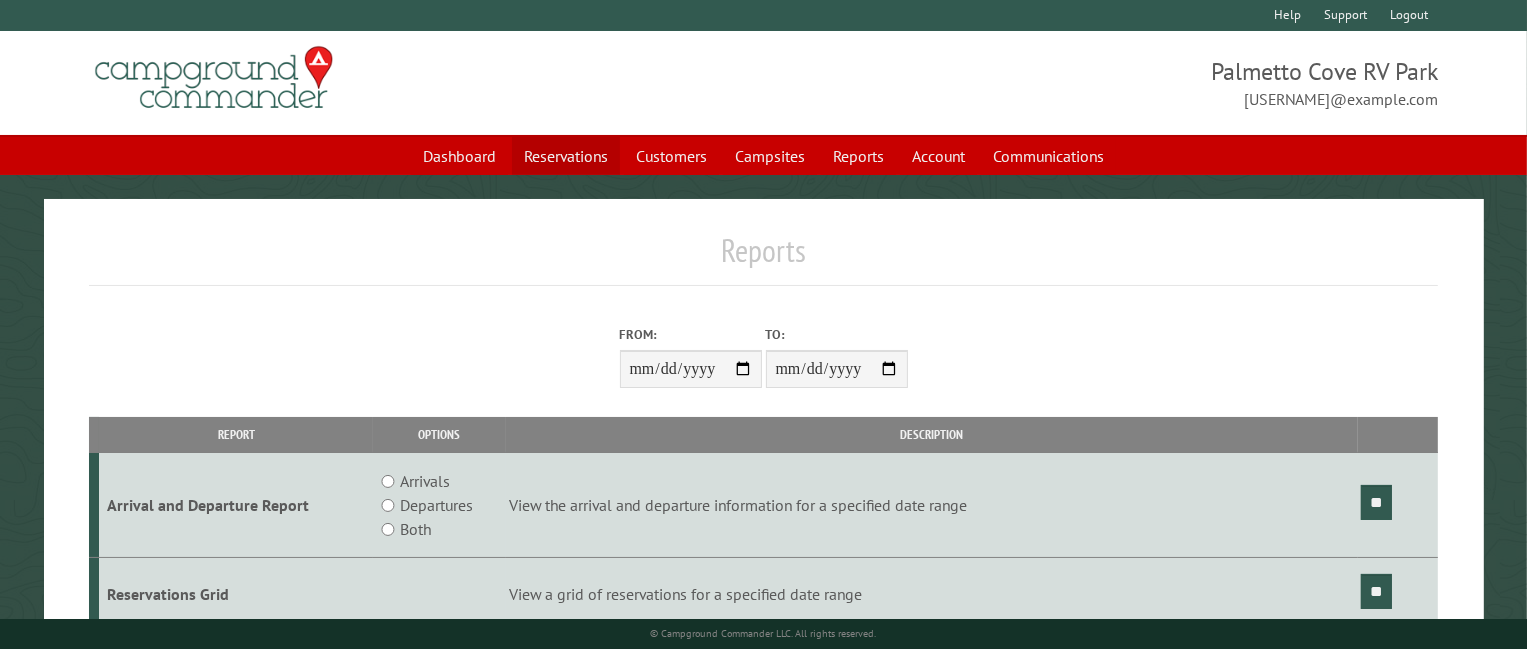 click on "Reservations" at bounding box center [566, 156] 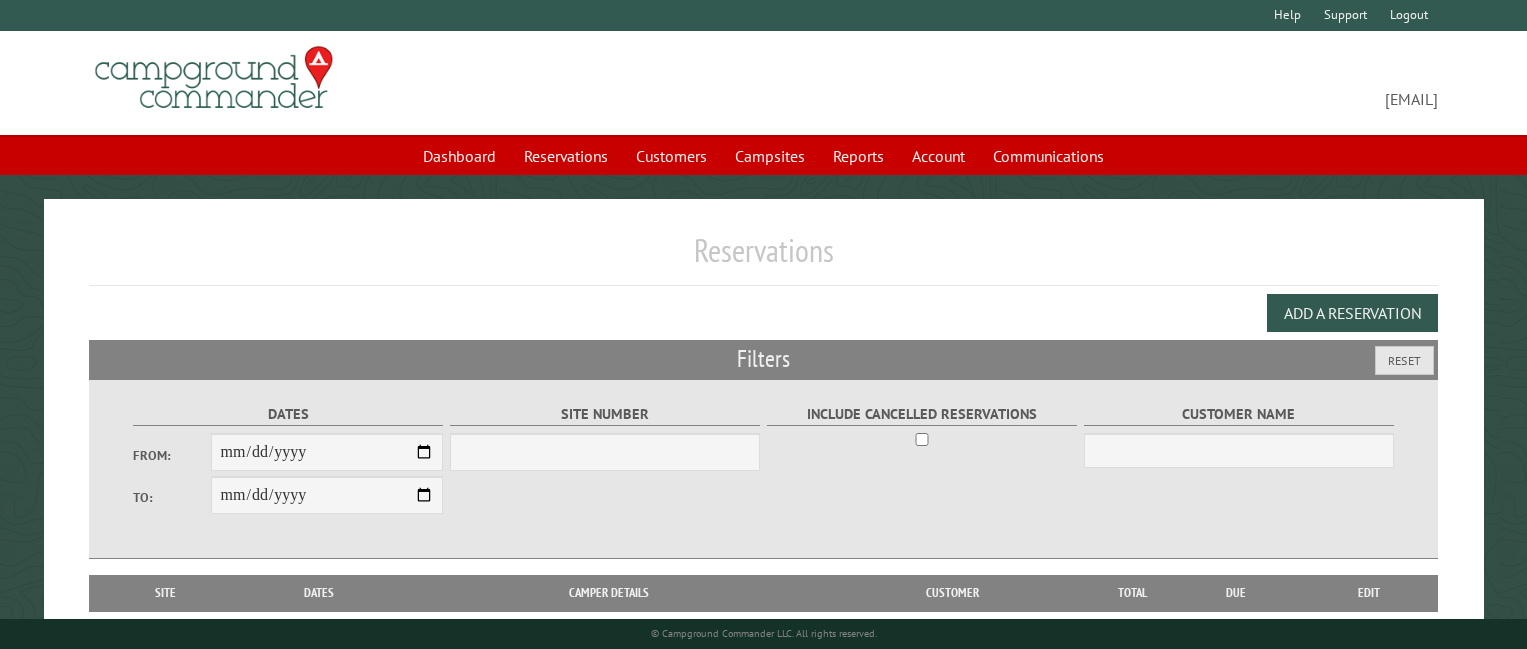 scroll, scrollTop: 0, scrollLeft: 0, axis: both 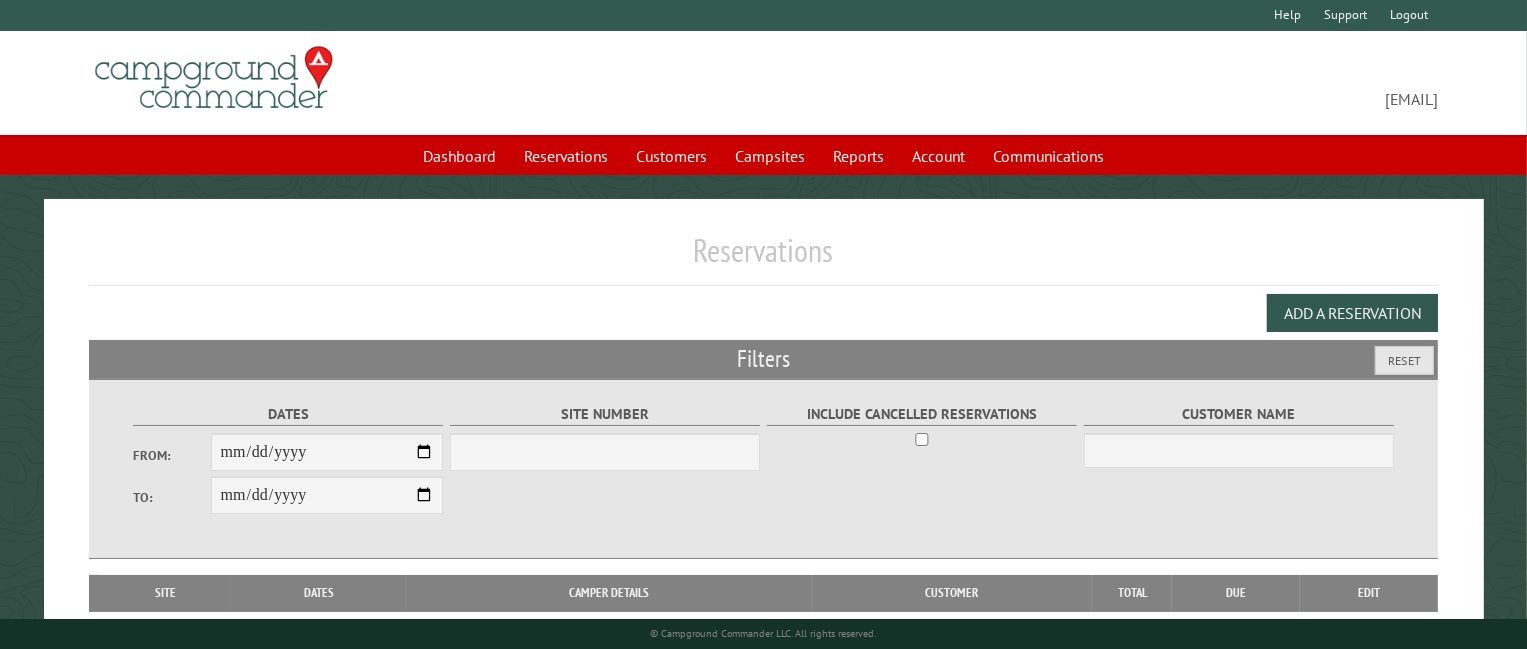 select on "***" 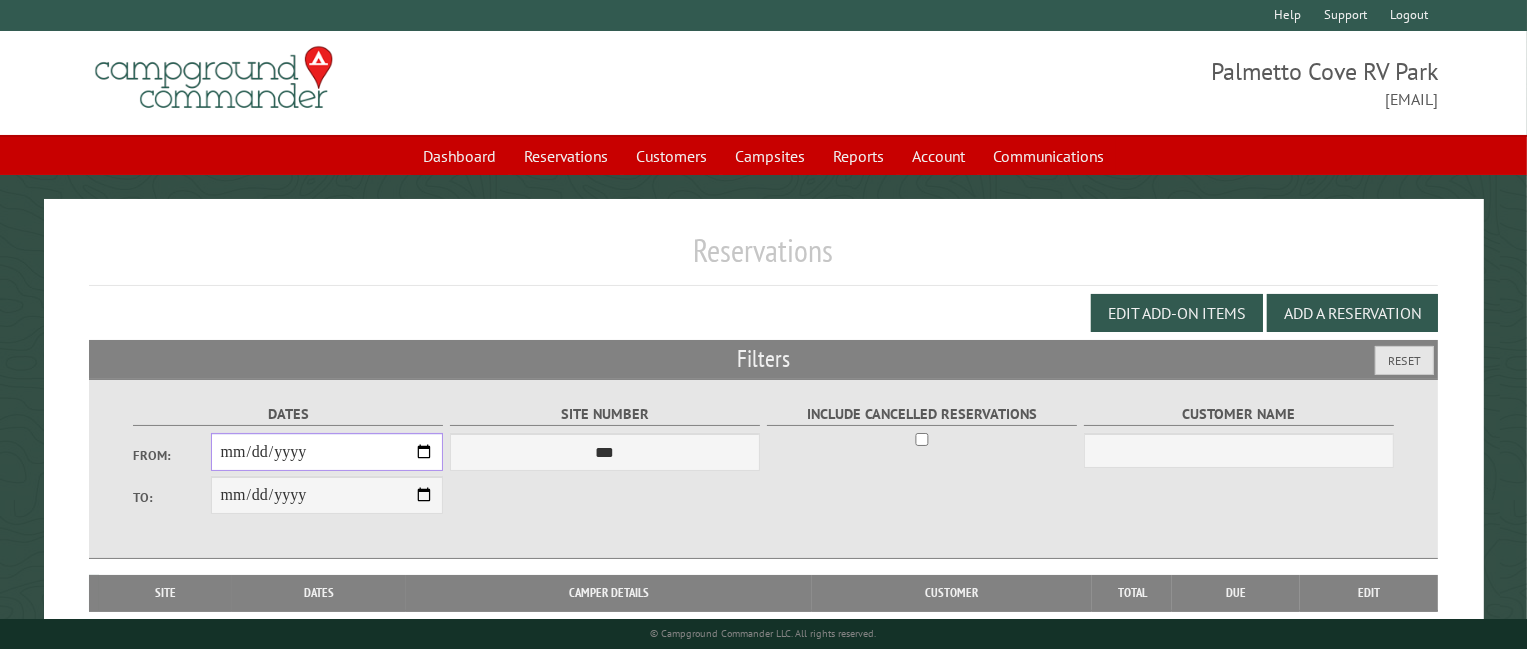 click on "From:" at bounding box center (327, 452) 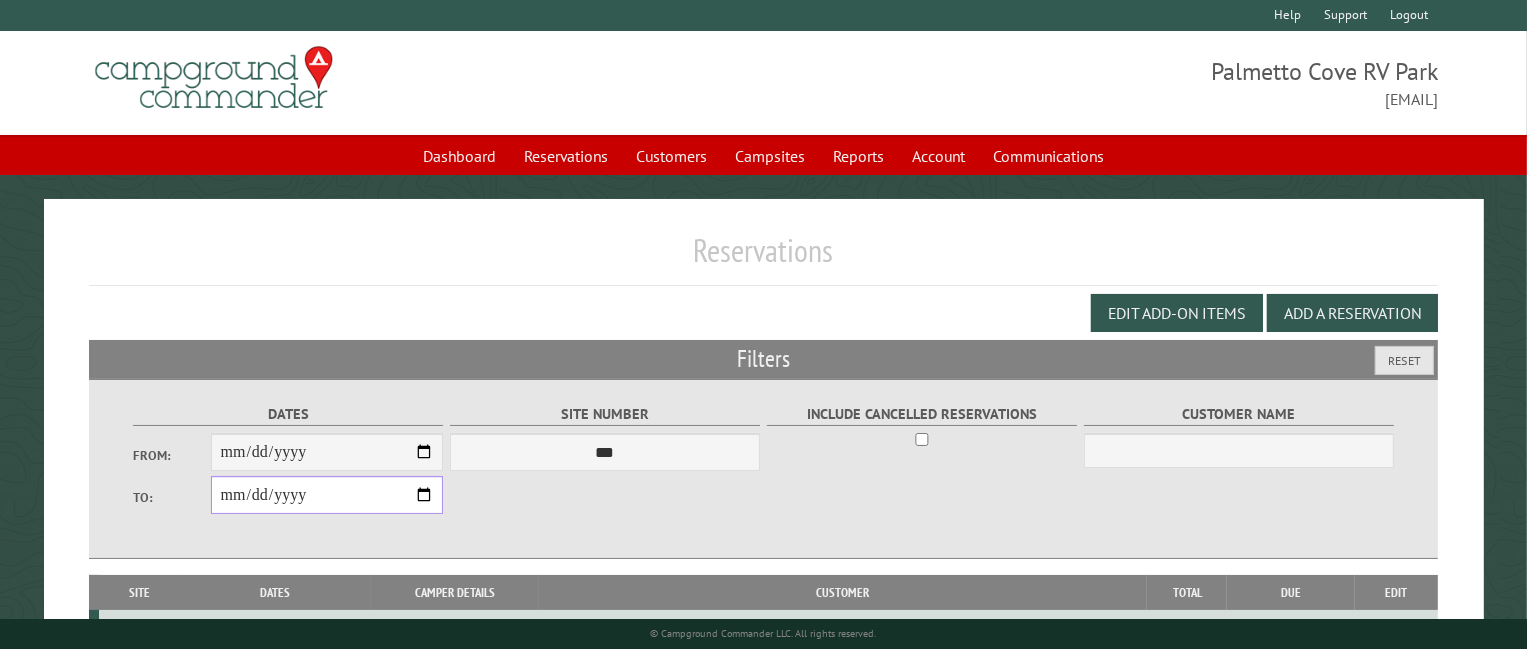 click on "**********" at bounding box center [327, 495] 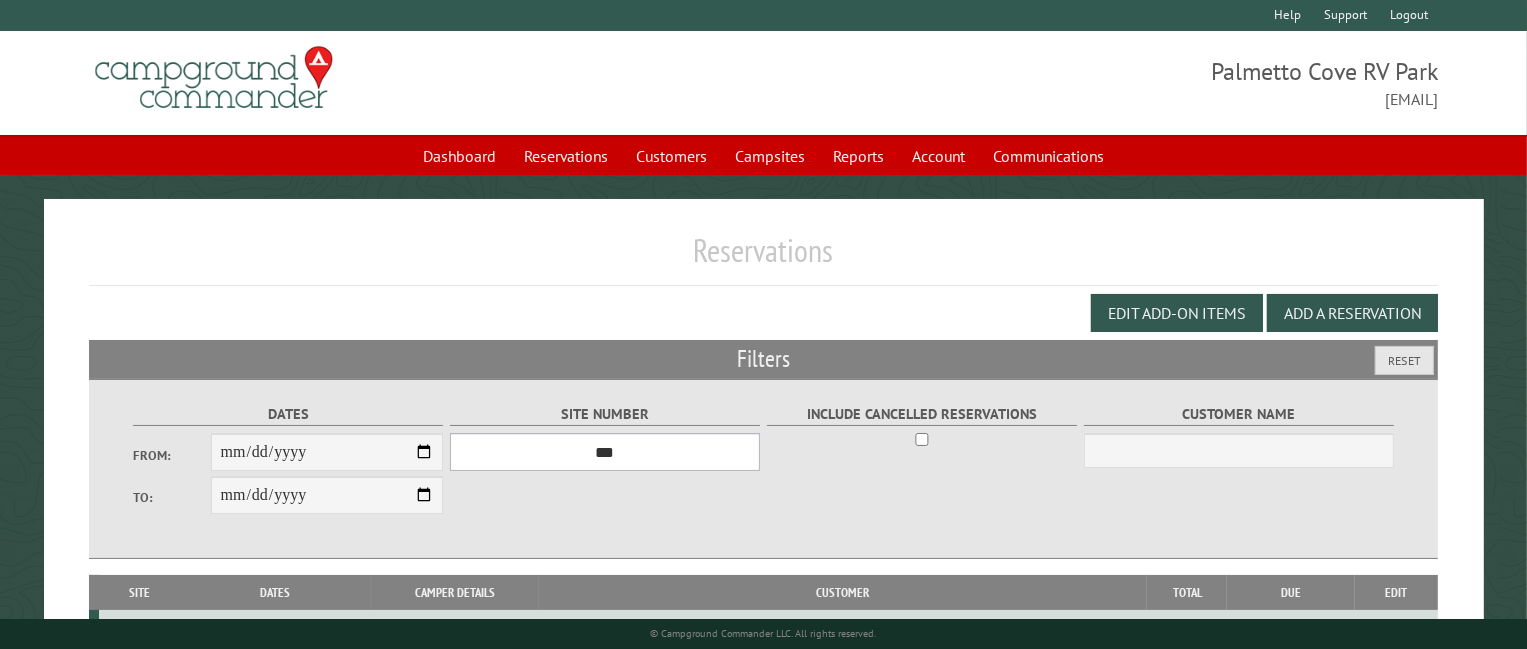 click on "*** **** **** **** **** **** **** **** **** **** **** **** **** **** **** **** **** **** **** **** **** **** **** **** **** **** **** **** **** **** **** **** **** **** **** **** **** **** **** **** **** **** **** **** **** **** **** **** **** **** **** **** **** **** **** **** **** **** **** **** **** **** **** **** **** **** **** **** **** **** **** **** **** **** **** **** **** **** **** **** **** **** **** **** **** **** **** **** **** **** **** **** **** **** **** **** **** **** **** **** **** **** **** **** **** **** **** **** **** **** **** **** **** **** **** **** **** **** **** **** **** **** **** **** **** **** **** **** **** **** **** **** **** **** **** **** **** **** **** **** **** **** **** **** **** **** ****" at bounding box center (605, 452) 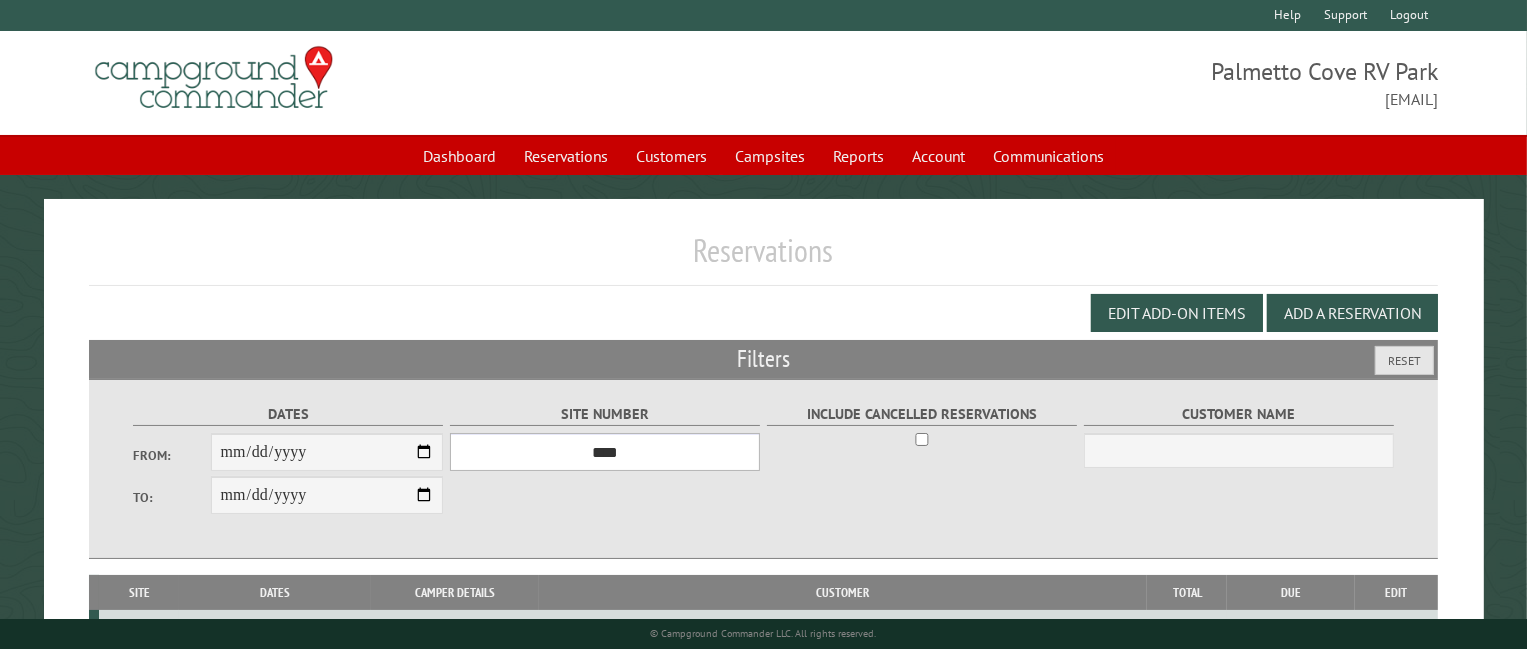 click on "*** **** **** **** **** **** **** **** **** **** **** **** **** **** **** **** **** **** **** **** **** **** **** **** **** **** **** **** **** **** **** **** **** **** **** **** **** **** **** **** **** **** **** **** **** **** **** **** **** **** **** **** **** **** **** **** **** **** **** **** **** **** **** **** **** **** **** **** **** **** **** **** **** **** **** **** **** **** **** **** **** **** **** **** **** **** **** **** **** **** **** **** **** **** **** **** **** **** **** **** **** **** **** **** **** **** **** **** **** **** **** **** **** **** **** **** **** **** **** **** **** **** **** **** **** **** **** **** **** **** **** **** **** **** **** **** **** **** **** **** **** **** **** **** **** **** ****" at bounding box center [605, 452] 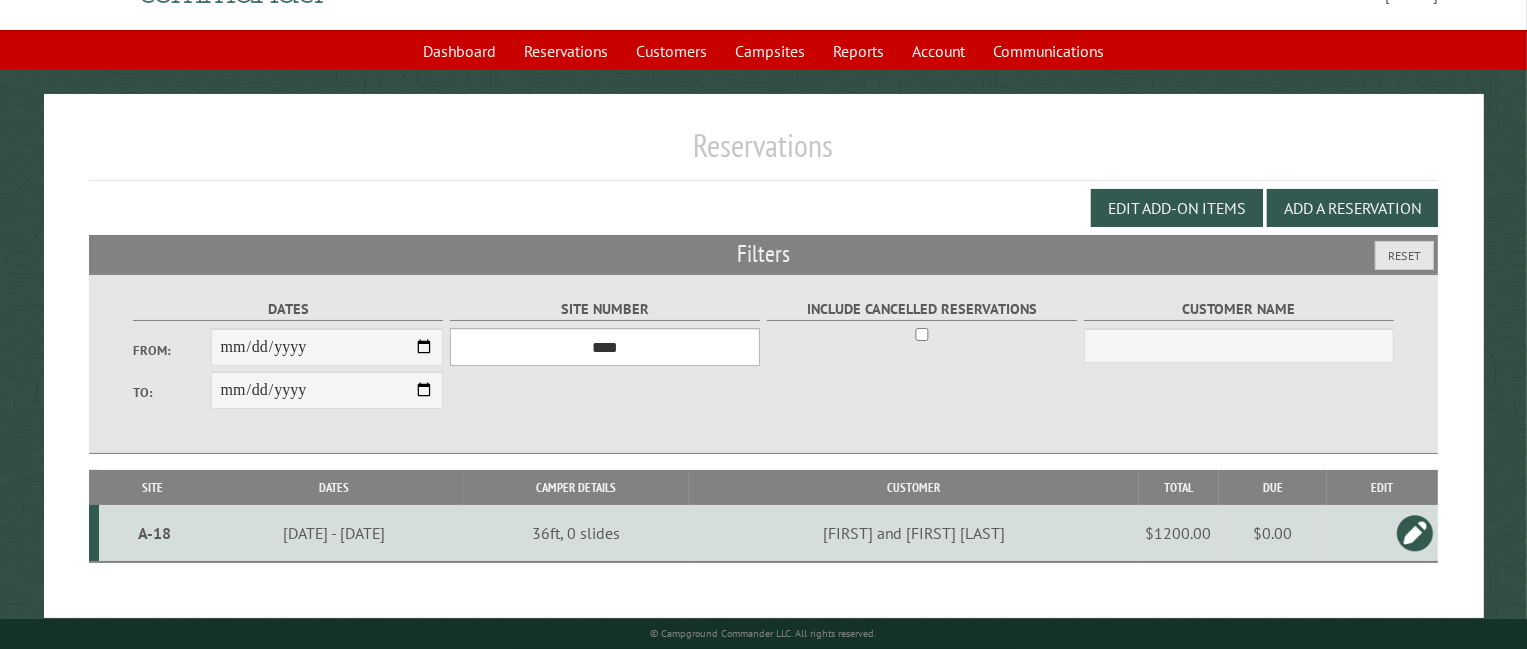 scroll, scrollTop: 124, scrollLeft: 0, axis: vertical 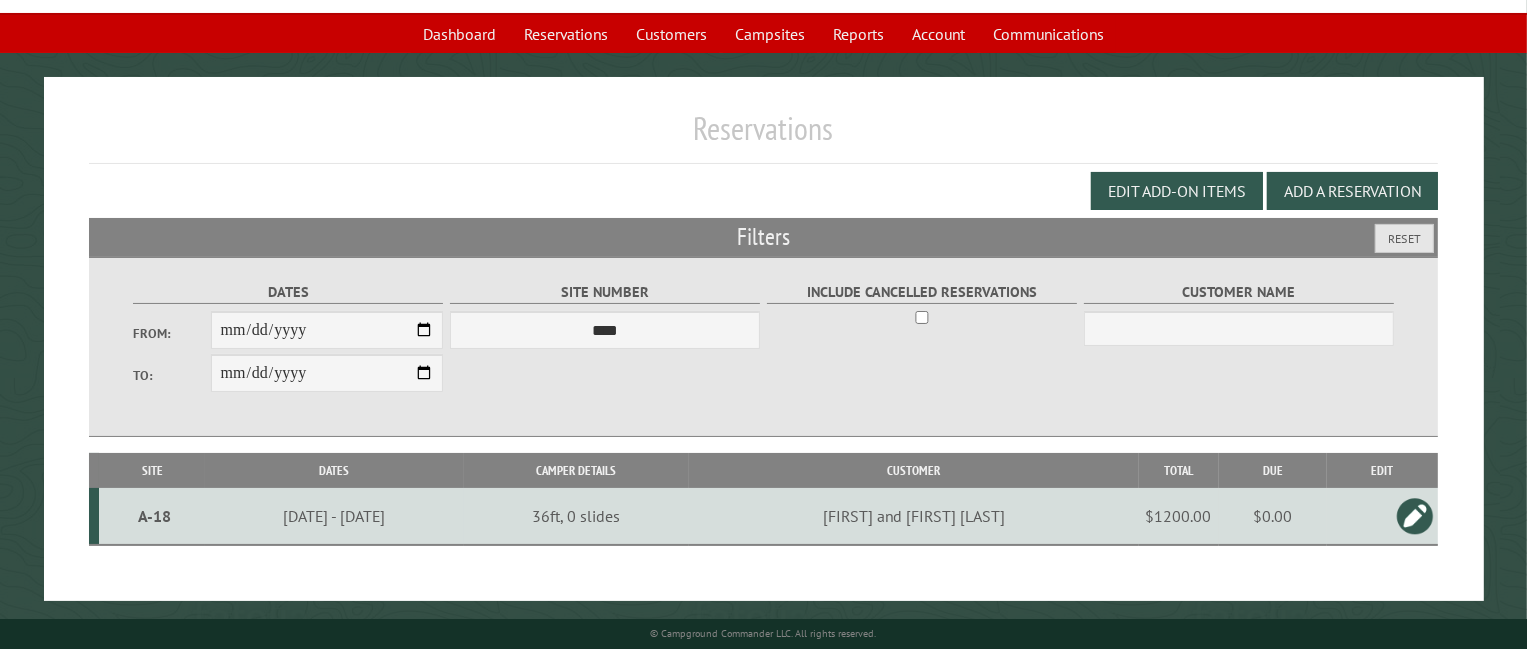 click on "A-18" at bounding box center (154, 516) 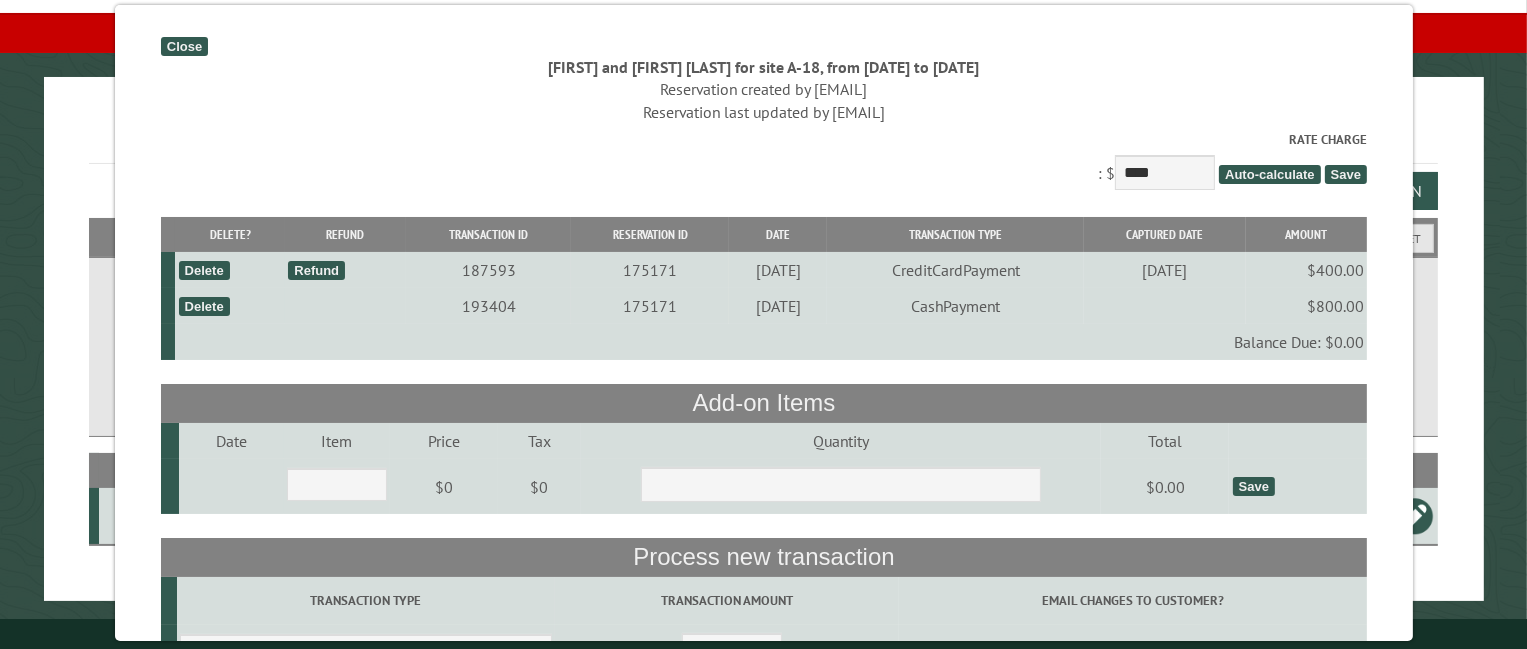 click on "Close" at bounding box center [183, 46] 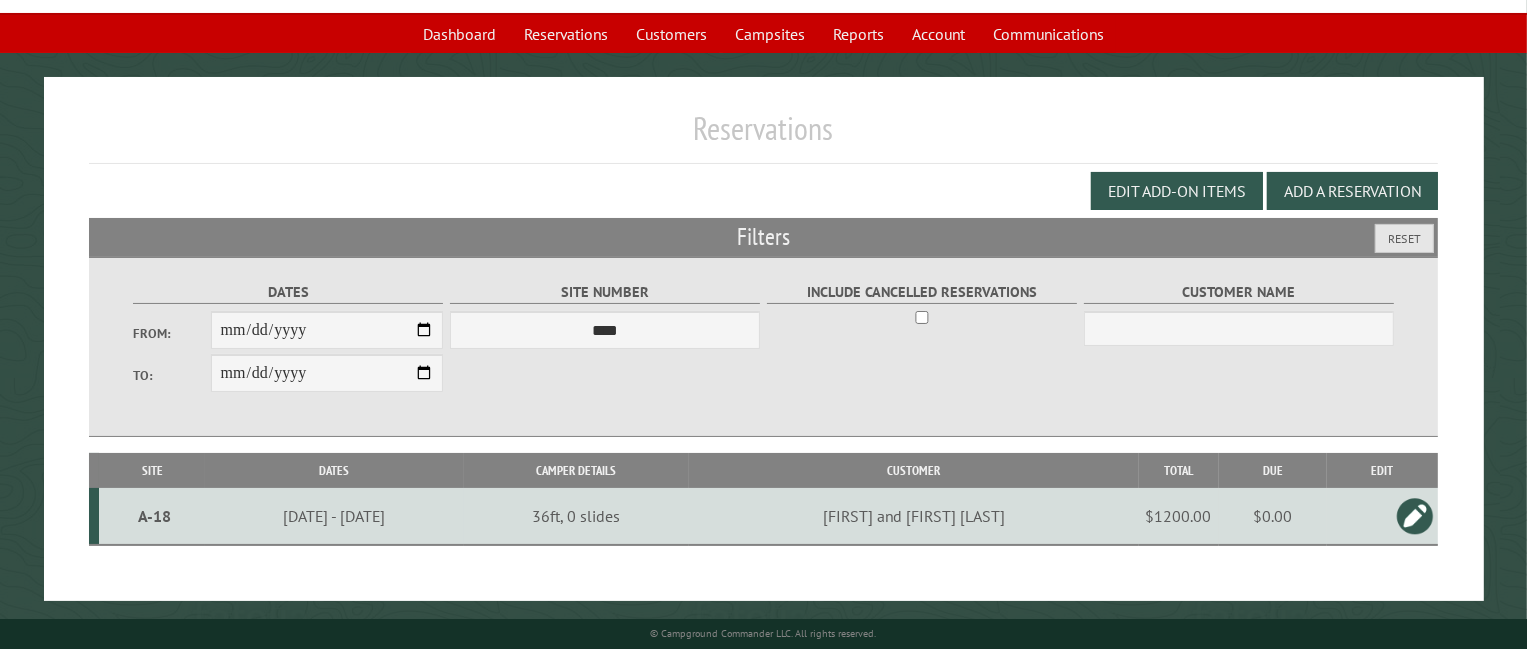 click at bounding box center (1415, 516) 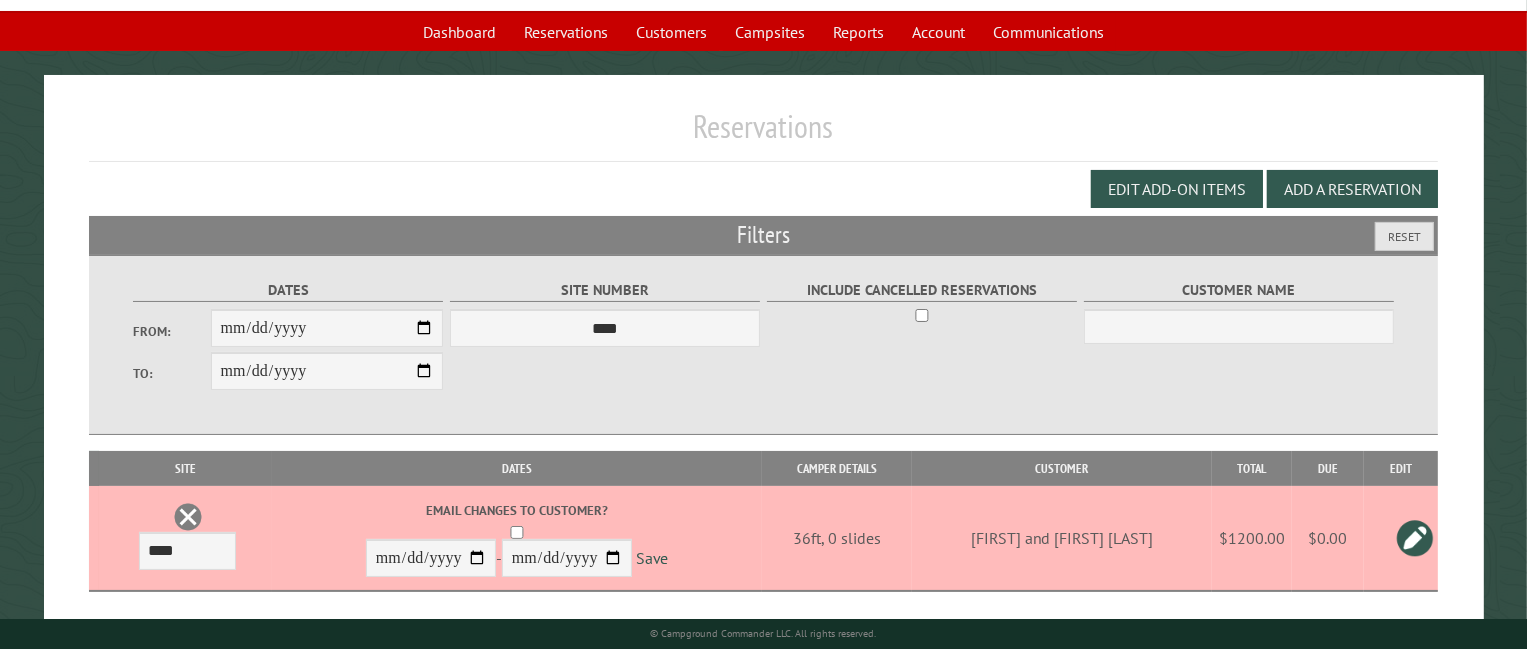 click at bounding box center (1415, 538) 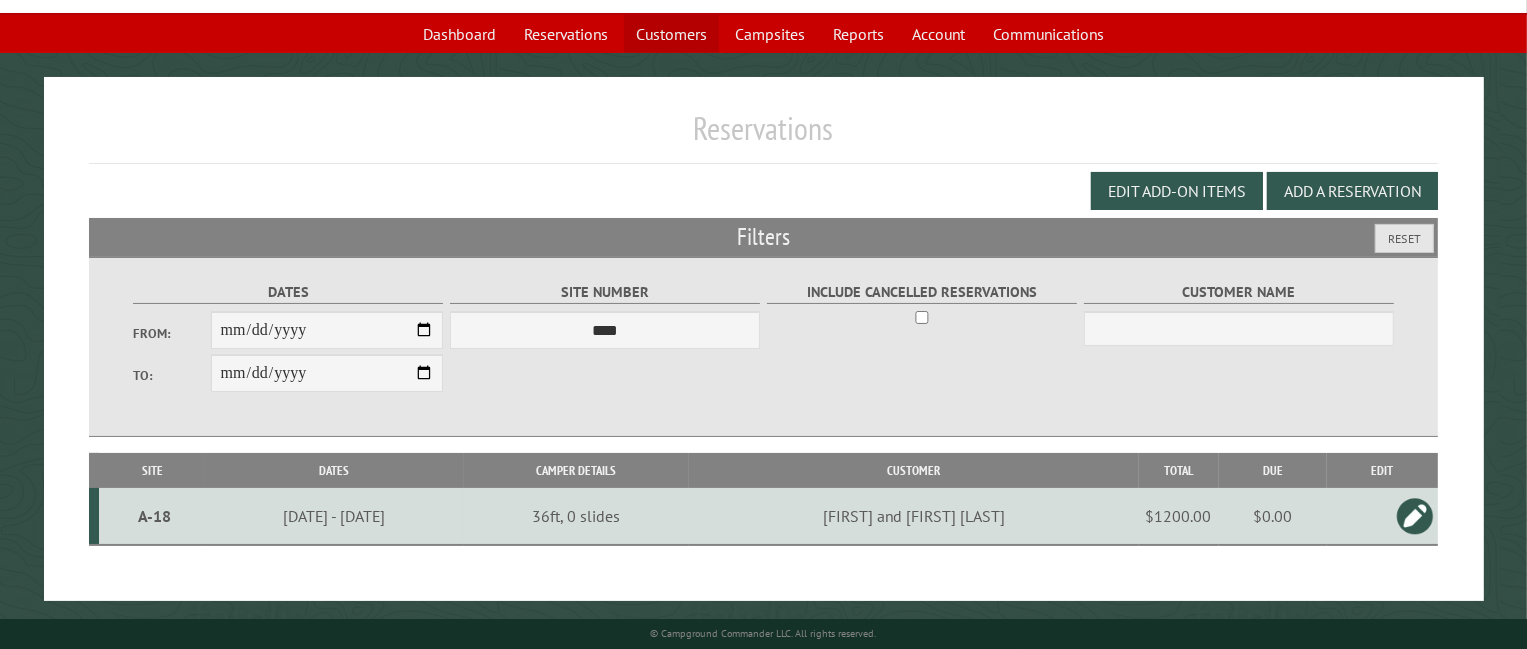 click on "Customers" at bounding box center [671, 34] 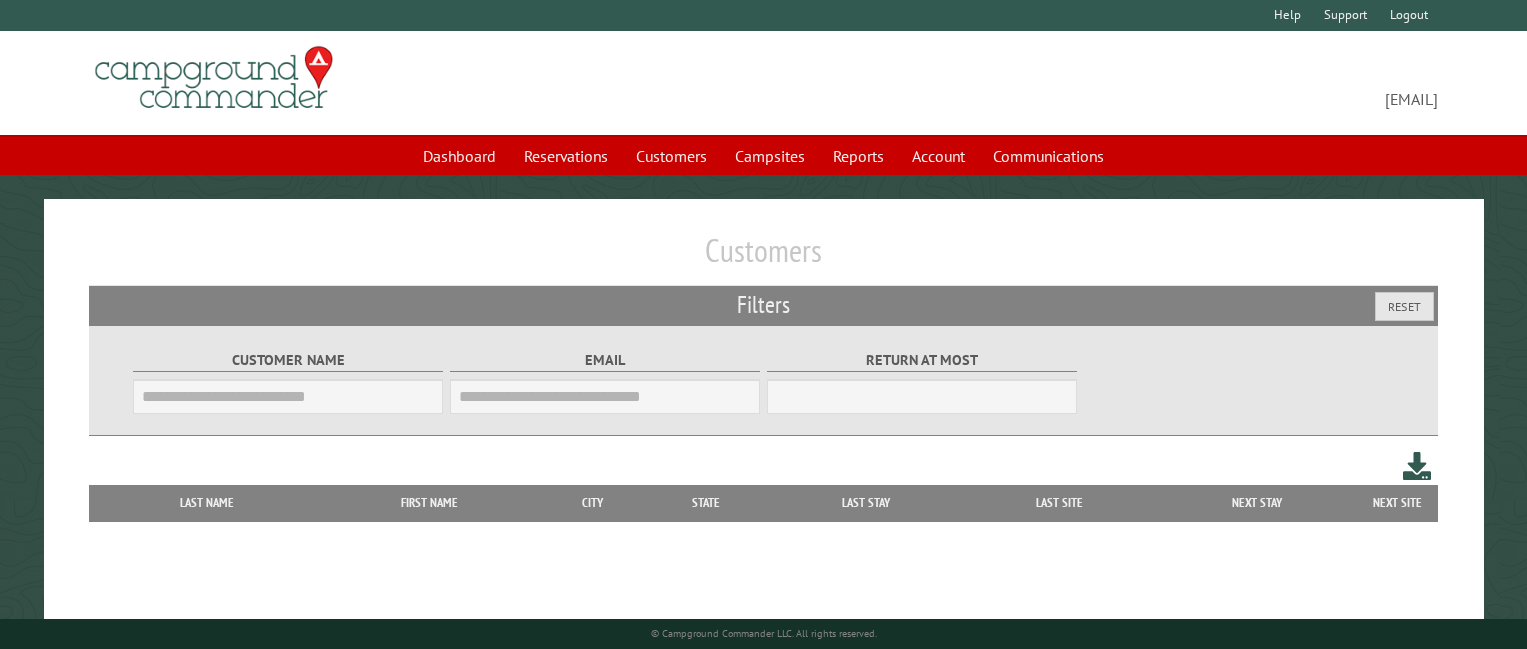 scroll, scrollTop: 0, scrollLeft: 0, axis: both 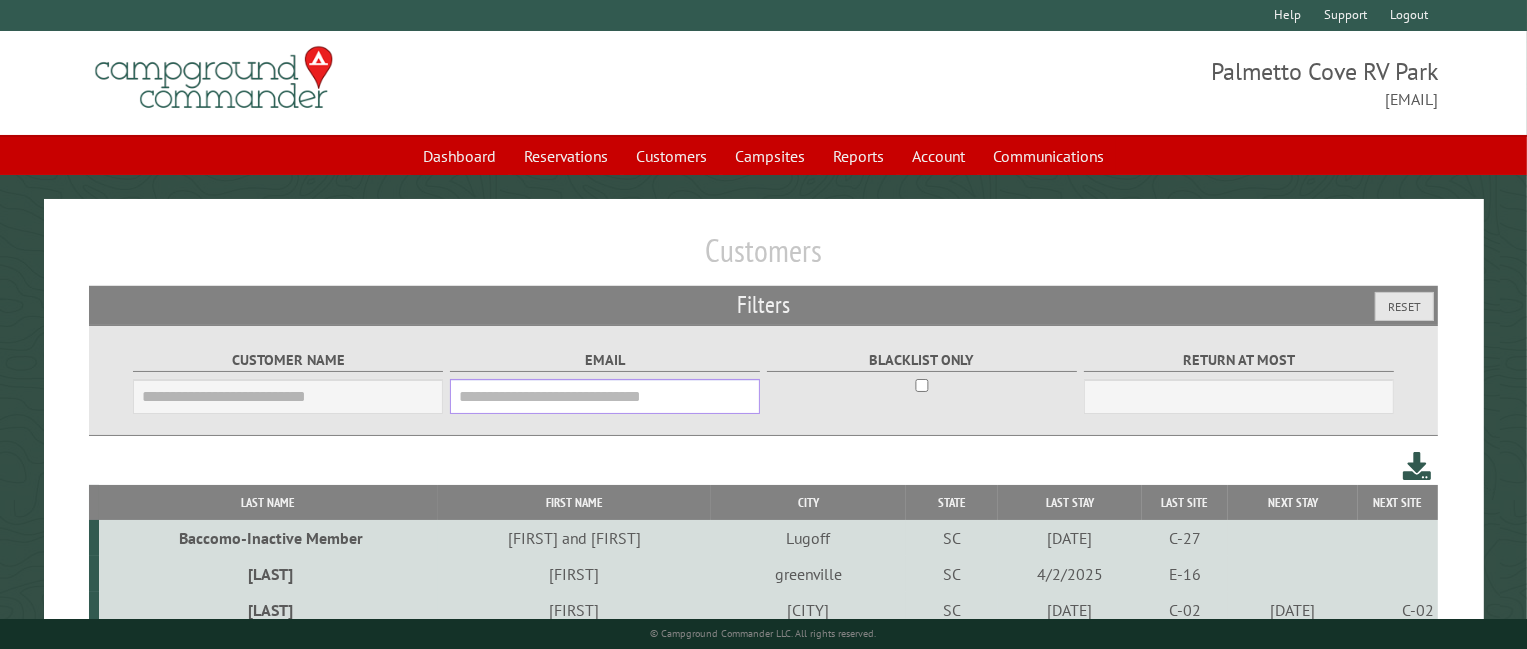 click on "Email" at bounding box center (605, 396) 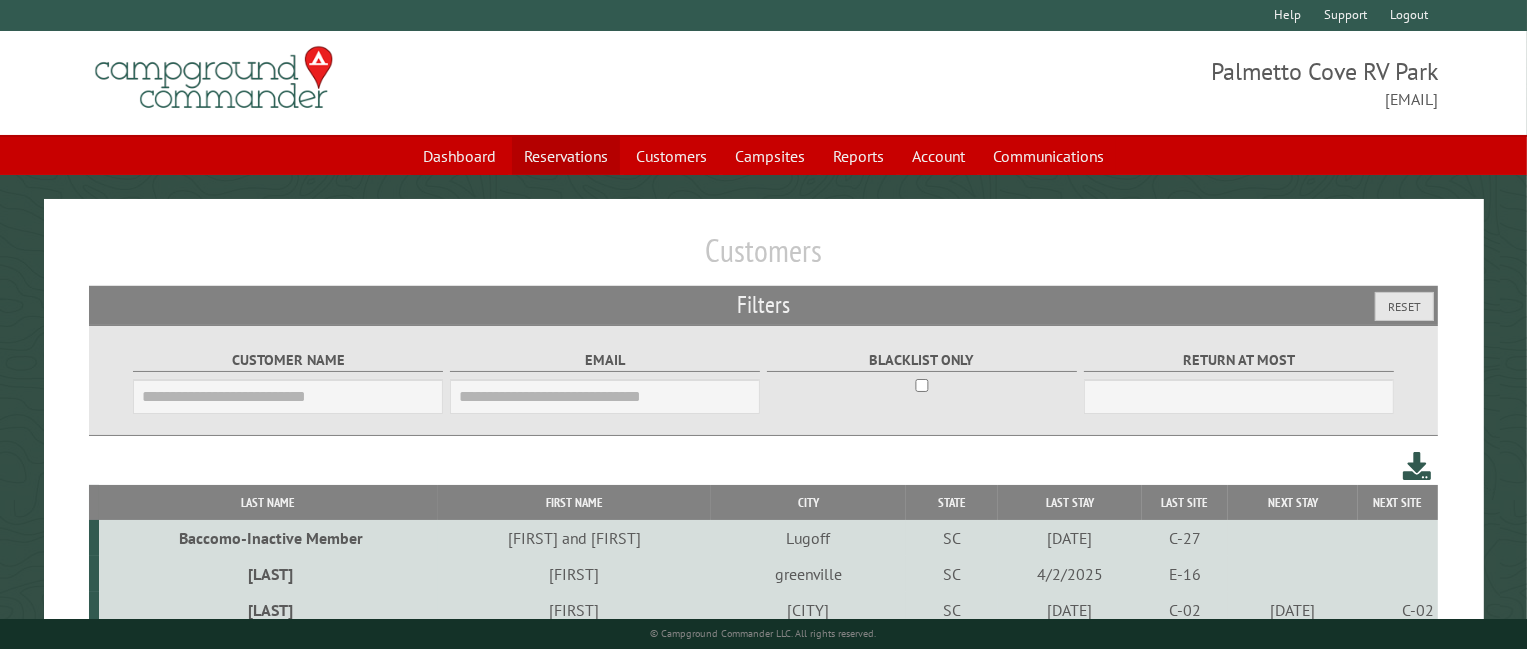 click on "Reservations" at bounding box center (566, 156) 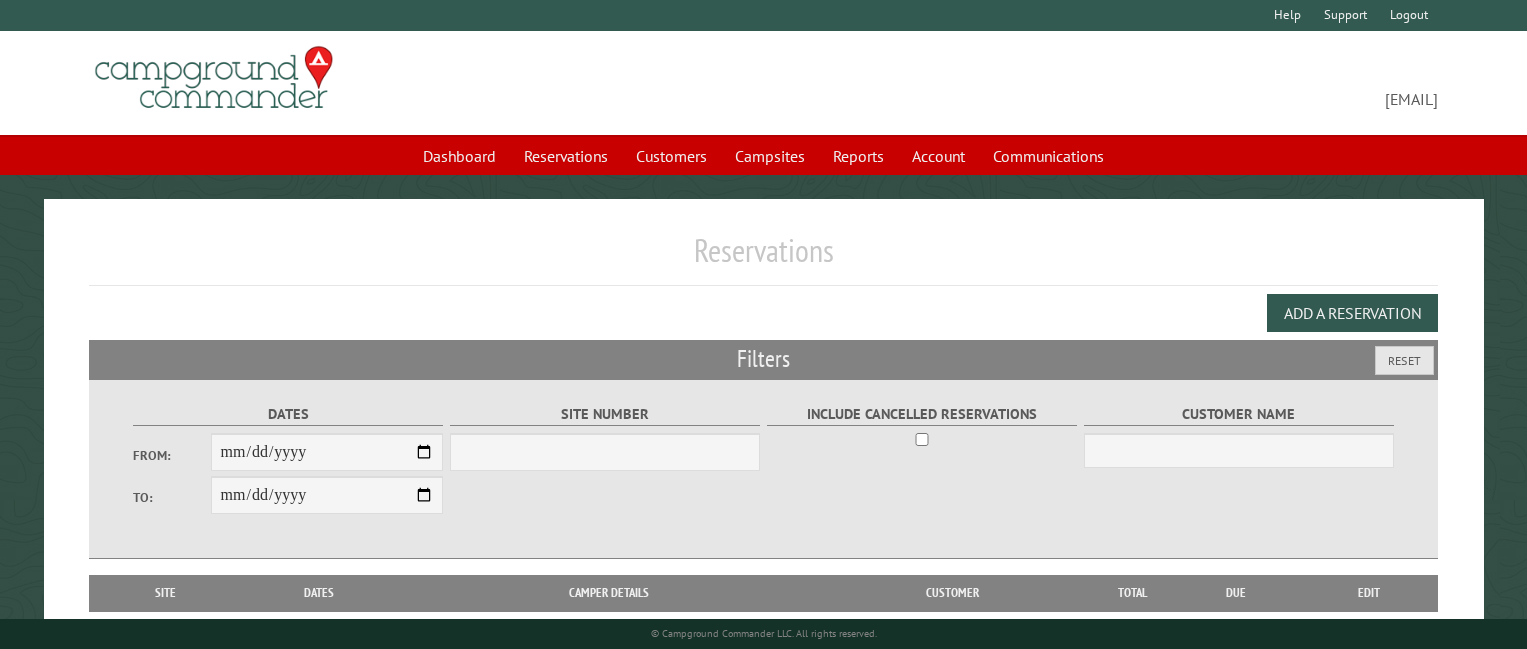 scroll, scrollTop: 0, scrollLeft: 0, axis: both 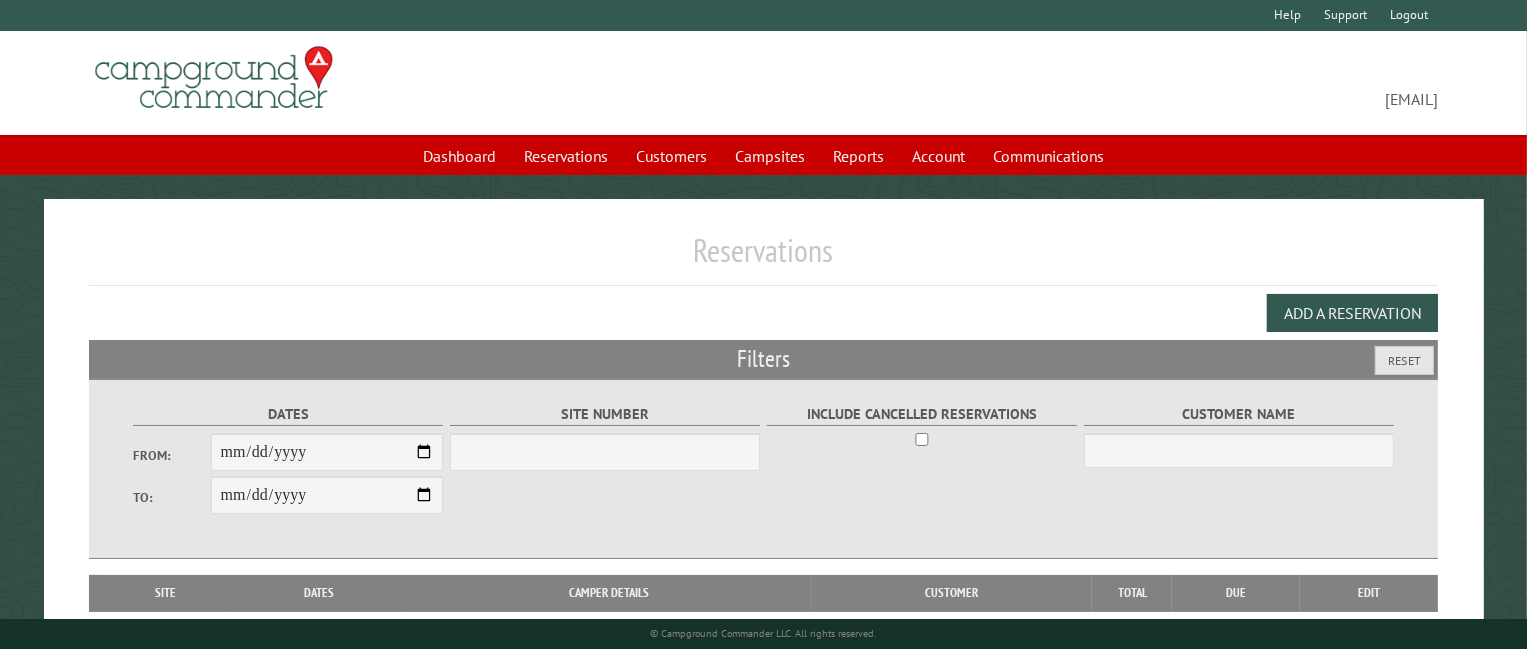 select on "***" 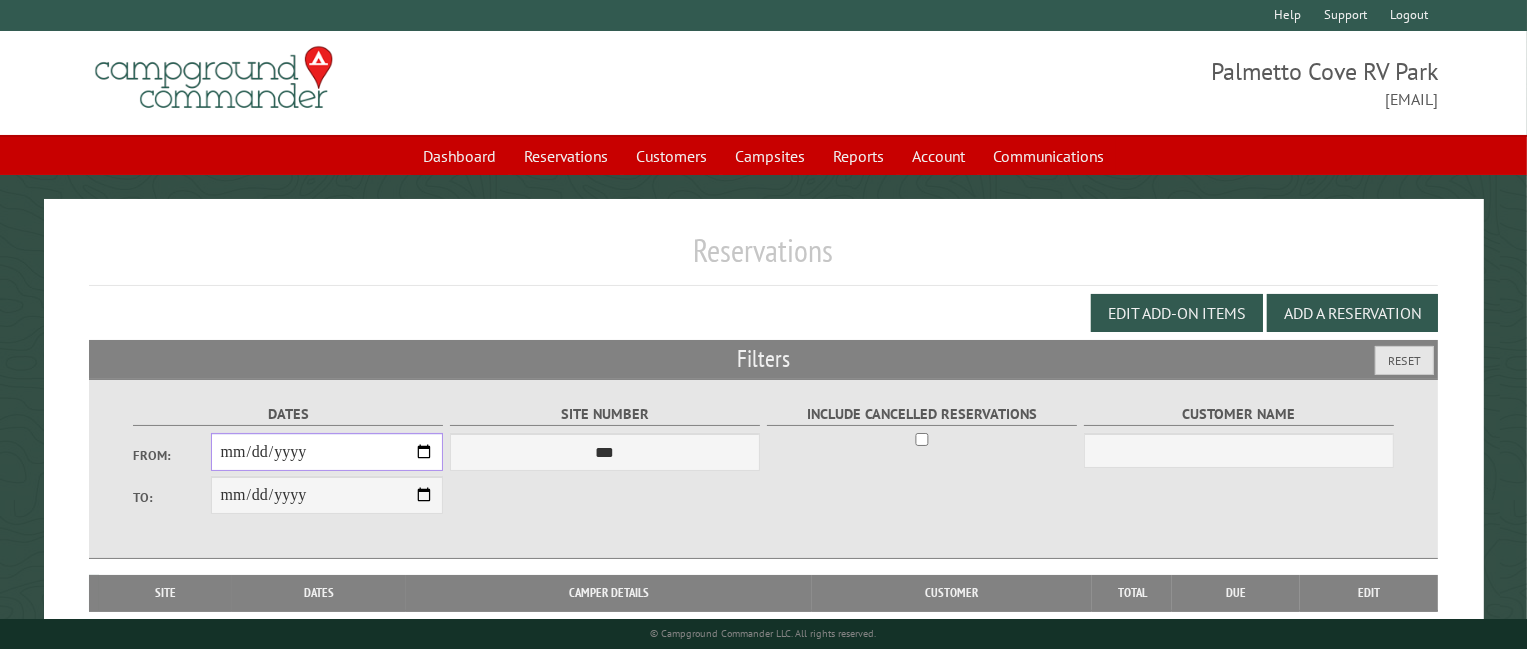 click on "From:" at bounding box center (327, 452) 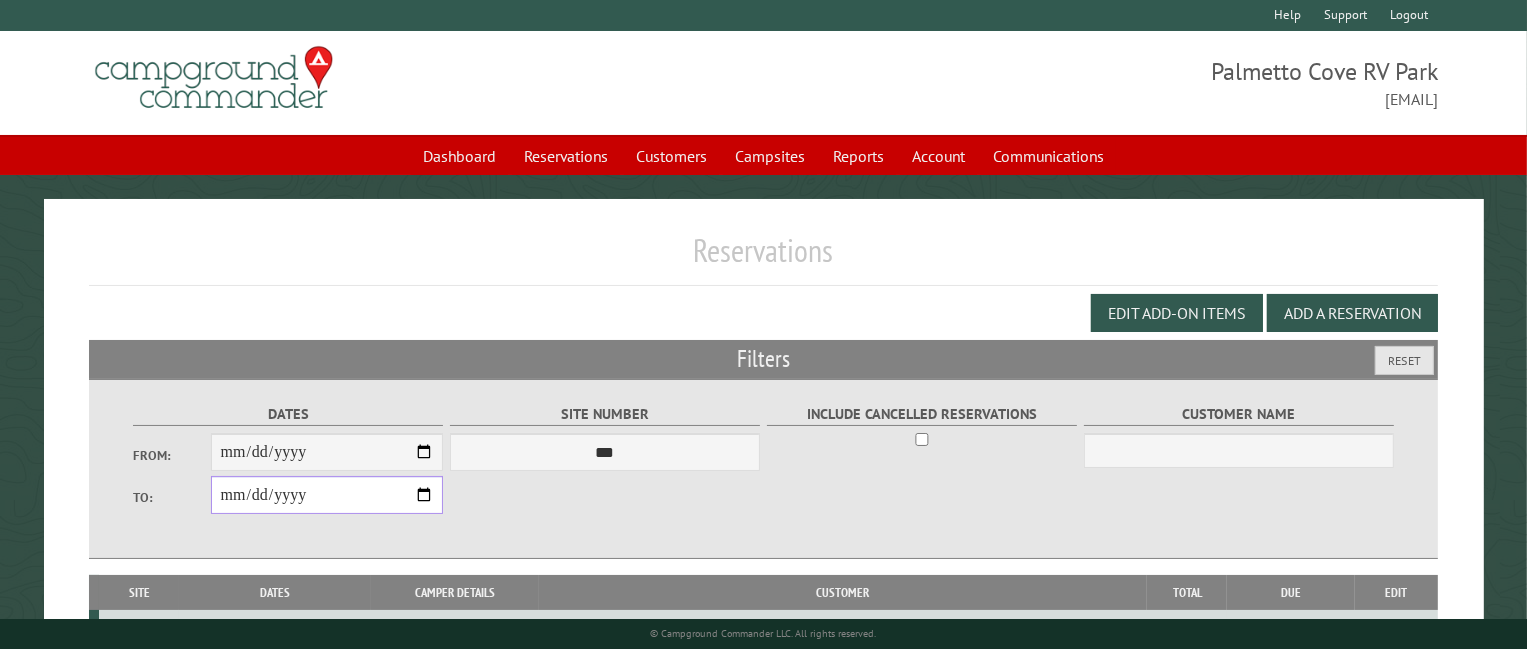 click on "**********" at bounding box center (327, 495) 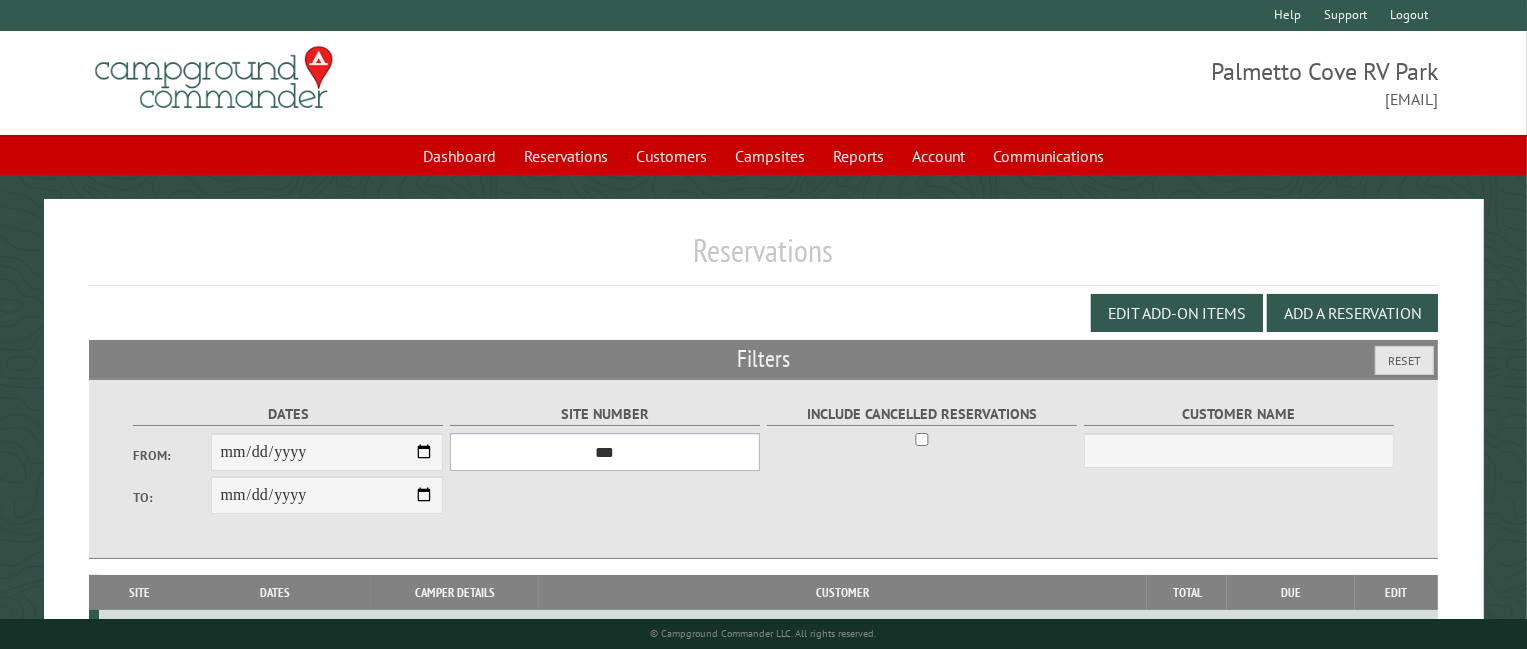 click on "*** **** **** **** **** **** **** **** **** **** **** **** **** **** **** **** **** **** **** **** **** **** **** **** **** **** **** **** **** **** **** **** **** **** **** **** **** **** **** **** **** **** **** **** **** **** **** **** **** **** **** **** **** **** **** **** **** **** **** **** **** **** **** **** **** **** **** **** **** **** **** **** **** **** **** **** **** **** **** **** **** **** **** **** **** **** **** **** **** **** **** **** **** **** **** **** **** **** **** **** **** **** **** **** **** **** **** **** **** **** **** **** **** **** **** **** **** **** **** **** **** **** **** **** **** **** **** **** **** **** **** **** **** **** **** **** **** **** **** **** **** **** **** **** **** **** ****" at bounding box center [605, 452] 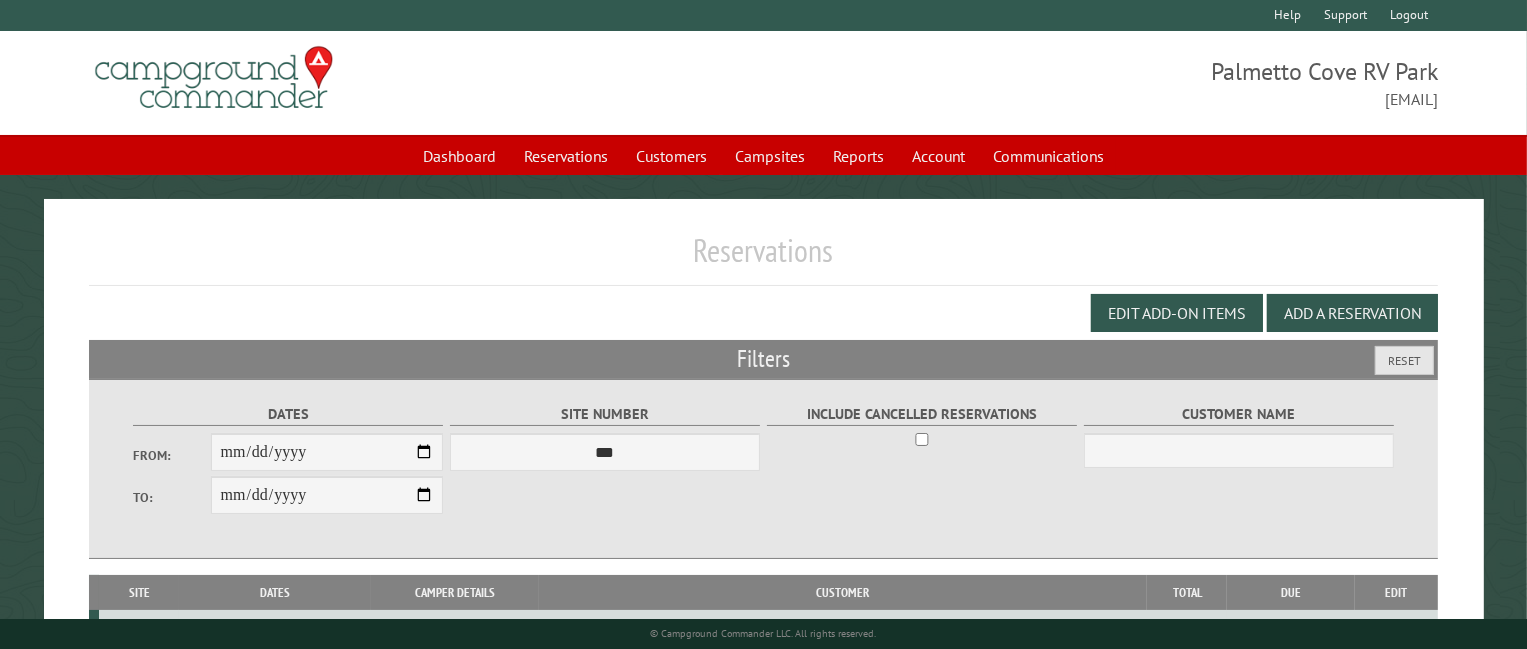click on "Edit Add-on Items
Add a Reservation" at bounding box center (763, 313) 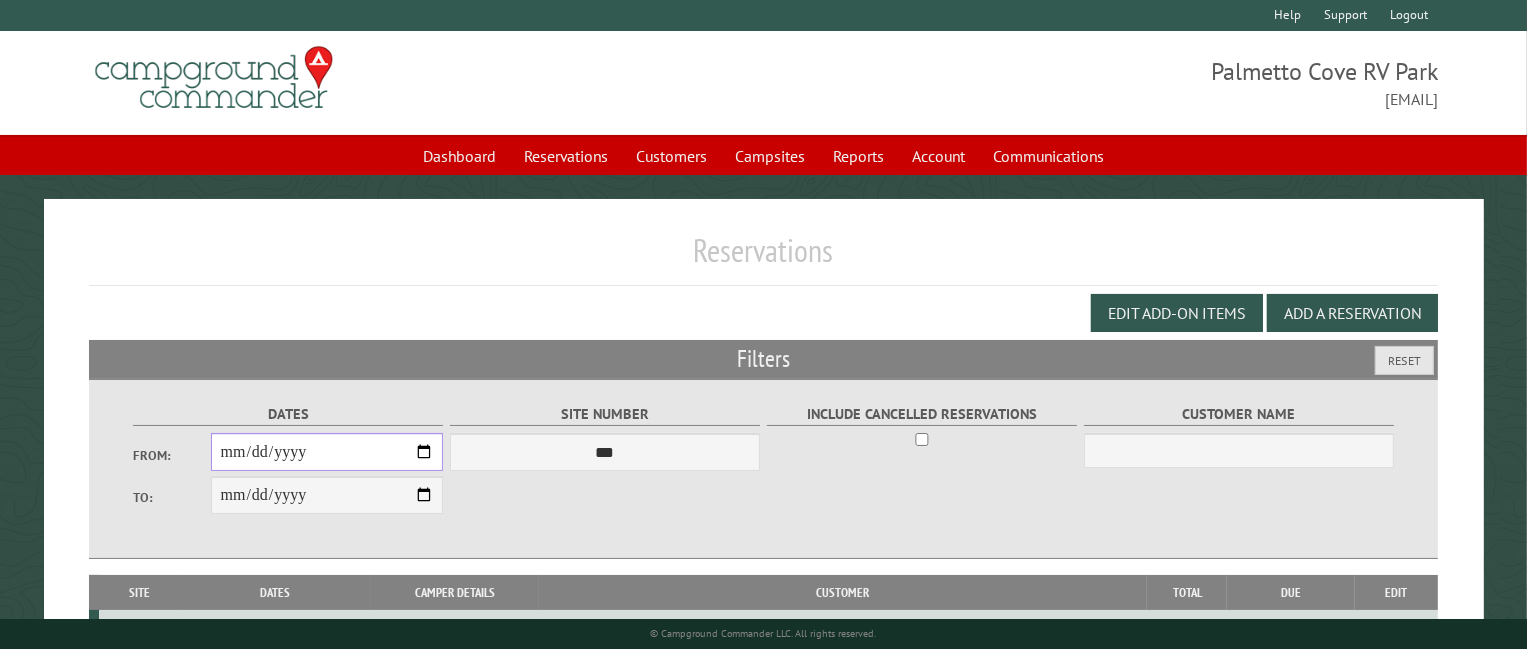 click on "**********" at bounding box center (327, 452) 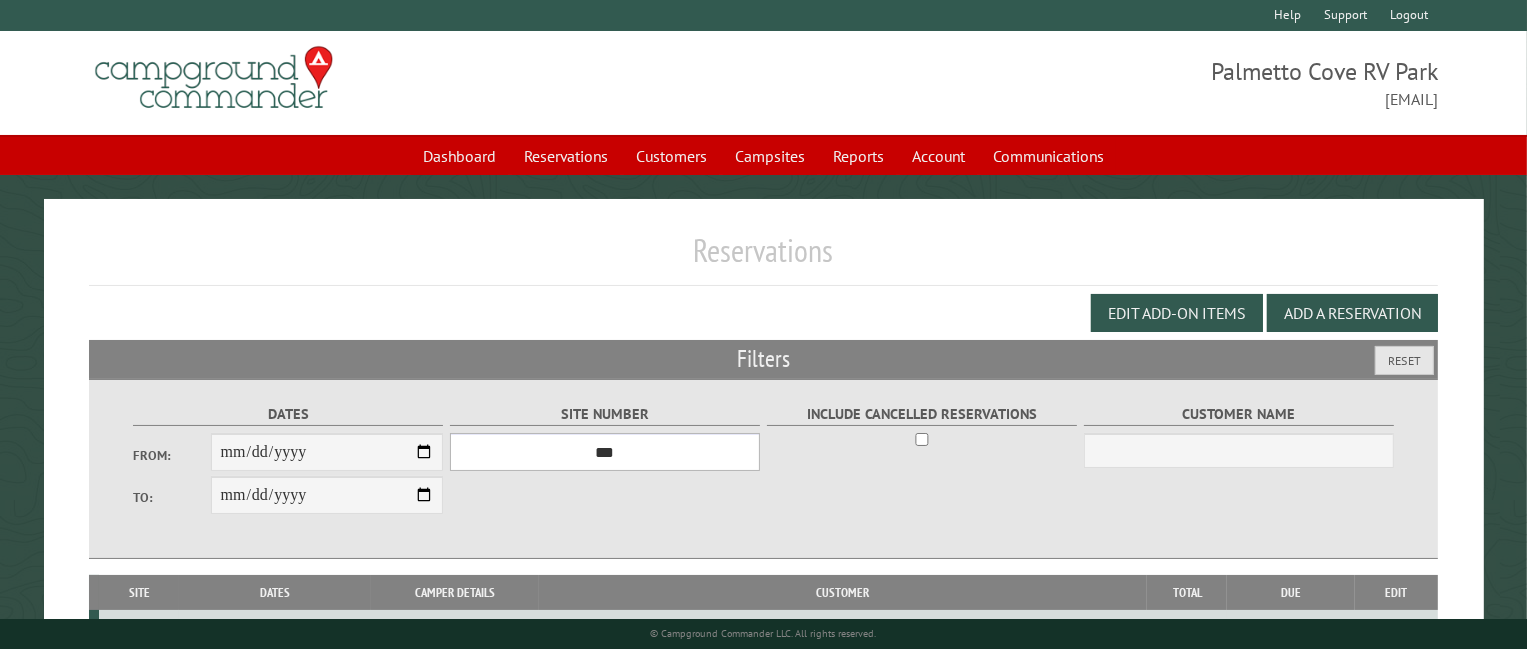 click on "*** **** **** **** **** **** **** **** **** **** **** **** **** **** **** **** **** **** **** **** **** **** **** **** **** **** **** **** **** **** **** **** **** **** **** **** **** **** **** **** **** **** **** **** **** **** **** **** **** **** **** **** **** **** **** **** **** **** **** **** **** **** **** **** **** **** **** **** **** **** **** **** **** **** **** **** **** **** **** **** **** **** **** **** **** **** **** **** **** **** **** **** **** **** **** **** **** **** **** **** **** **** **** **** **** **** **** **** **** **** **** **** **** **** **** **** **** **** **** **** **** **** **** **** **** **** **** **** **** **** **** **** **** **** **** **** **** **** **** **** **** **** **** **** **** **** ****" at bounding box center [605, 452] 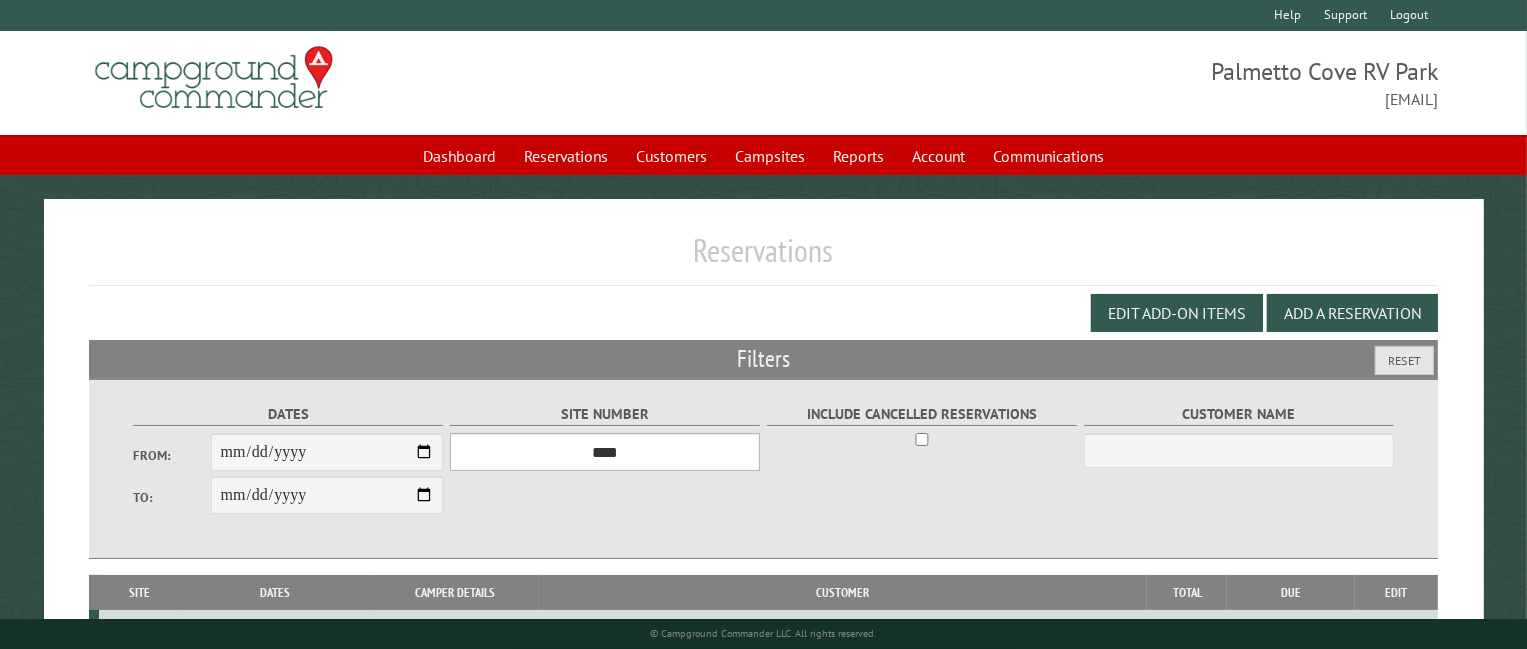 click on "*** **** **** **** **** **** **** **** **** **** **** **** **** **** **** **** **** **** **** **** **** **** **** **** **** **** **** **** **** **** **** **** **** **** **** **** **** **** **** **** **** **** **** **** **** **** **** **** **** **** **** **** **** **** **** **** **** **** **** **** **** **** **** **** **** **** **** **** **** **** **** **** **** **** **** **** **** **** **** **** **** **** **** **** **** **** **** **** **** **** **** **** **** **** **** **** **** **** **** **** **** **** **** **** **** **** **** **** **** **** **** **** **** **** **** **** **** **** **** **** **** **** **** **** **** **** **** **** **** **** **** **** **** **** **** **** **** **** **** **** **** **** **** **** **** **** ****" at bounding box center (605, 452) 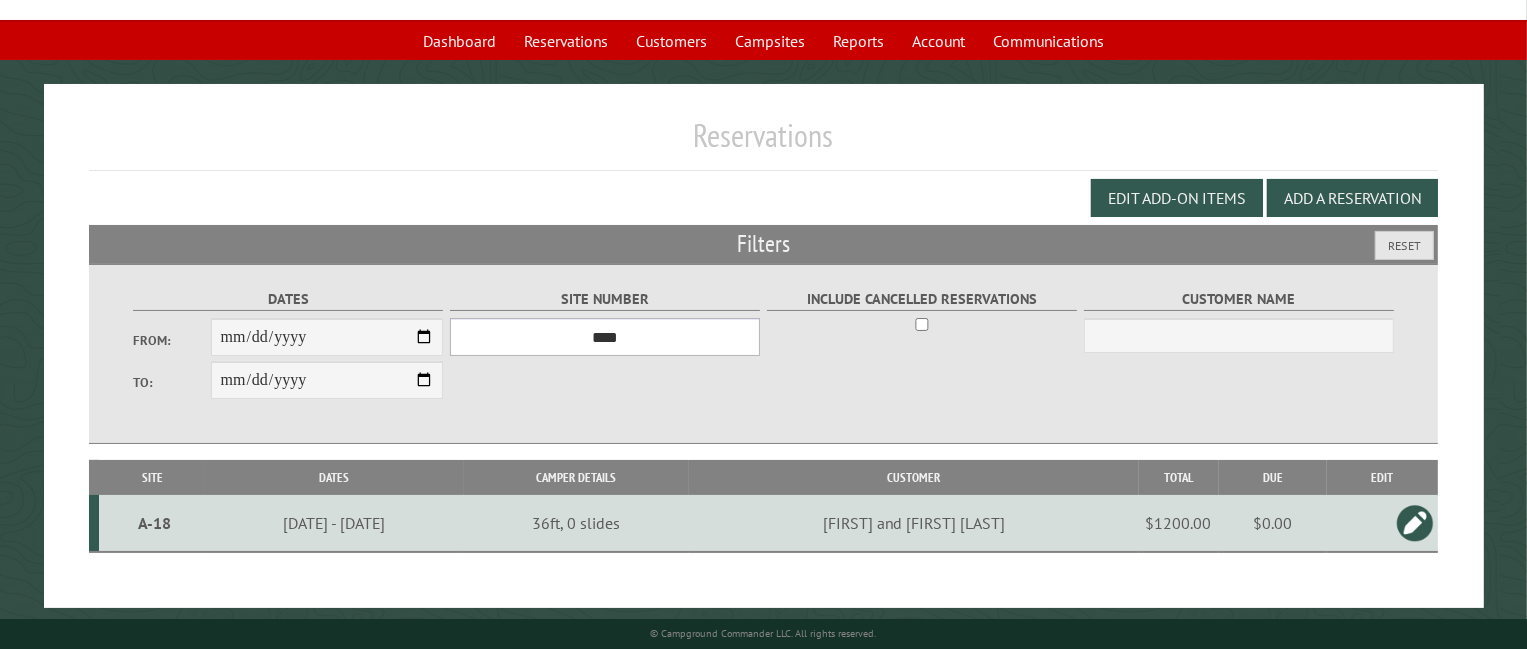 scroll, scrollTop: 124, scrollLeft: 0, axis: vertical 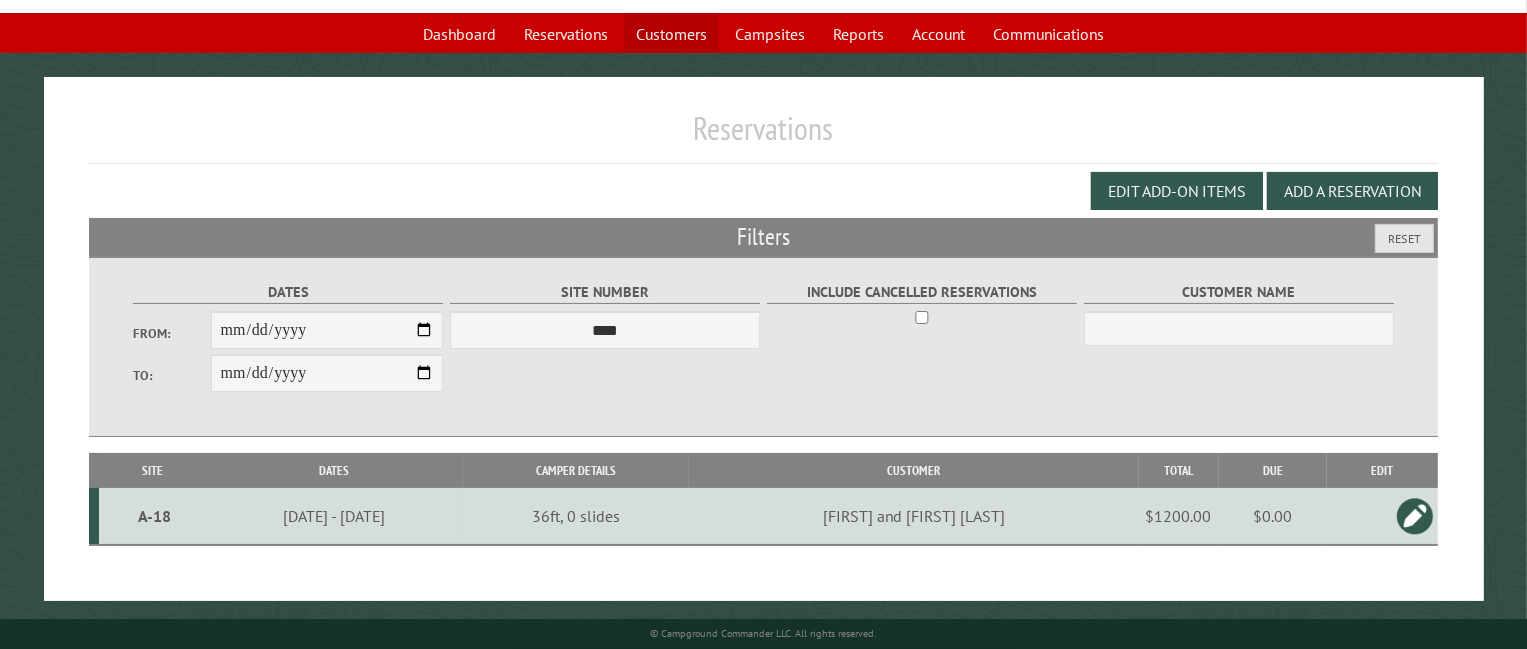 click on "Customers" at bounding box center [671, 34] 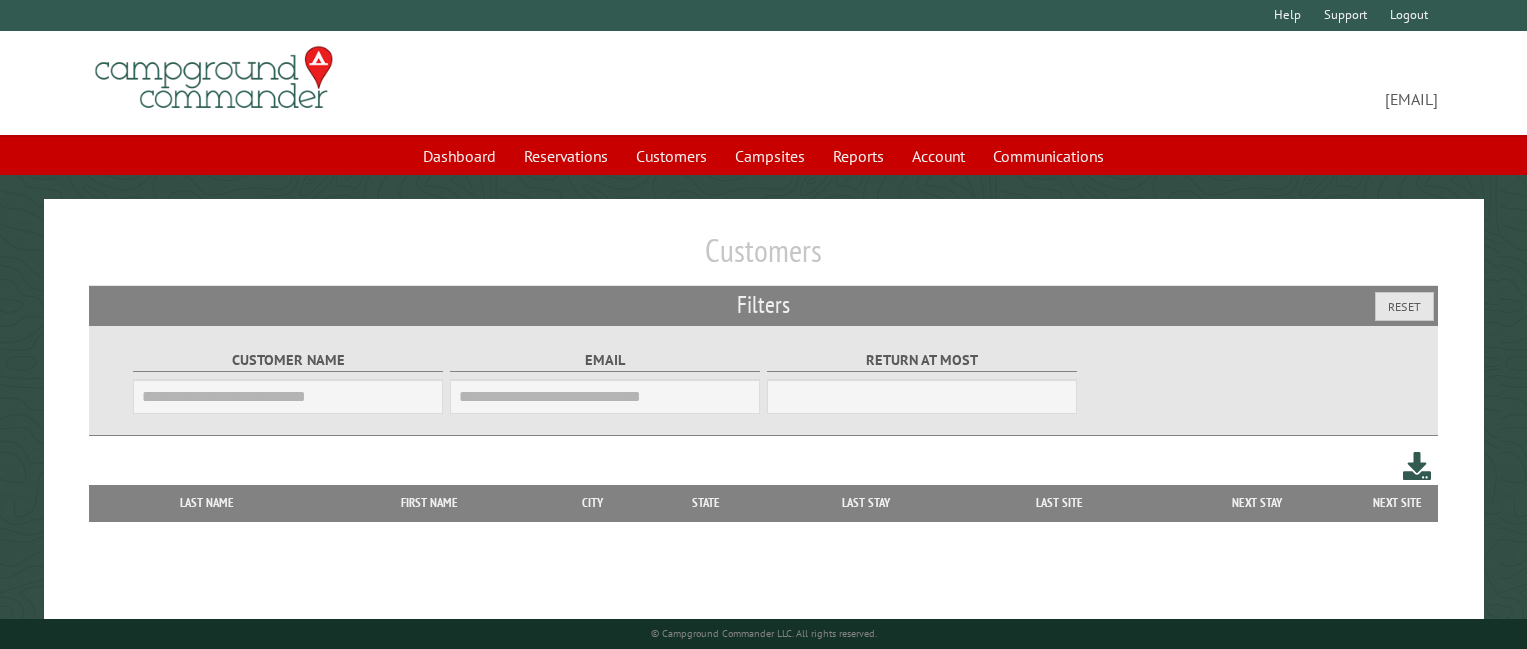 scroll, scrollTop: 0, scrollLeft: 0, axis: both 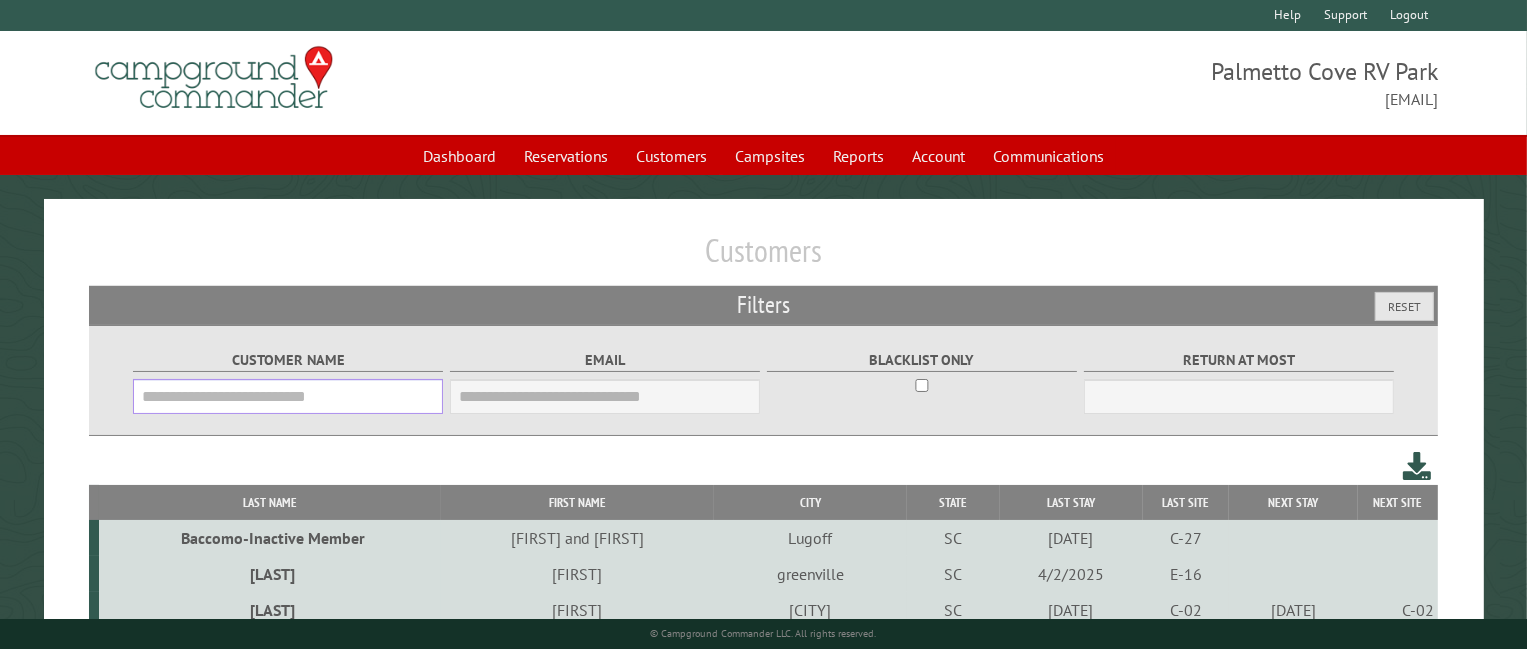 click on "Customer Name" at bounding box center [288, 396] 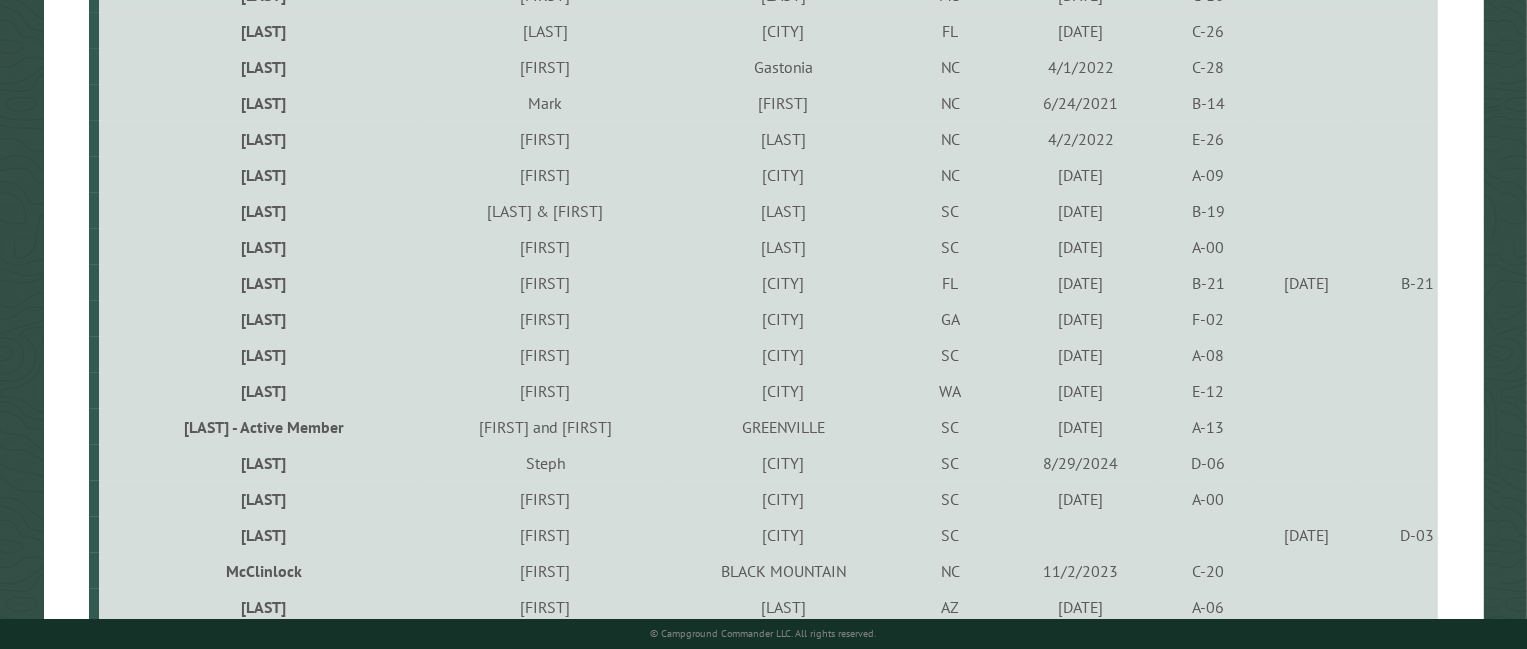 scroll, scrollTop: 800, scrollLeft: 0, axis: vertical 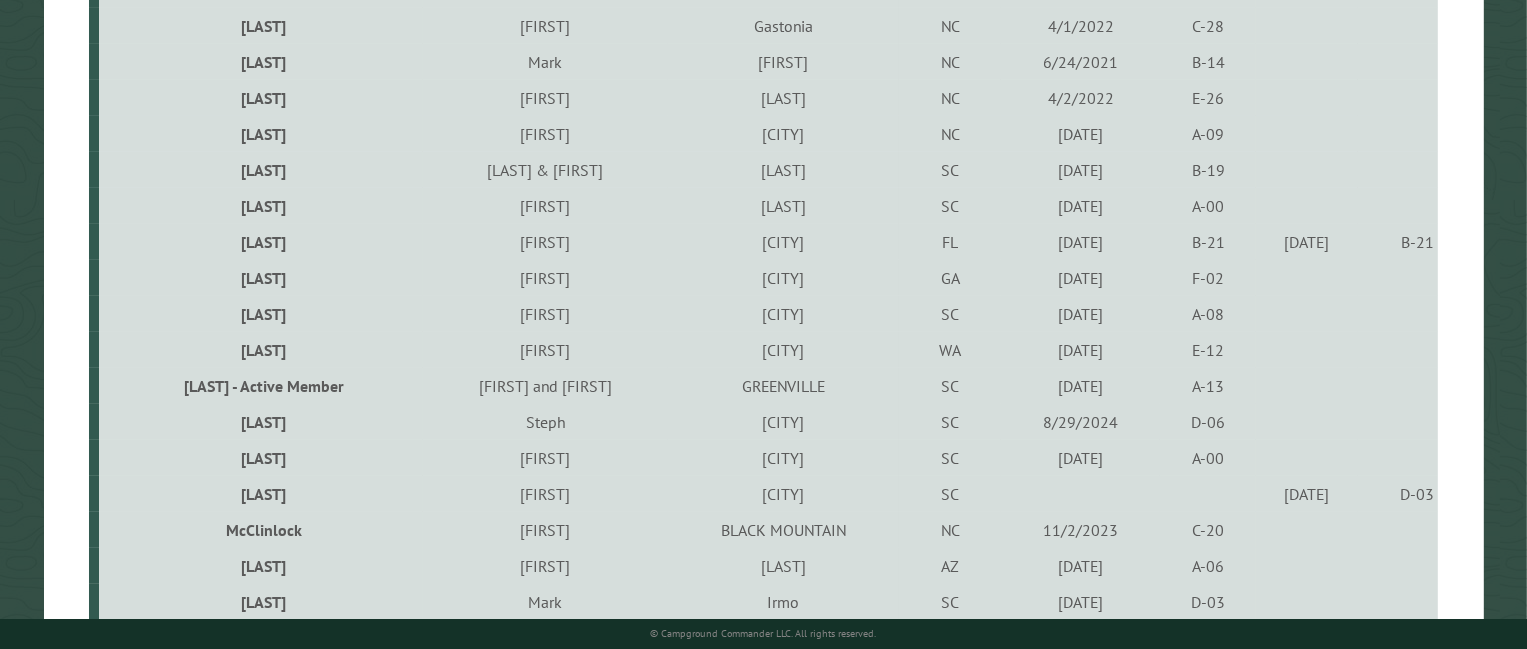 type on "**" 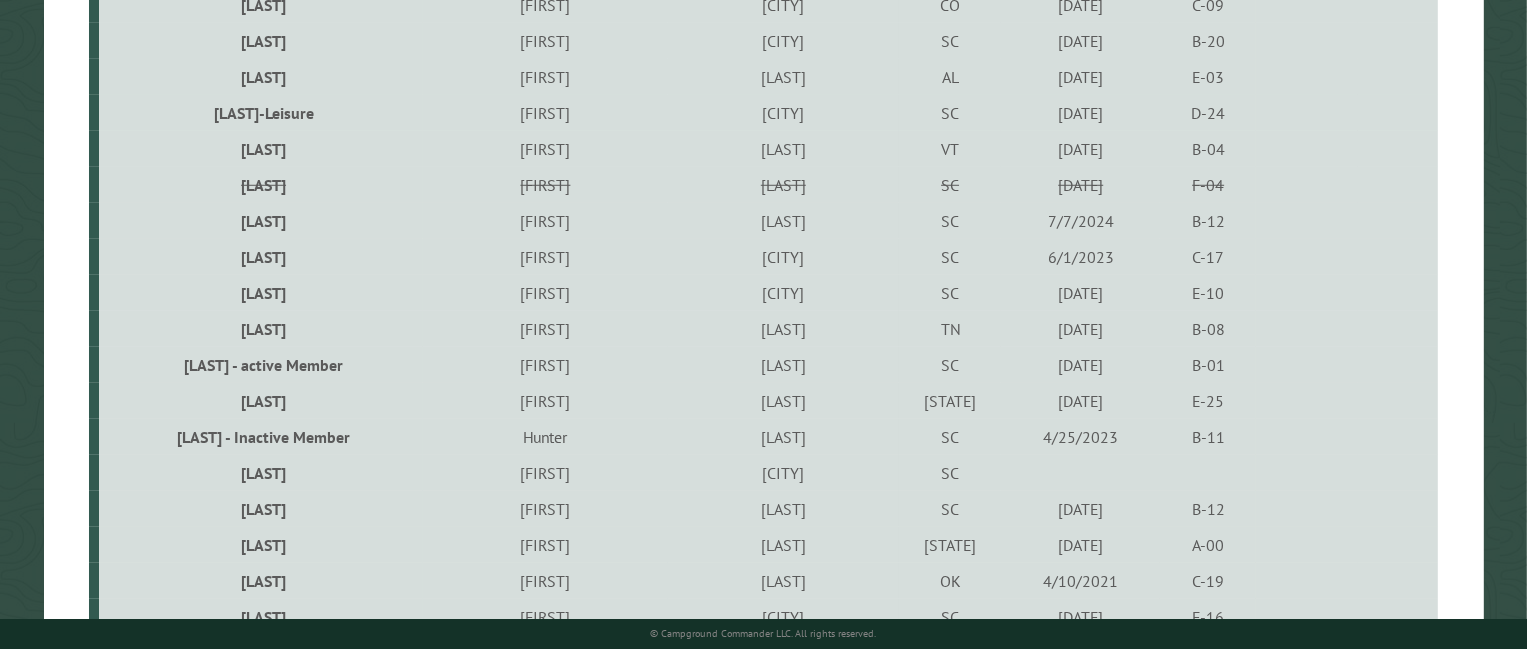 scroll, scrollTop: 1552, scrollLeft: 0, axis: vertical 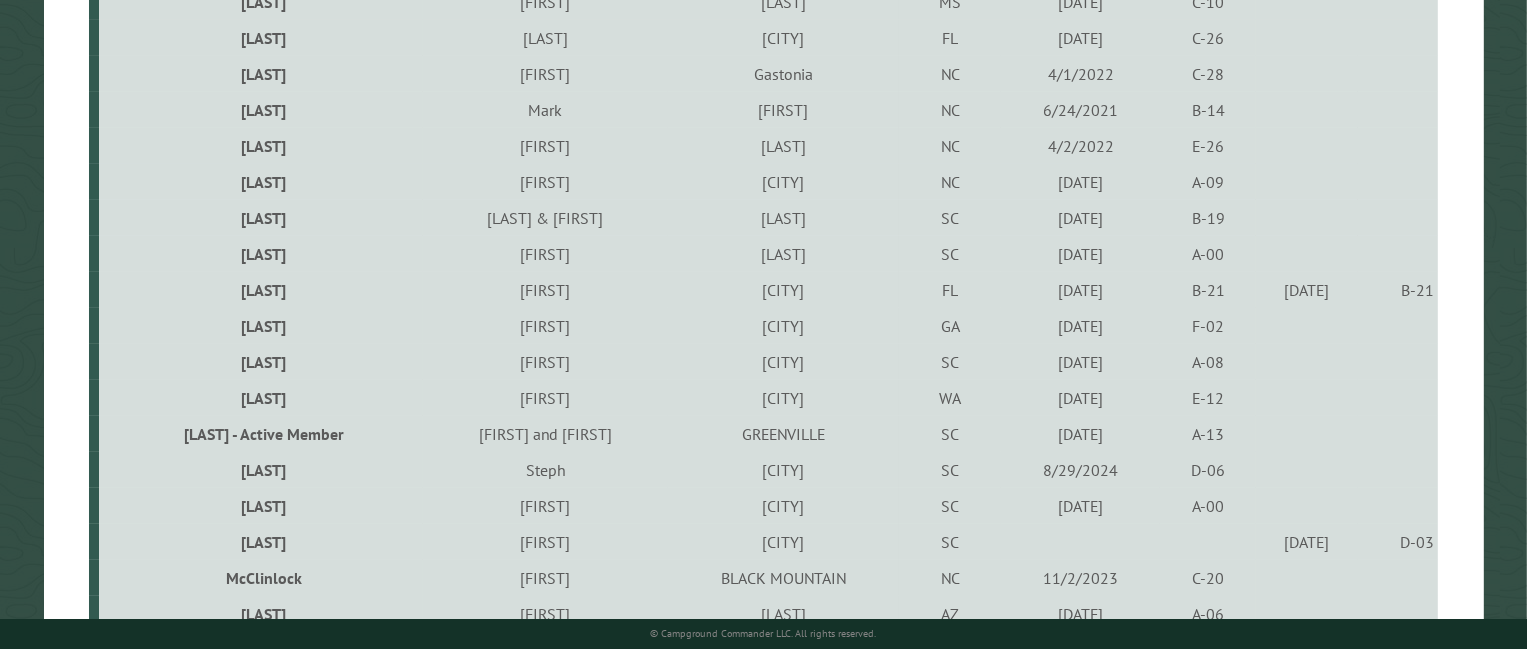 click on "Mclees - Active Member" at bounding box center [261, 434] 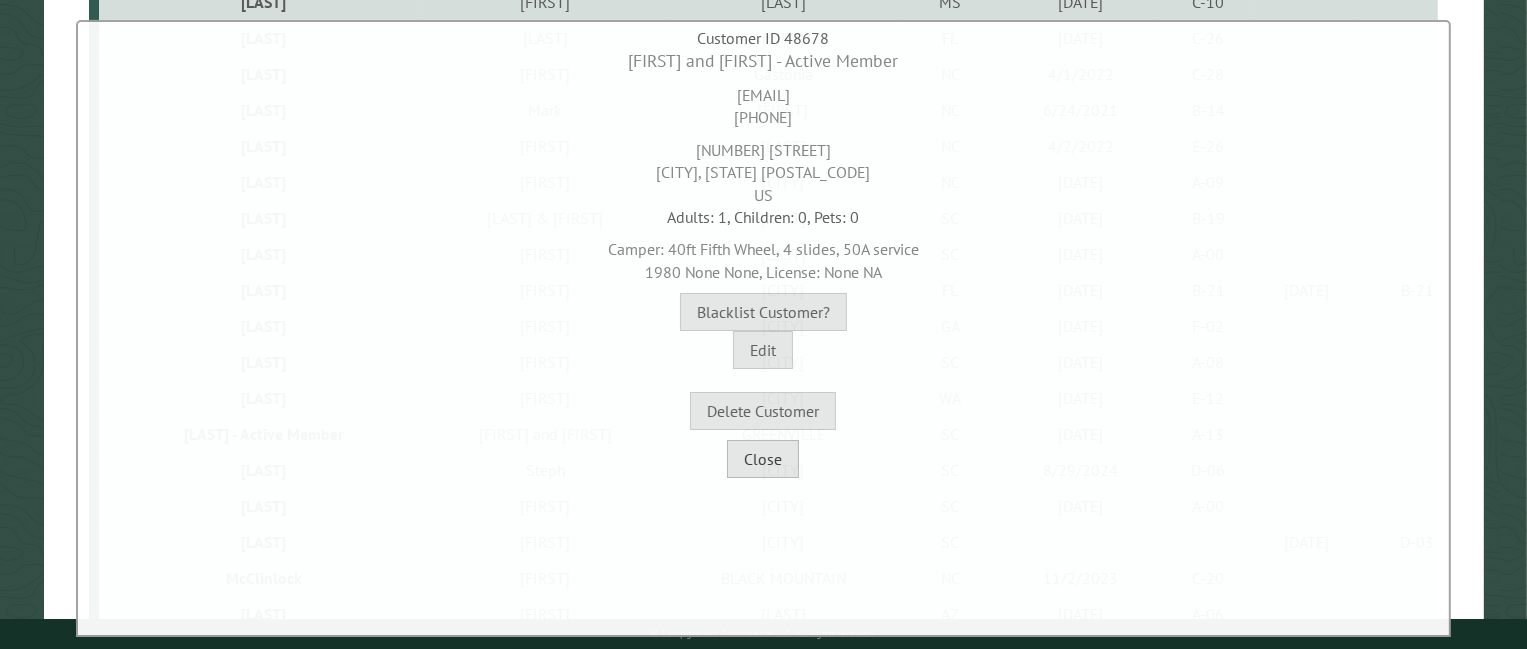 click on "Close" at bounding box center [763, 459] 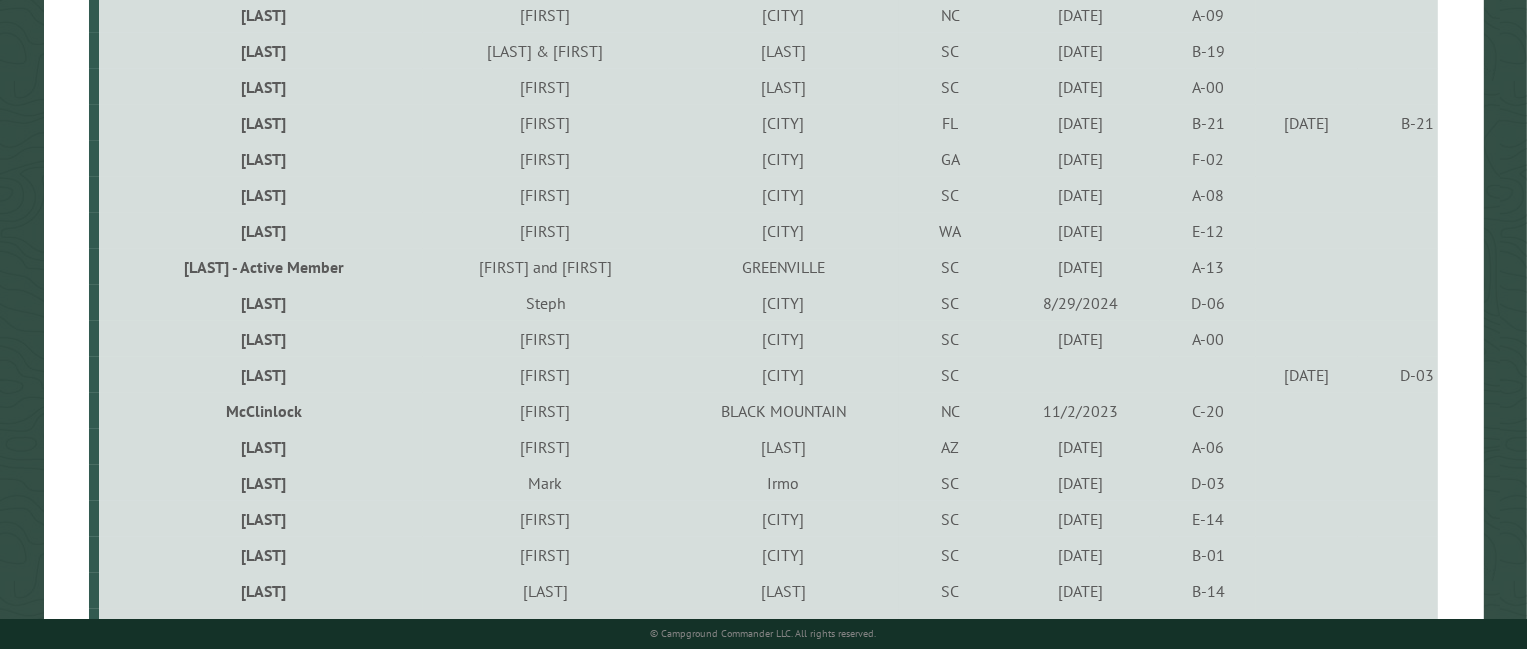 scroll, scrollTop: 1152, scrollLeft: 0, axis: vertical 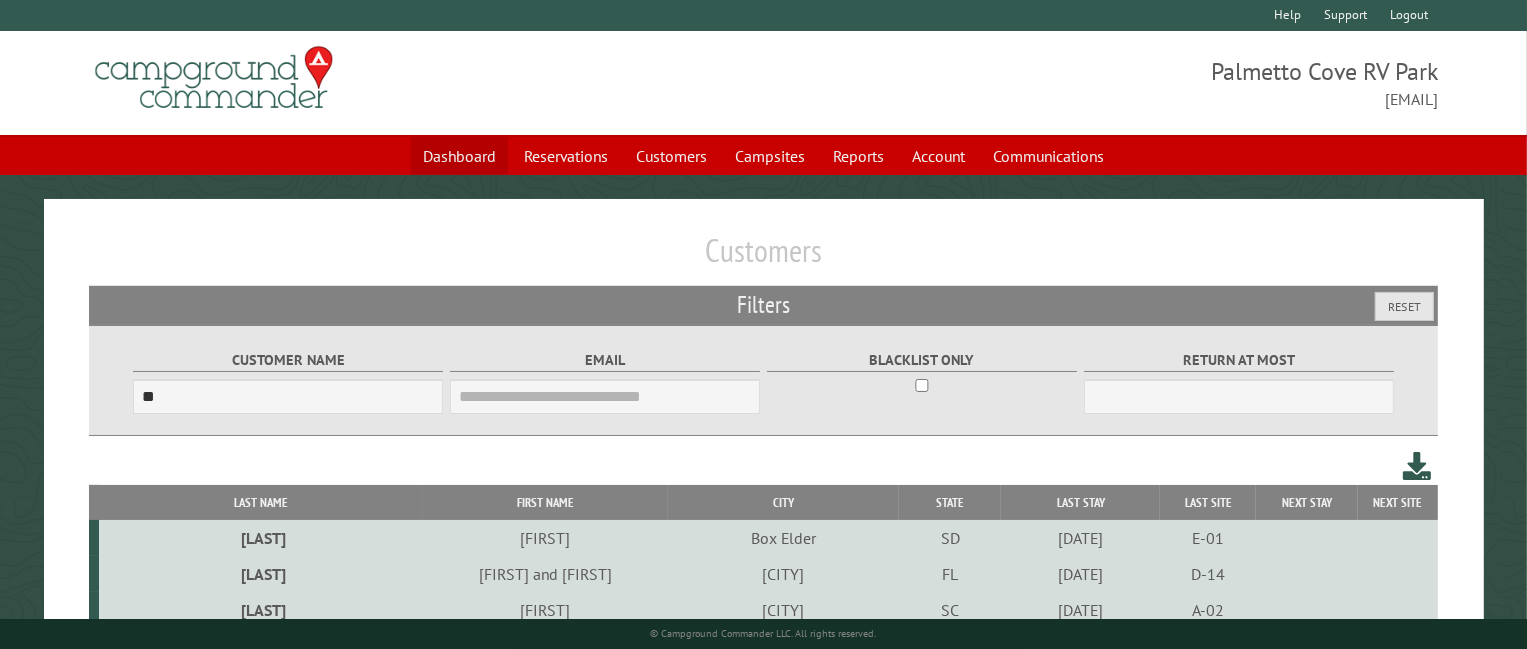 click on "Dashboard" at bounding box center [459, 156] 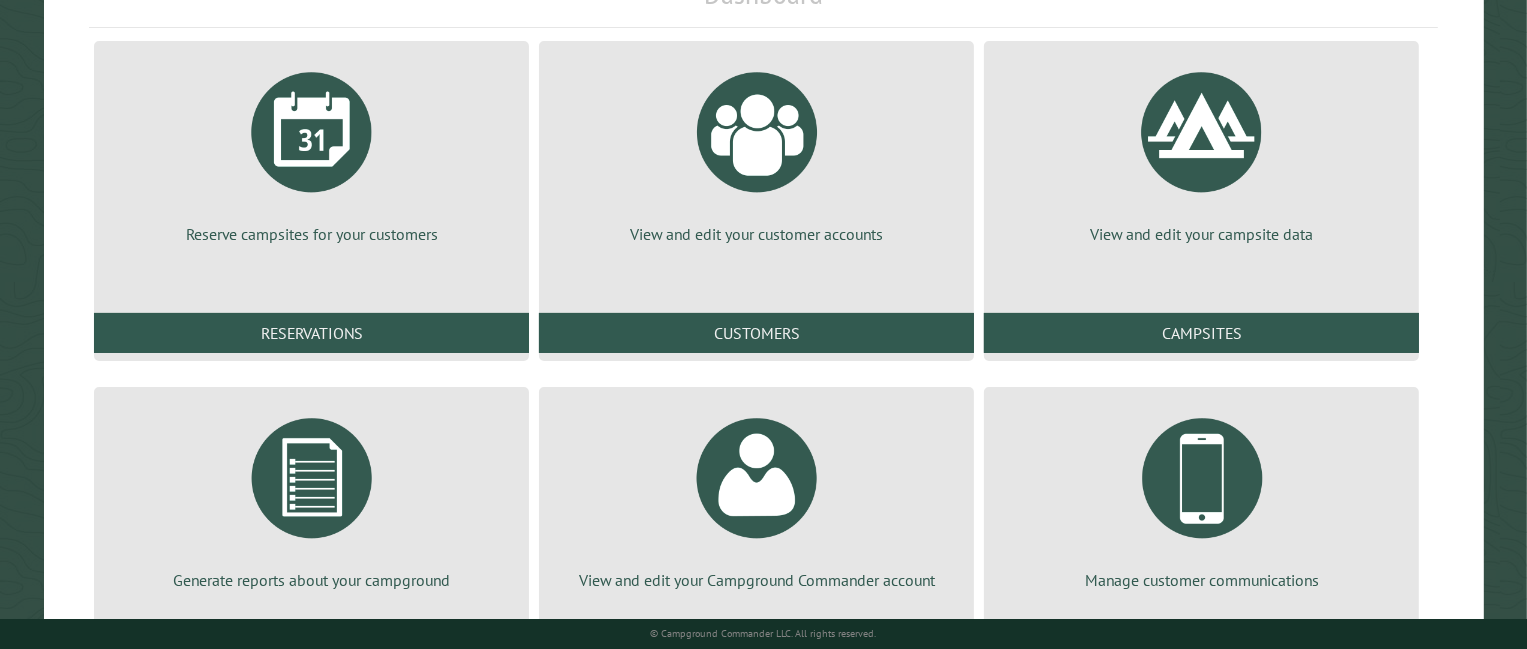 scroll, scrollTop: 240, scrollLeft: 0, axis: vertical 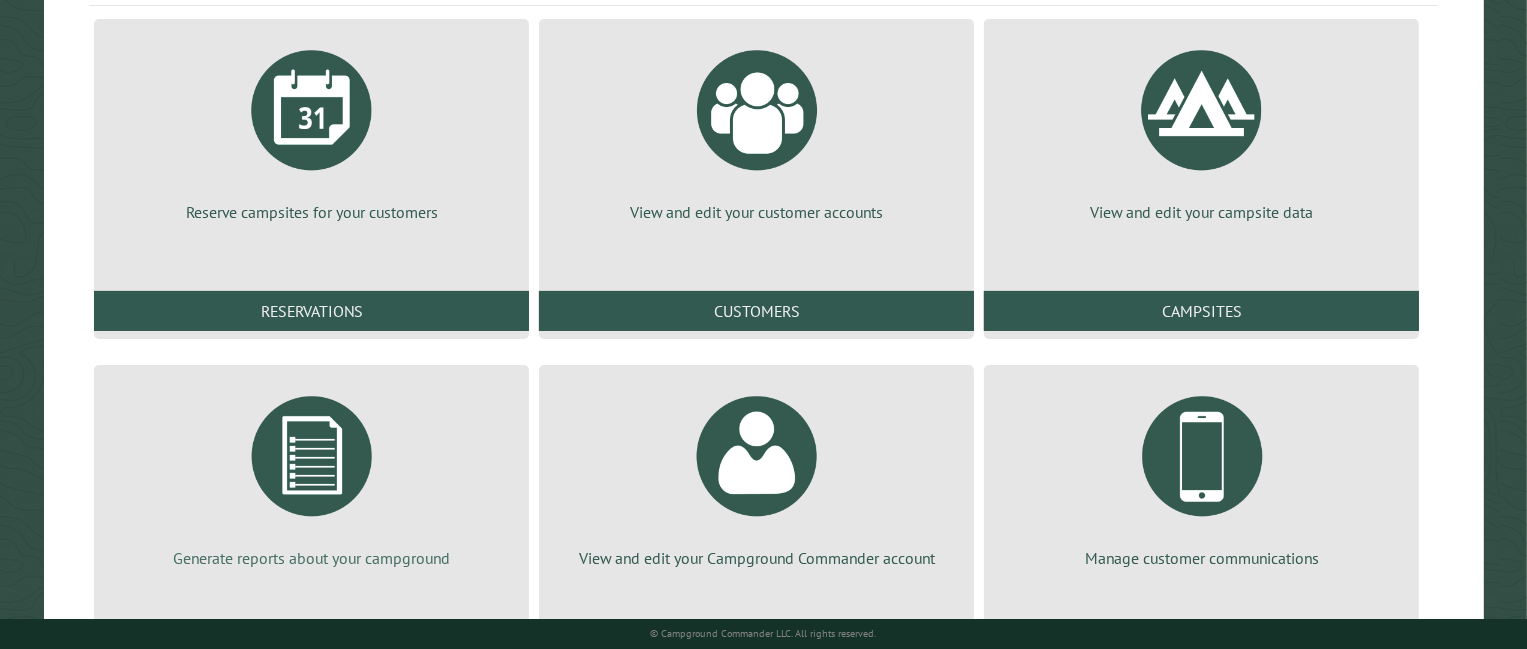 click at bounding box center (312, 456) 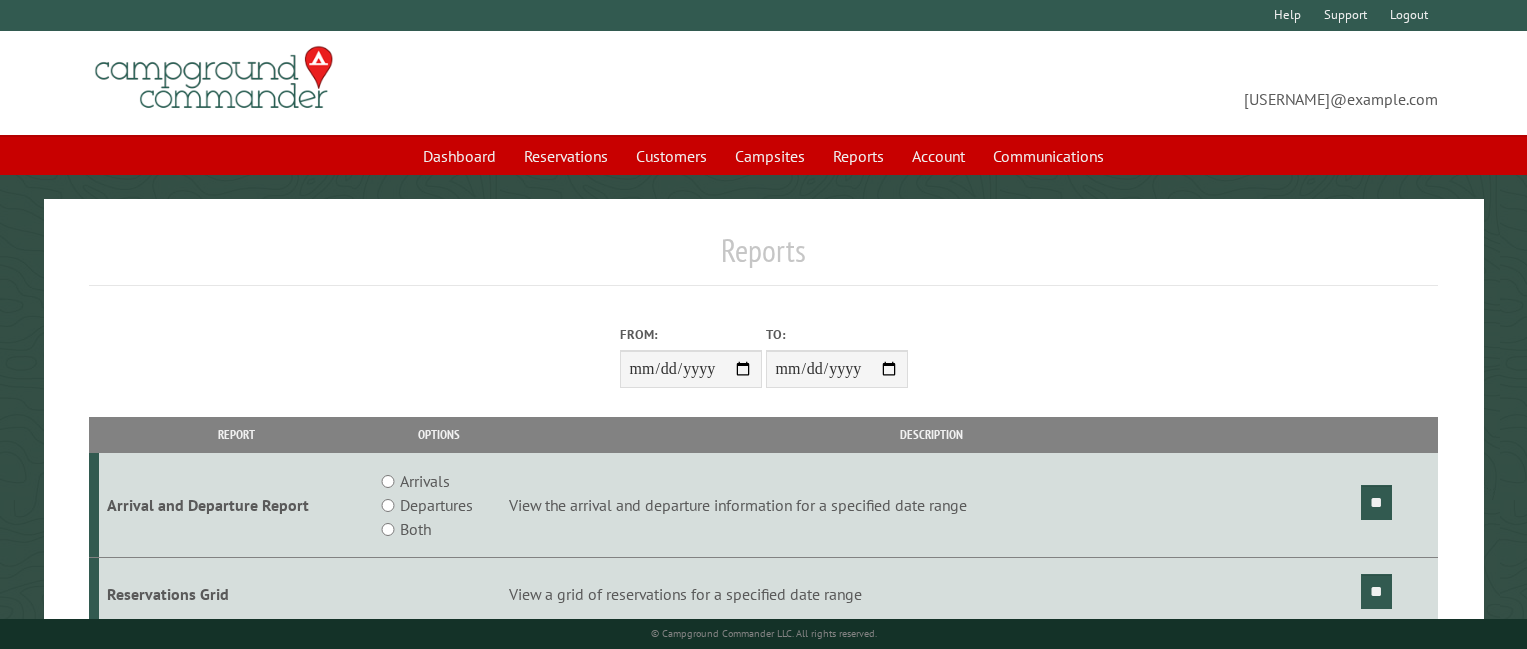 scroll, scrollTop: 0, scrollLeft: 0, axis: both 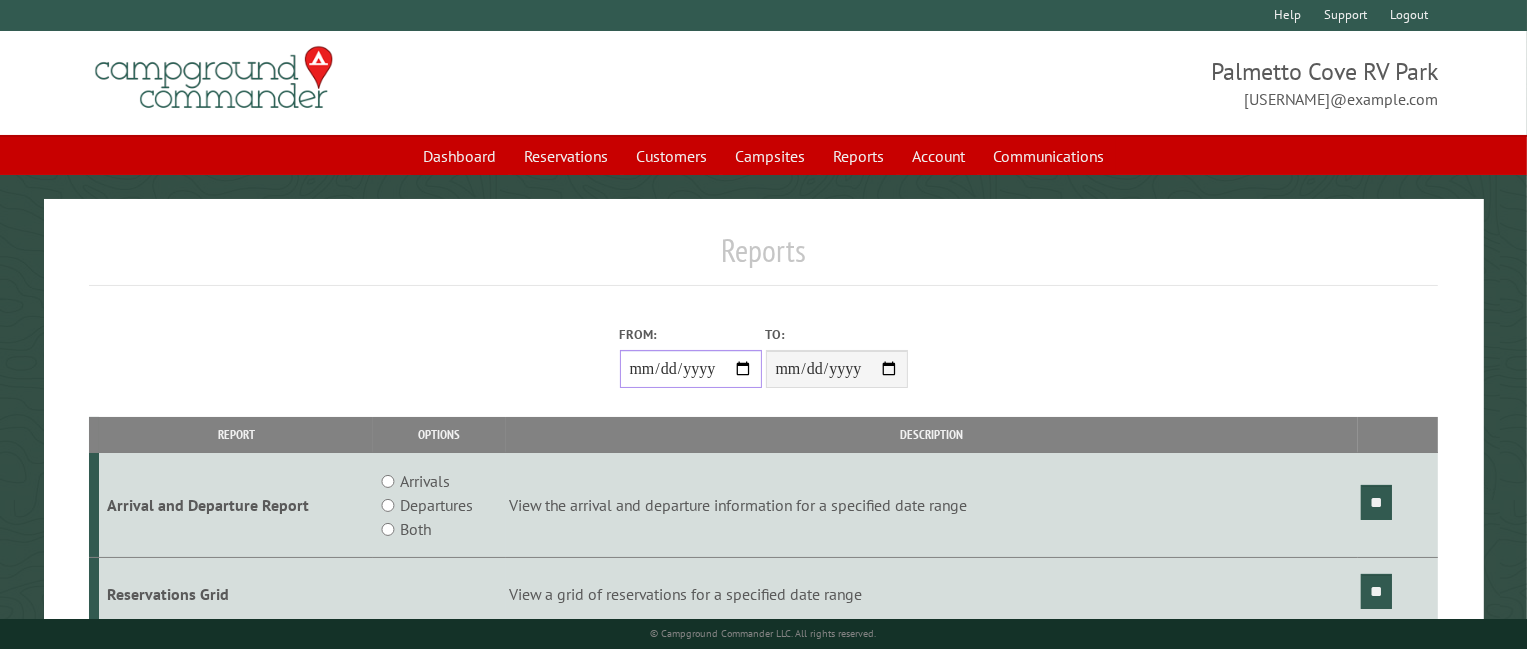 click on "From:" at bounding box center (691, 369) 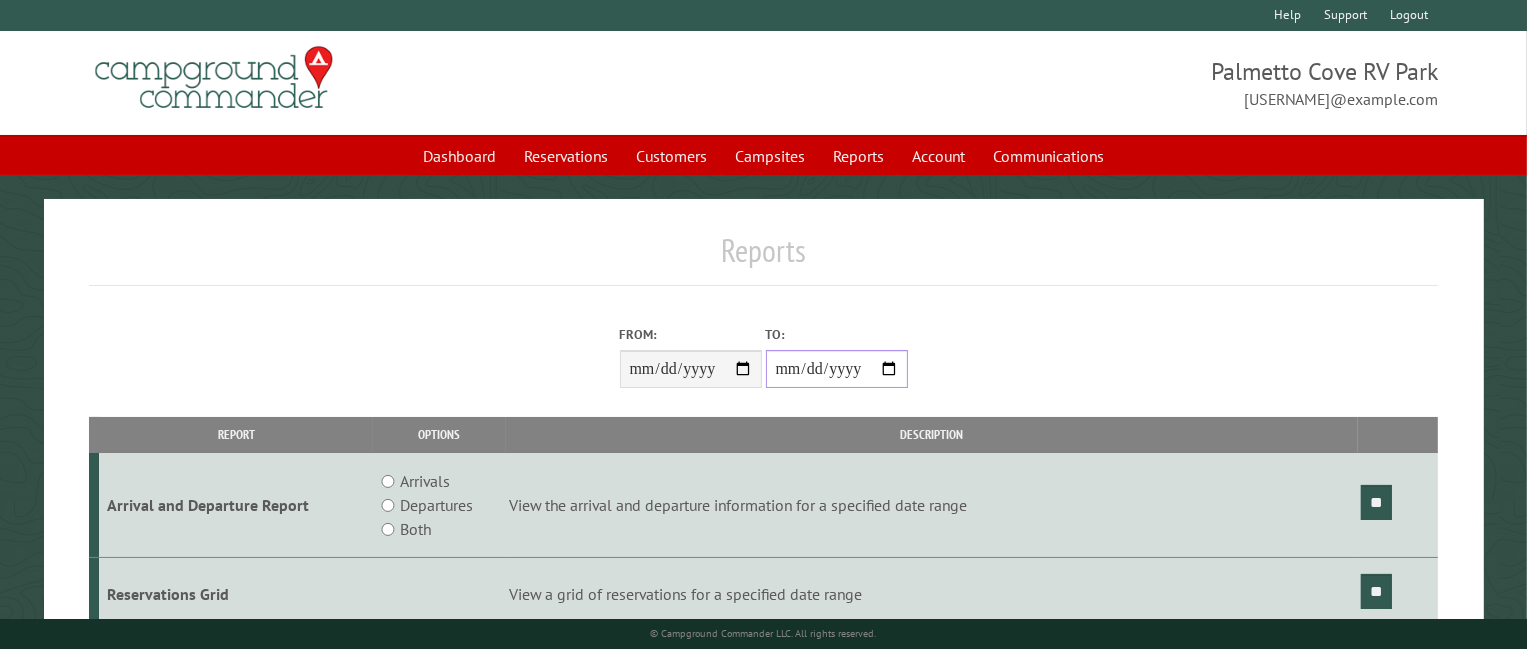 click on "**********" at bounding box center [837, 369] 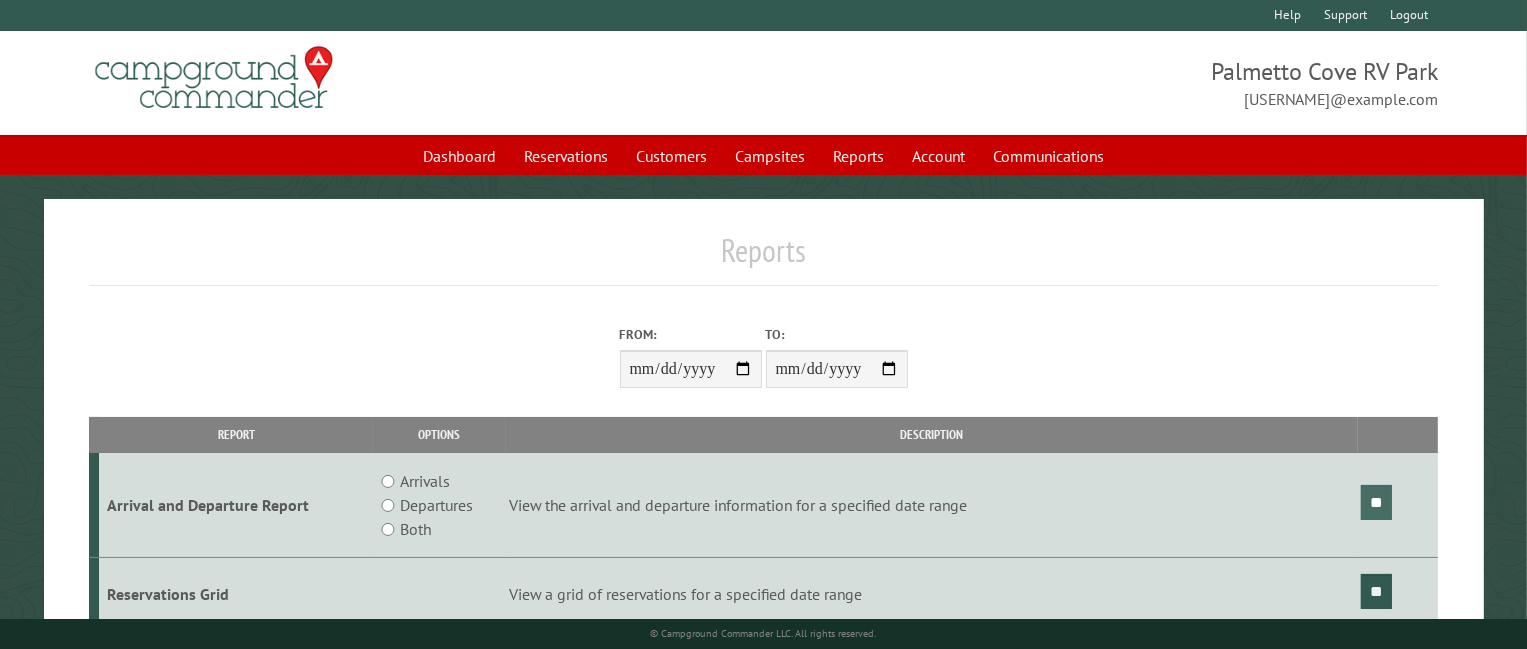click on "**" at bounding box center [1376, 502] 